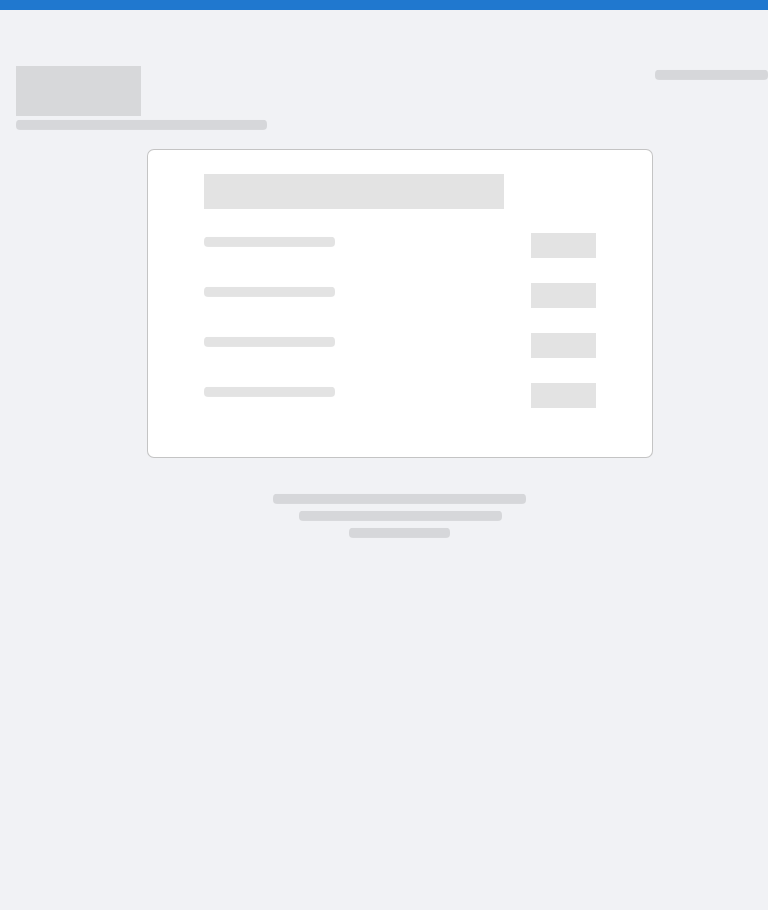 scroll, scrollTop: 0, scrollLeft: 0, axis: both 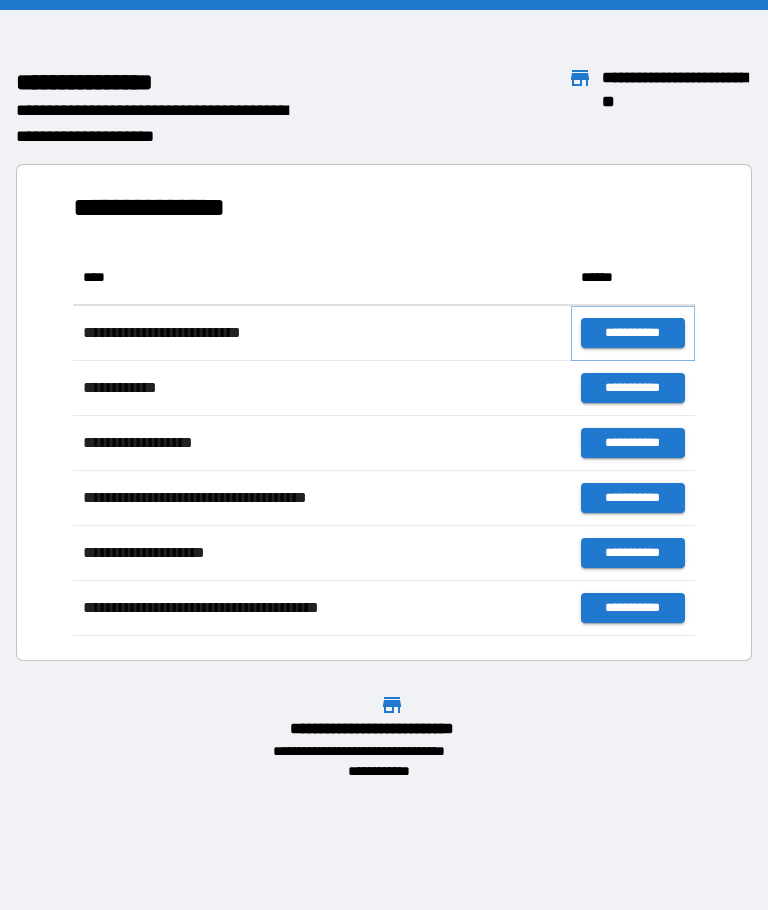 click on "**********" at bounding box center (633, 333) 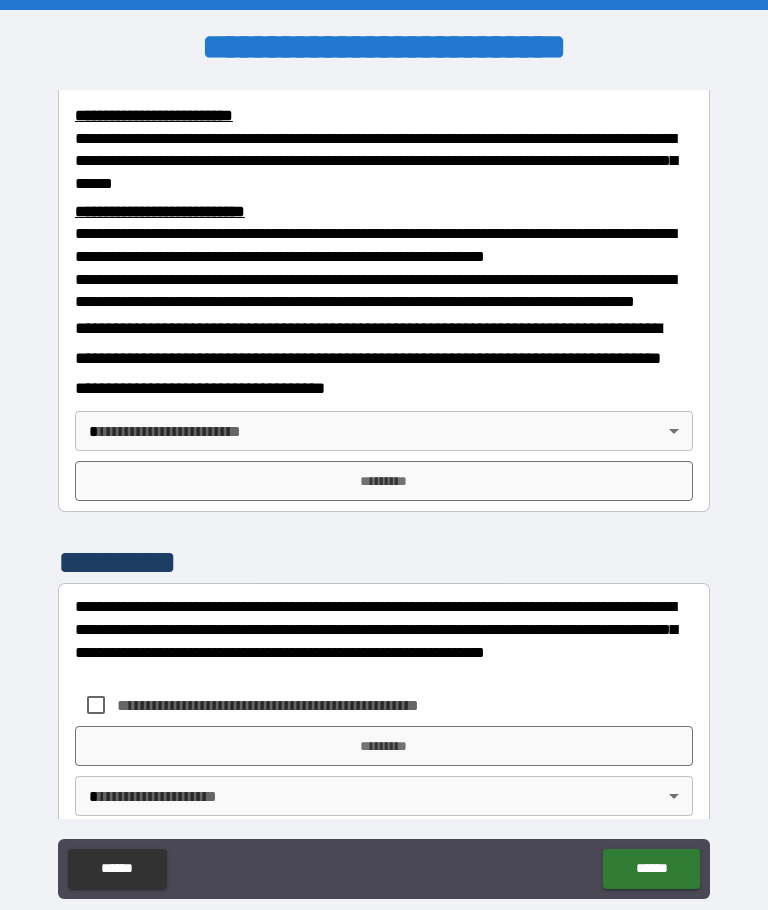 scroll, scrollTop: 657, scrollLeft: 0, axis: vertical 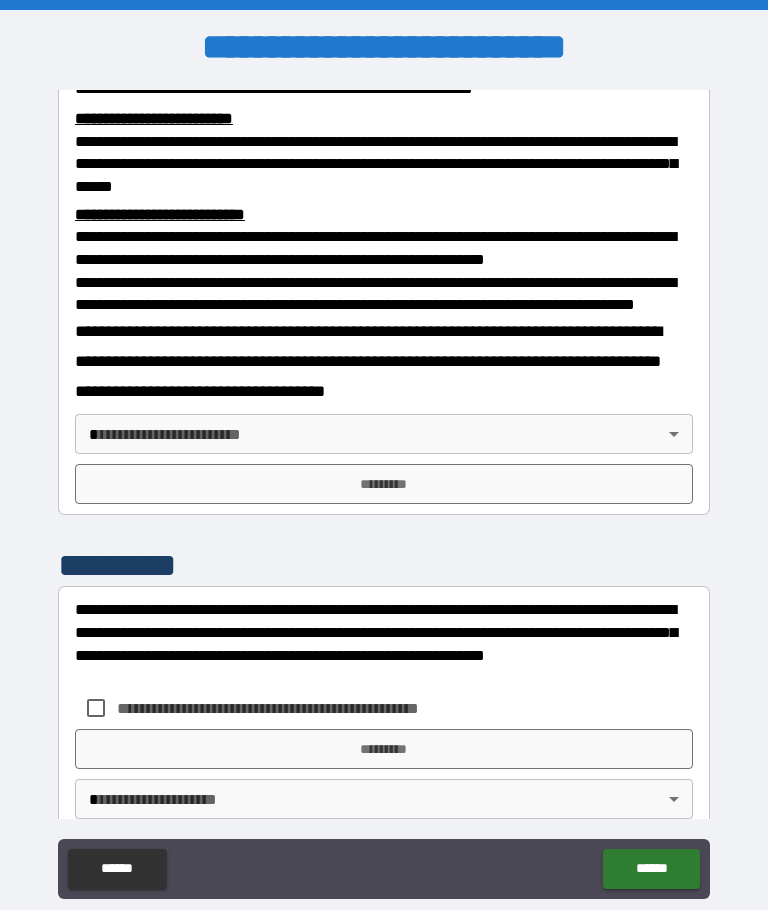 click on "**********" at bounding box center [384, 489] 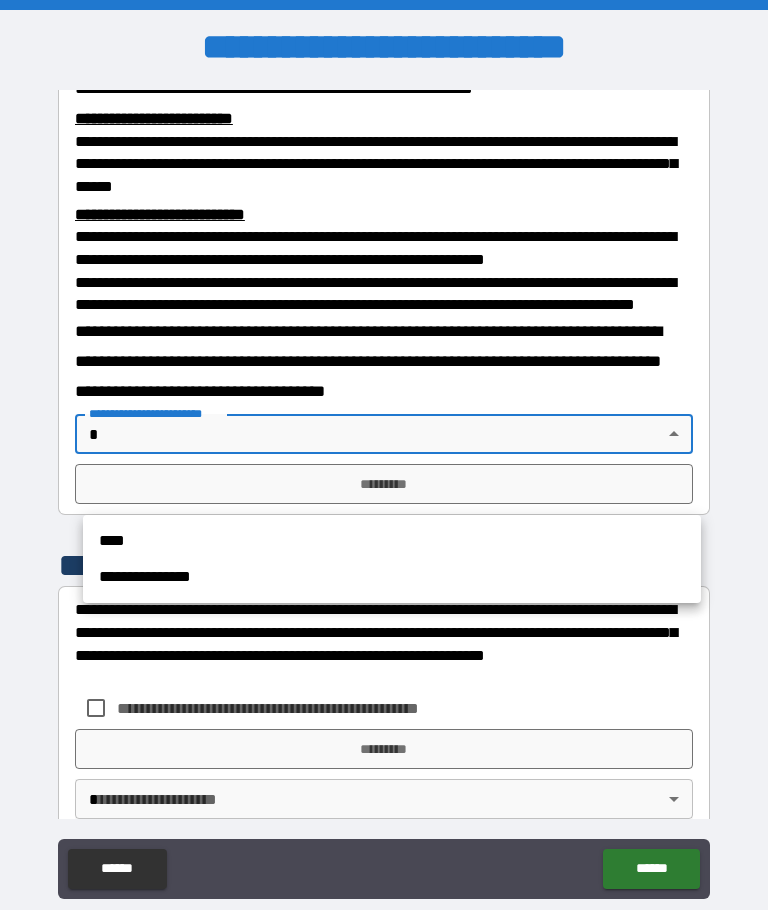 click on "****" at bounding box center (392, 541) 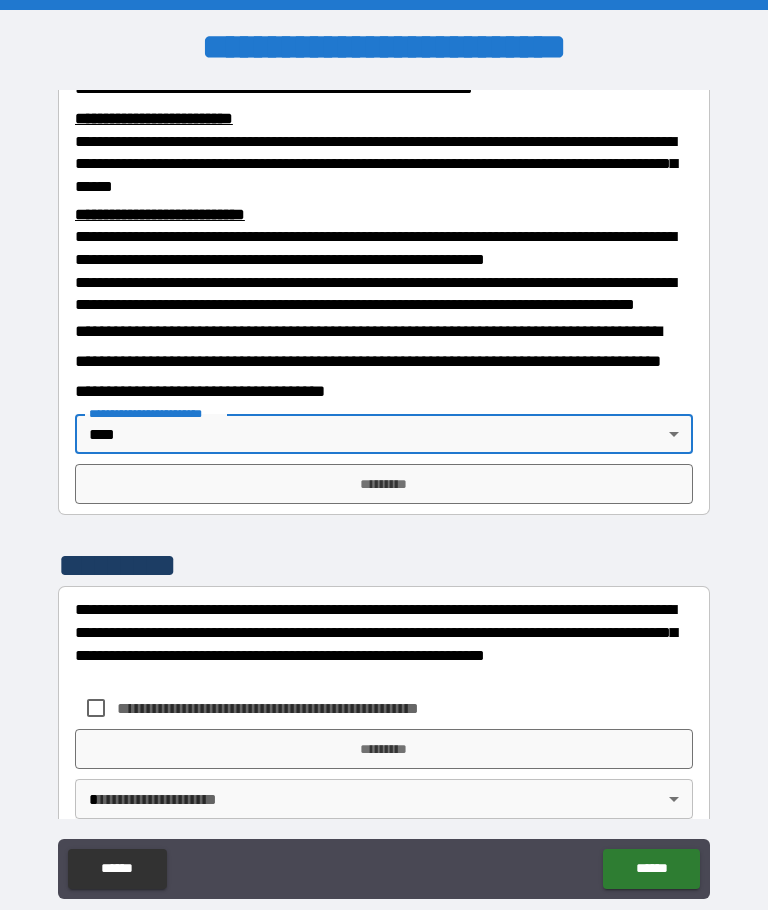 click on "*********" at bounding box center [384, 484] 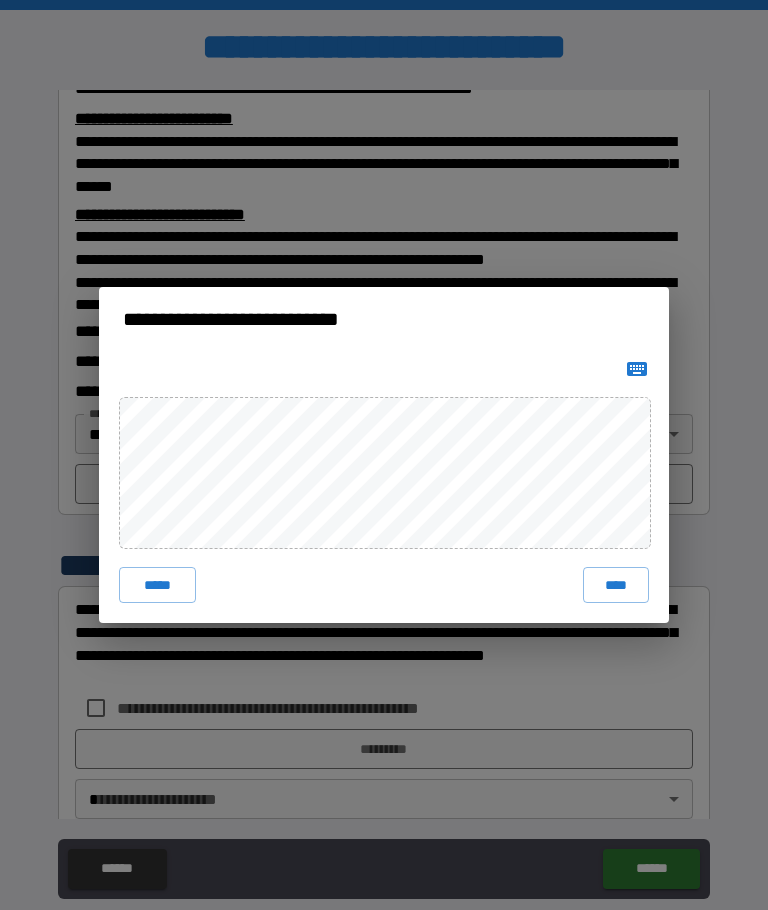 click on "****" at bounding box center (616, 585) 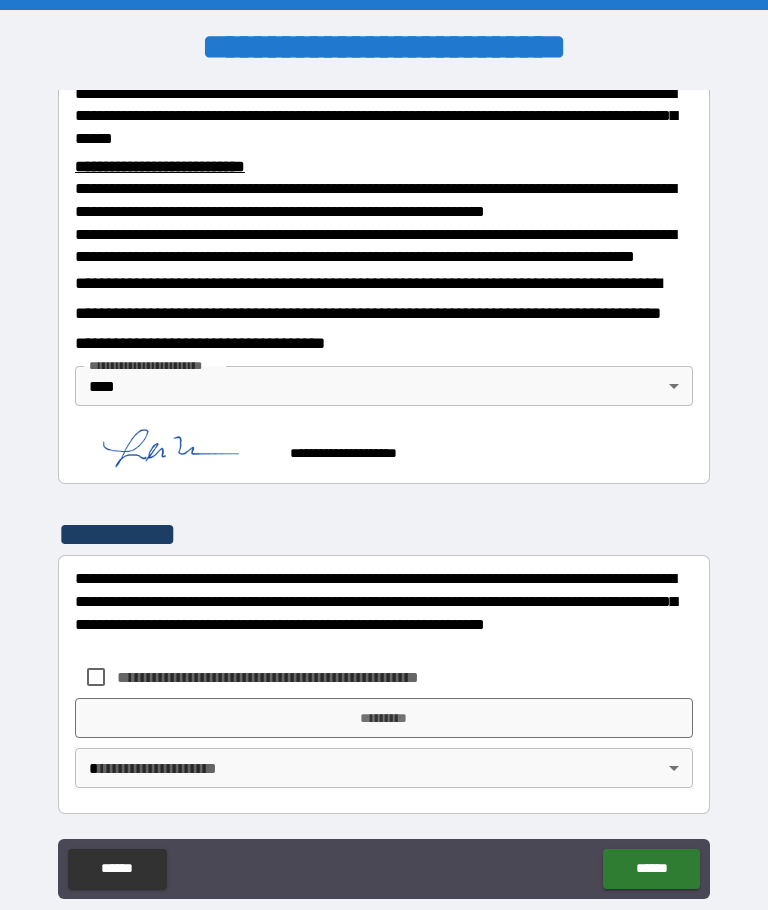 scroll, scrollTop: 756, scrollLeft: 0, axis: vertical 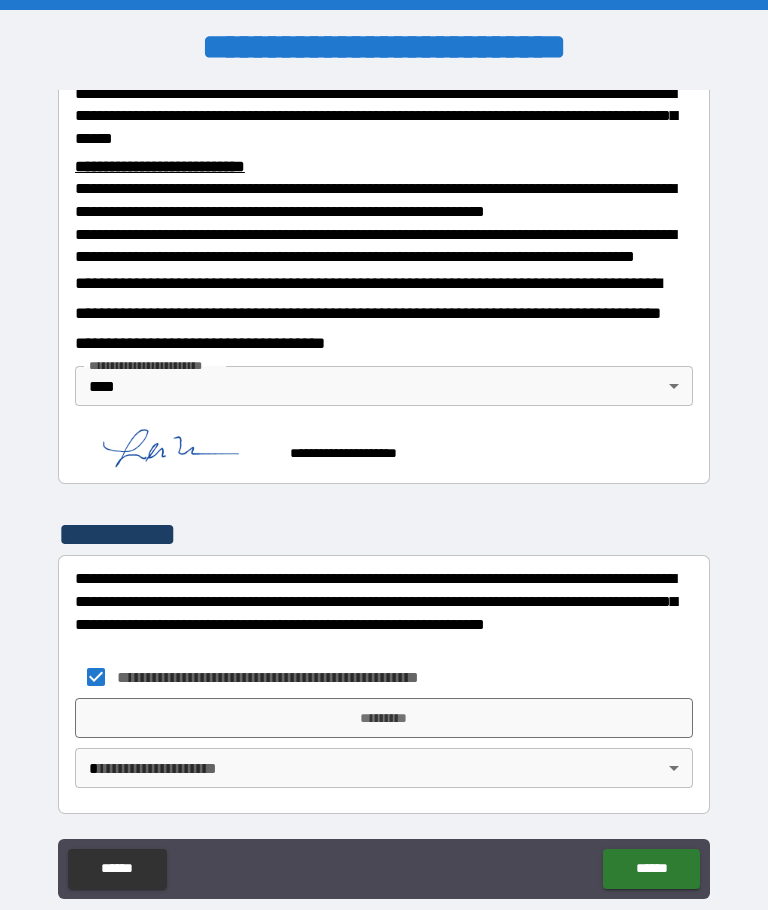 click on "*********" at bounding box center (384, 718) 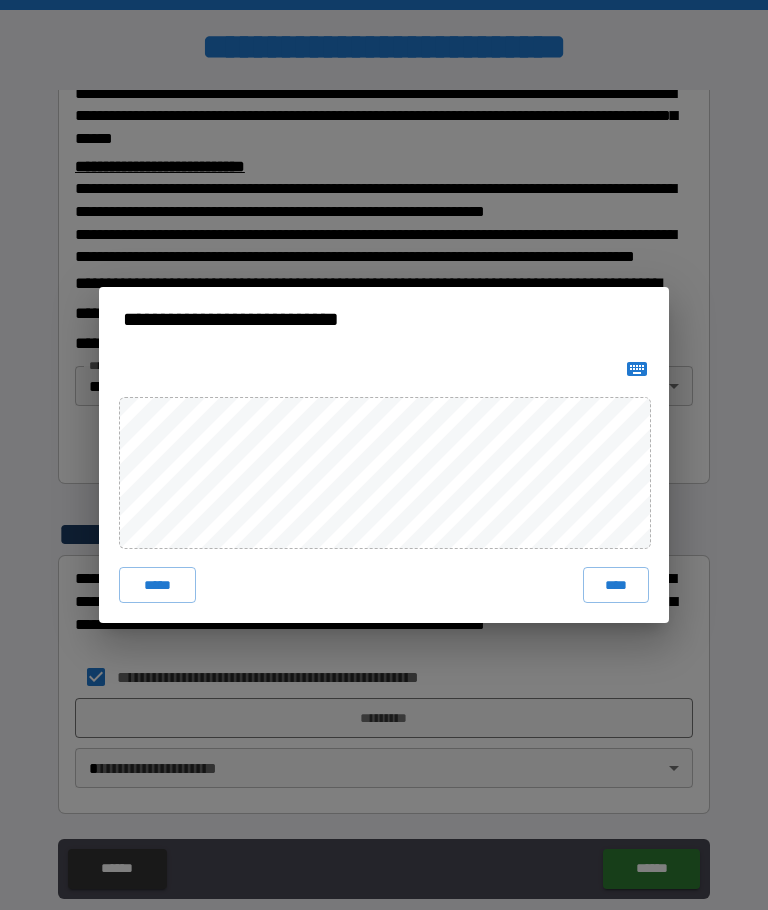 click on "****" at bounding box center [616, 585] 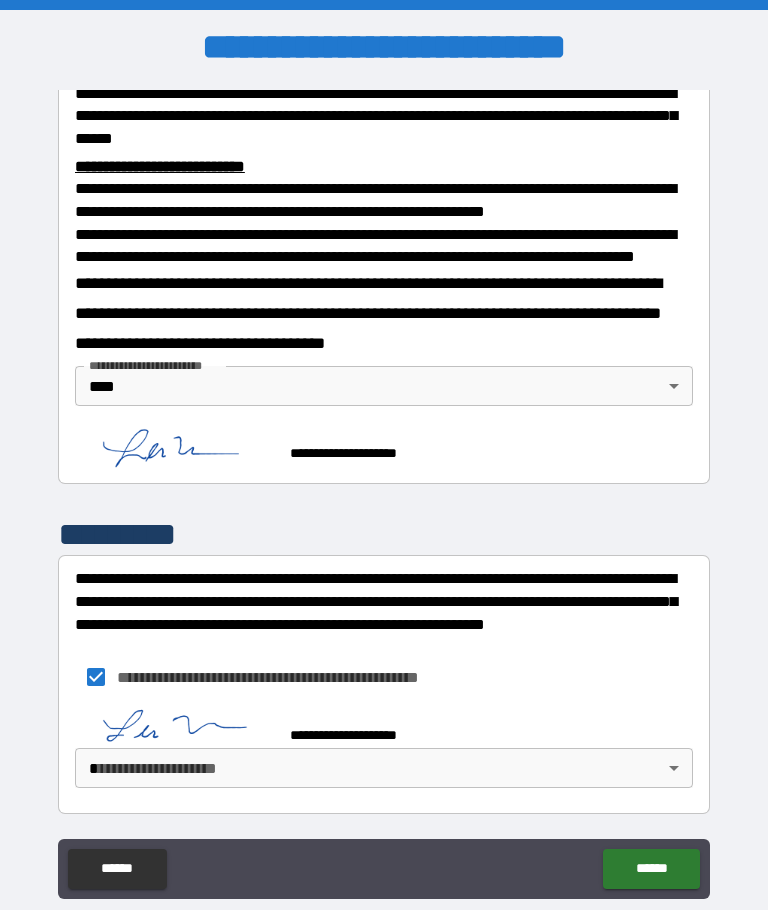 scroll, scrollTop: 746, scrollLeft: 0, axis: vertical 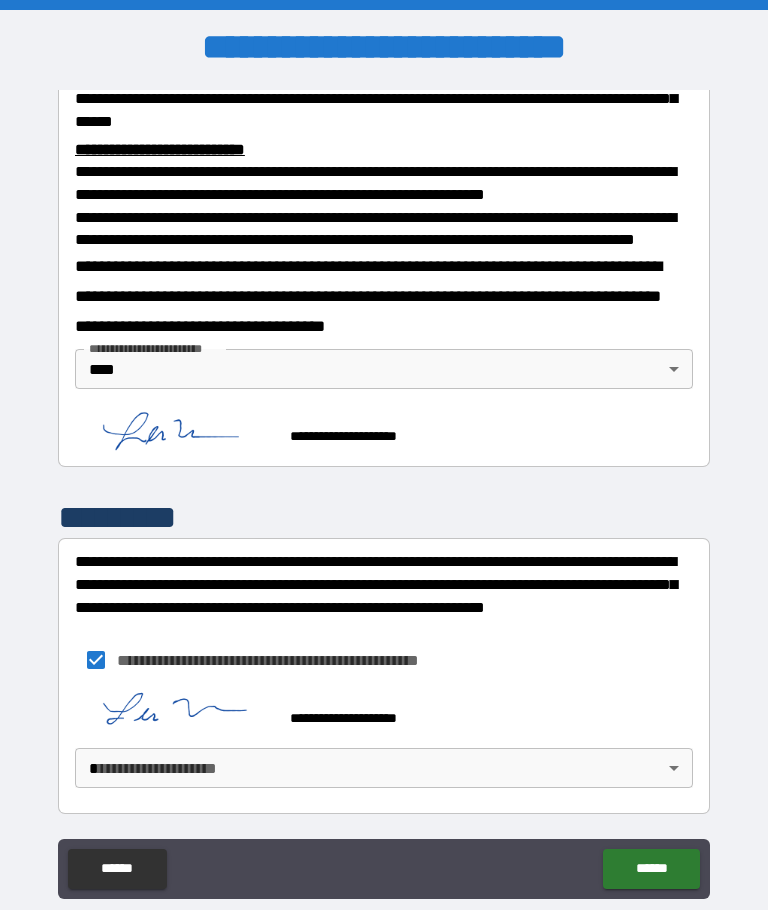 click on "**********" at bounding box center [384, 489] 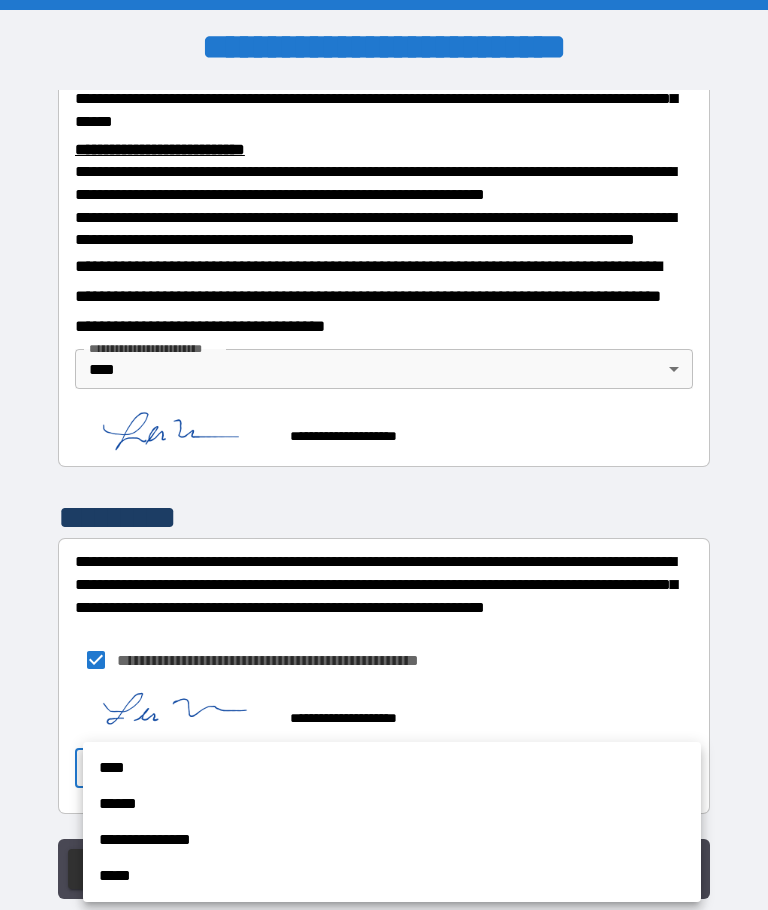 click on "****" at bounding box center [392, 768] 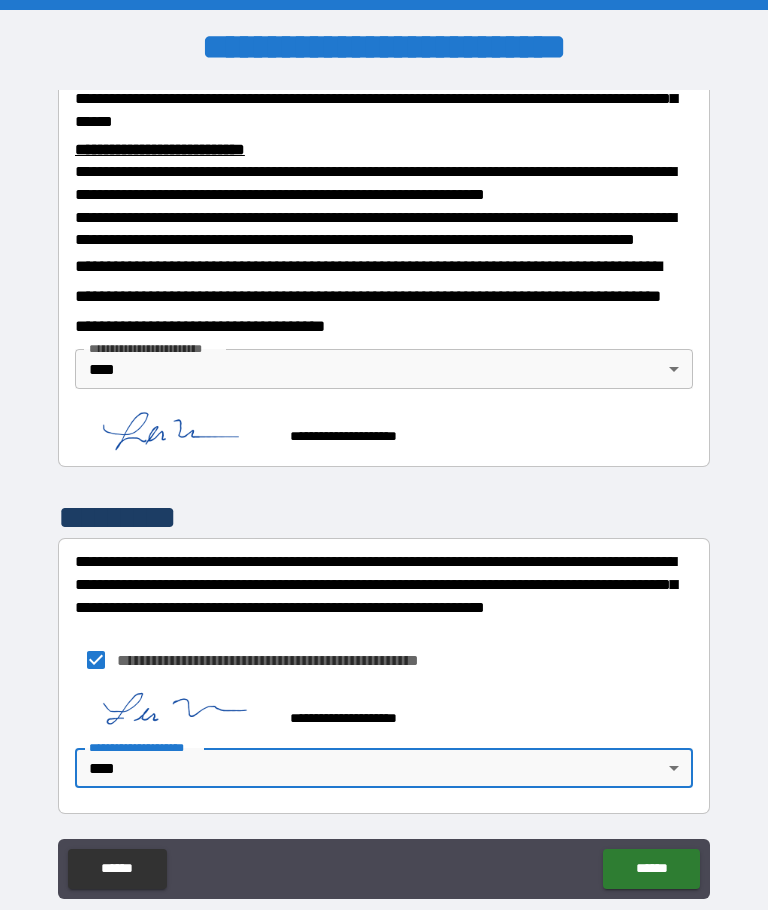 click on "******" at bounding box center [651, 869] 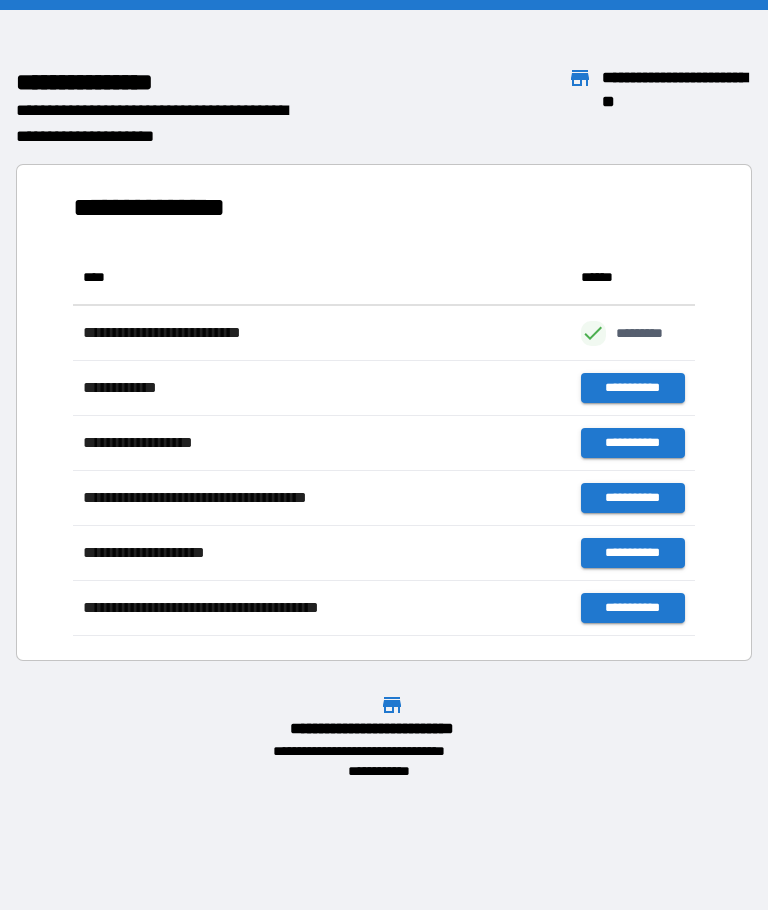 scroll, scrollTop: 1, scrollLeft: 1, axis: both 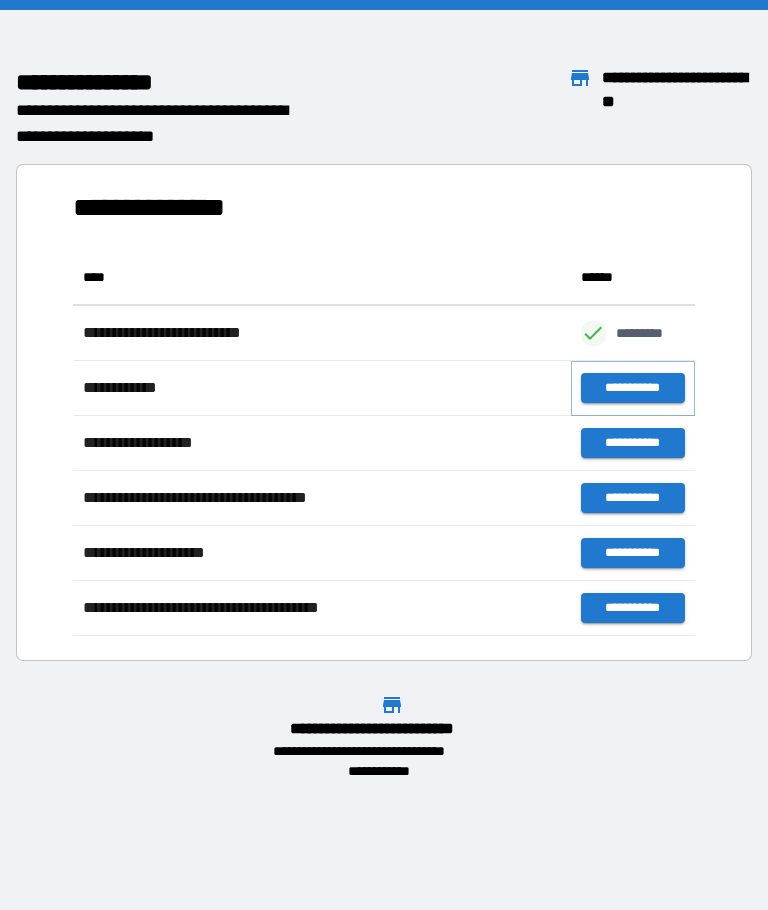 click on "**********" at bounding box center [633, 388] 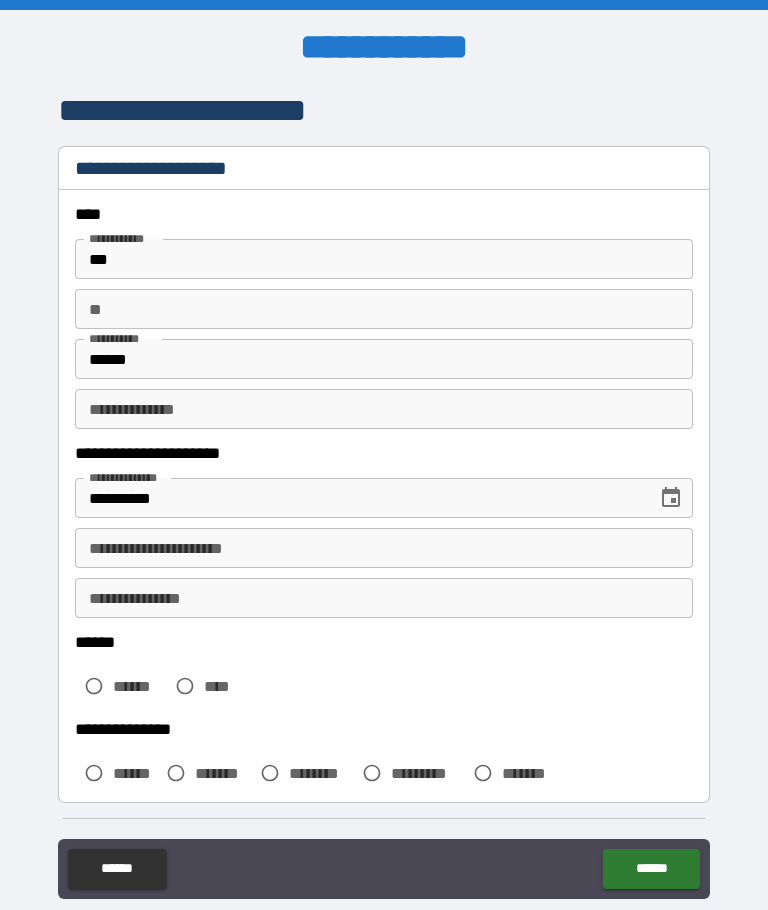 click on "**********" at bounding box center [384, 548] 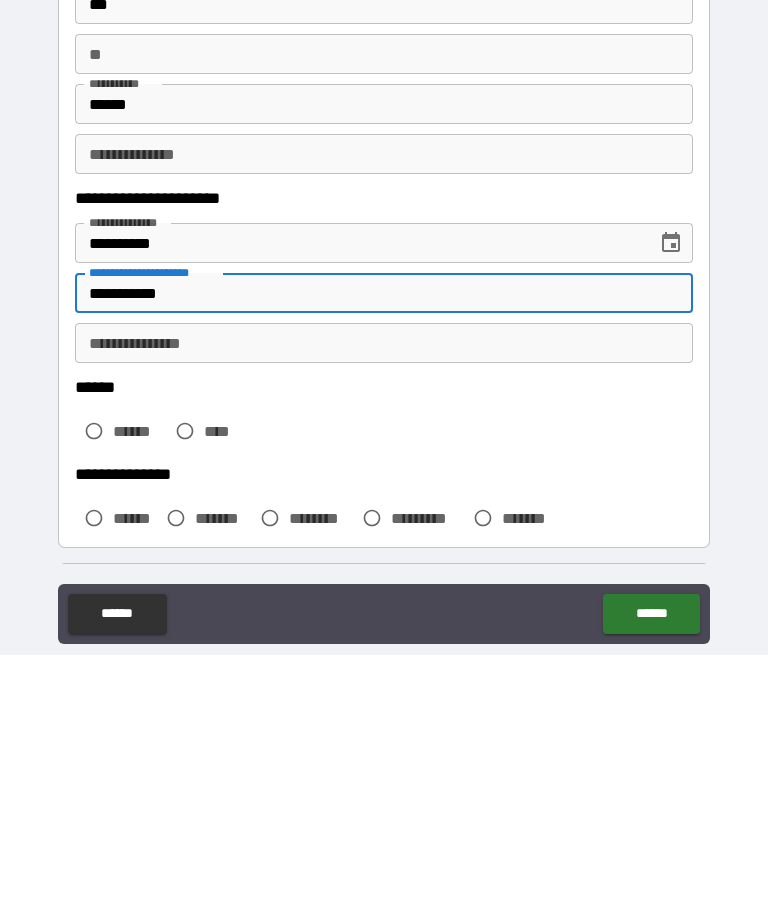 type on "**********" 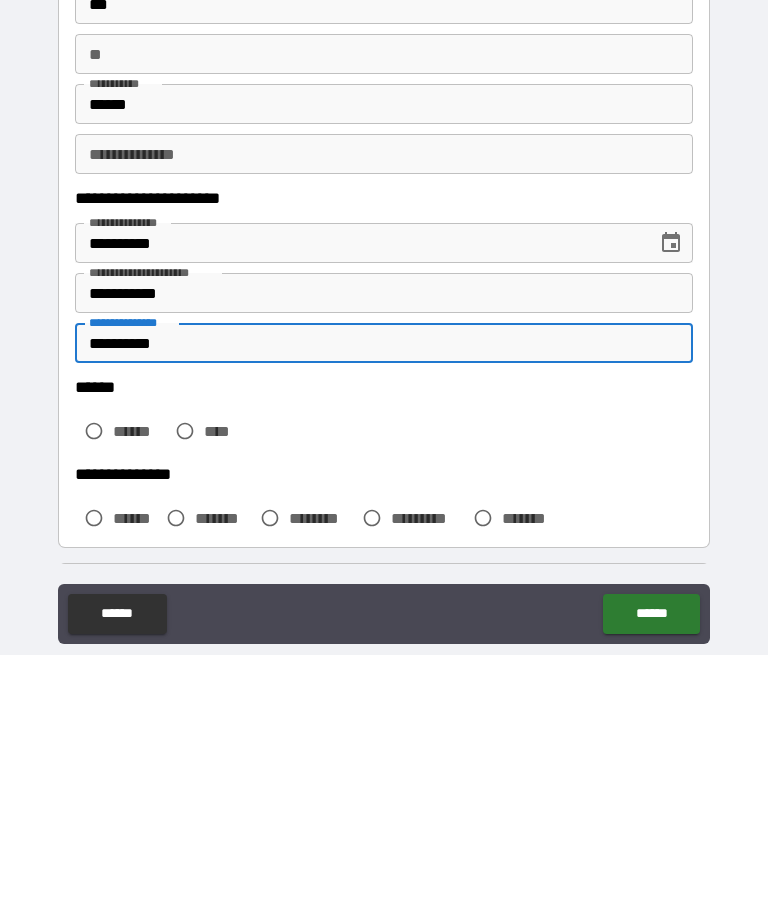 type on "**********" 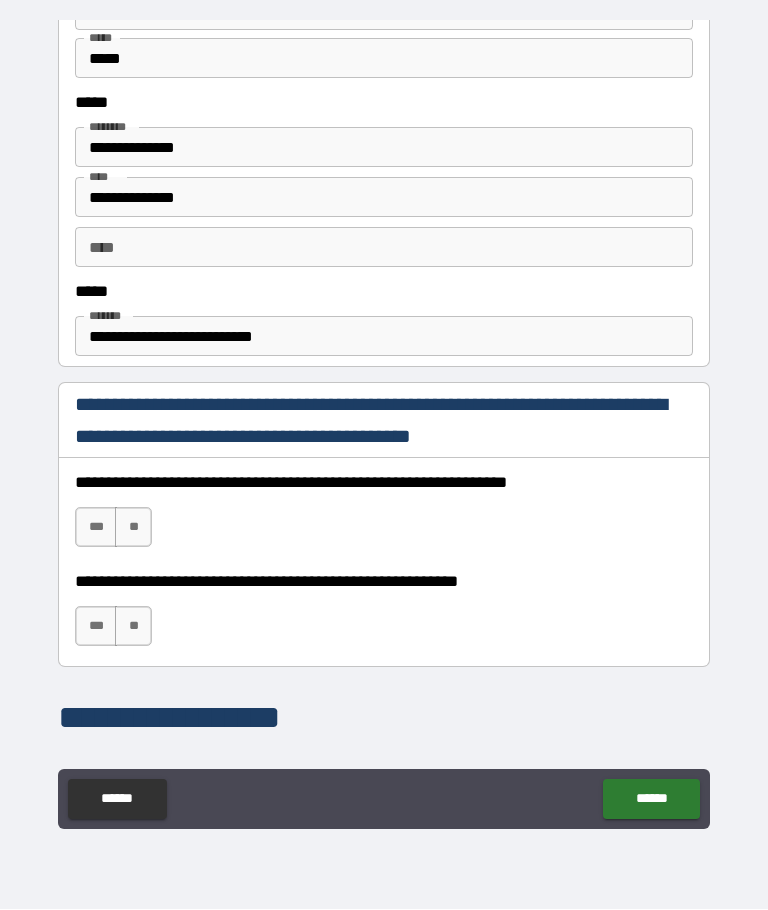 scroll, scrollTop: 1000, scrollLeft: 0, axis: vertical 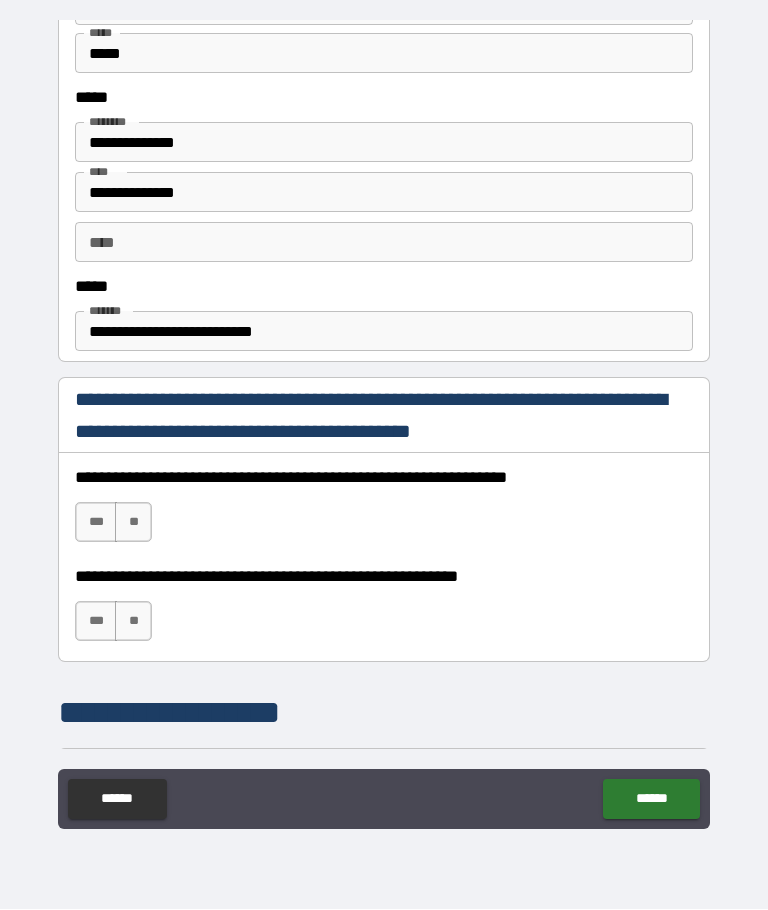 click on "***" at bounding box center (96, 523) 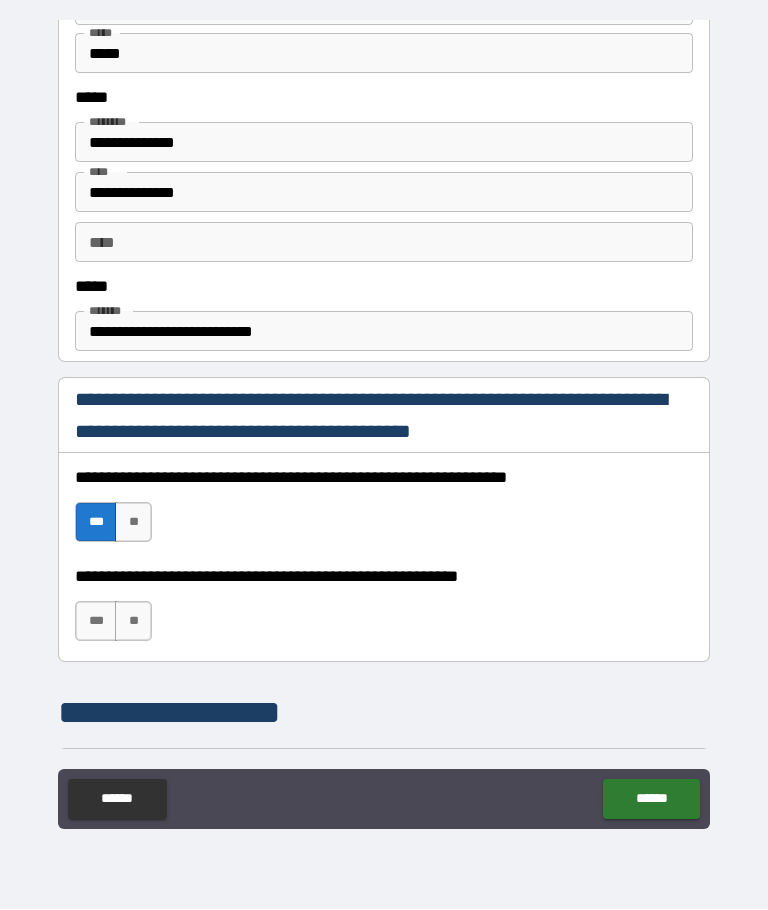 click on "***" at bounding box center (96, 622) 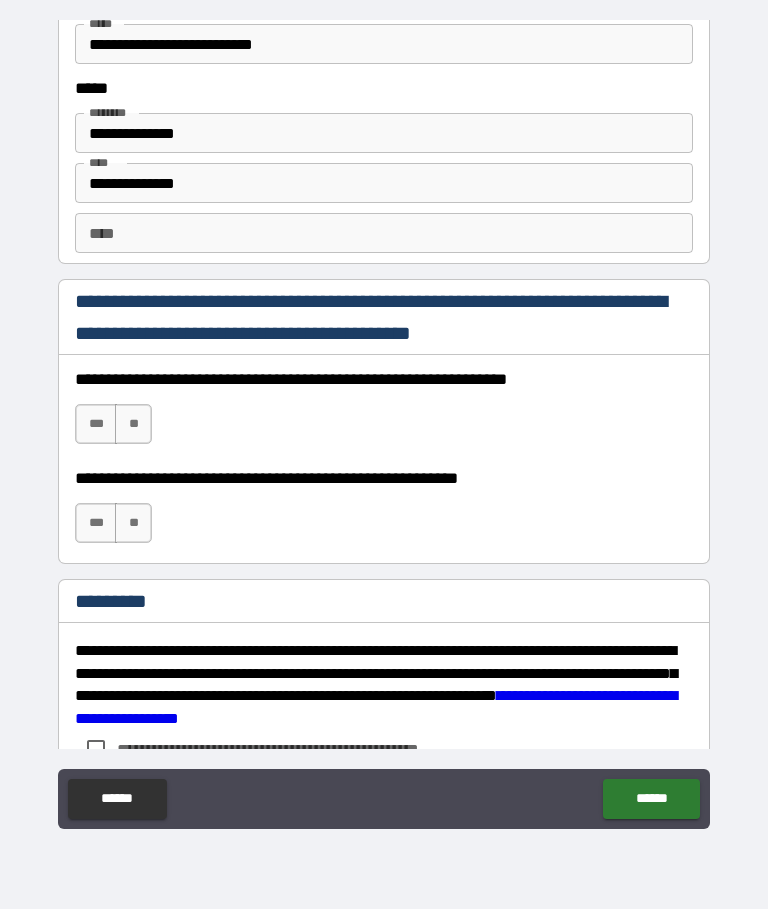 scroll, scrollTop: 2736, scrollLeft: 0, axis: vertical 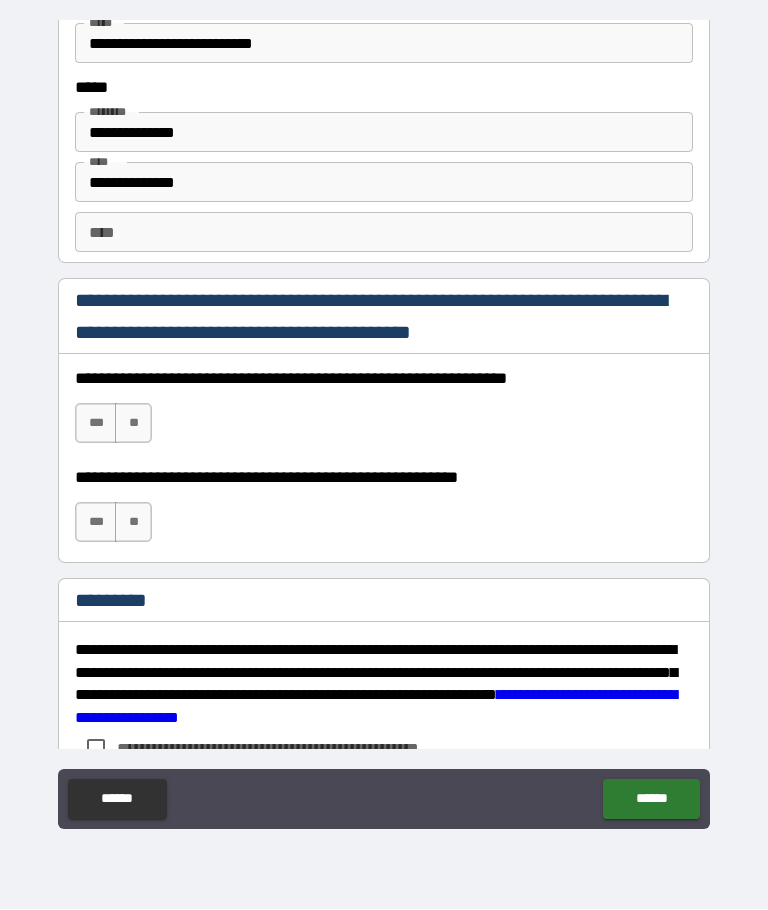 click on "***" at bounding box center (96, 424) 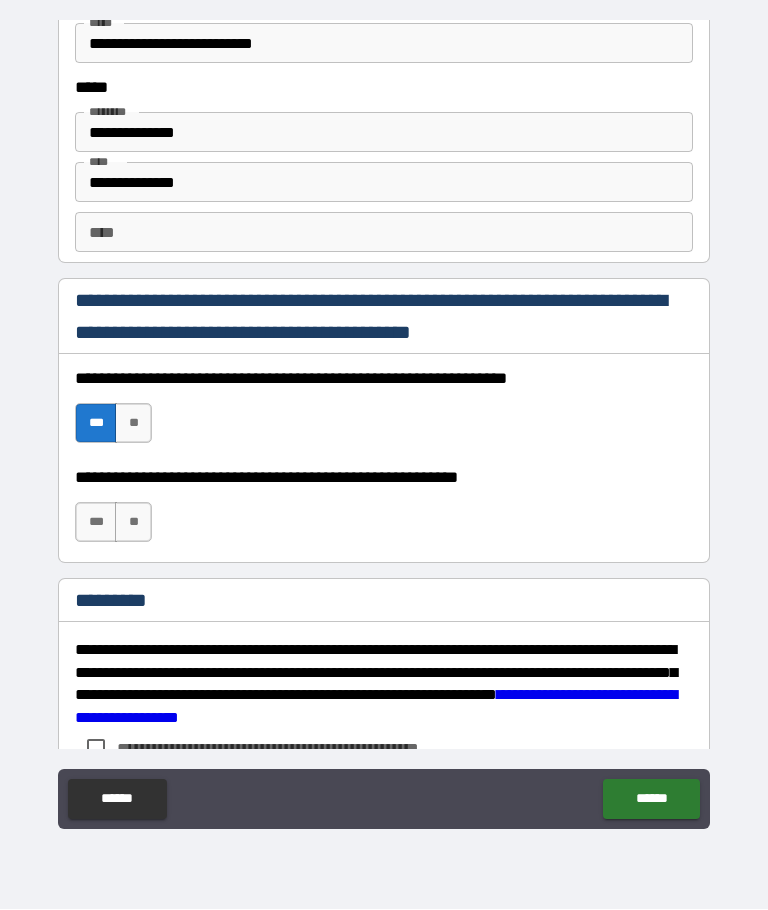 click on "***" at bounding box center (96, 523) 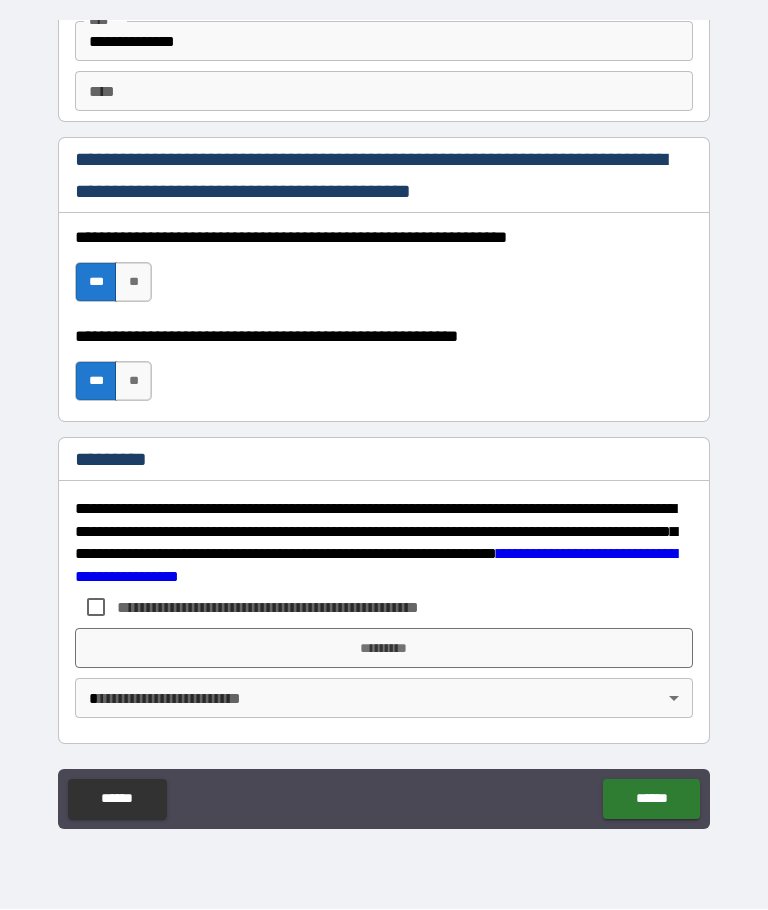 scroll, scrollTop: 2877, scrollLeft: 0, axis: vertical 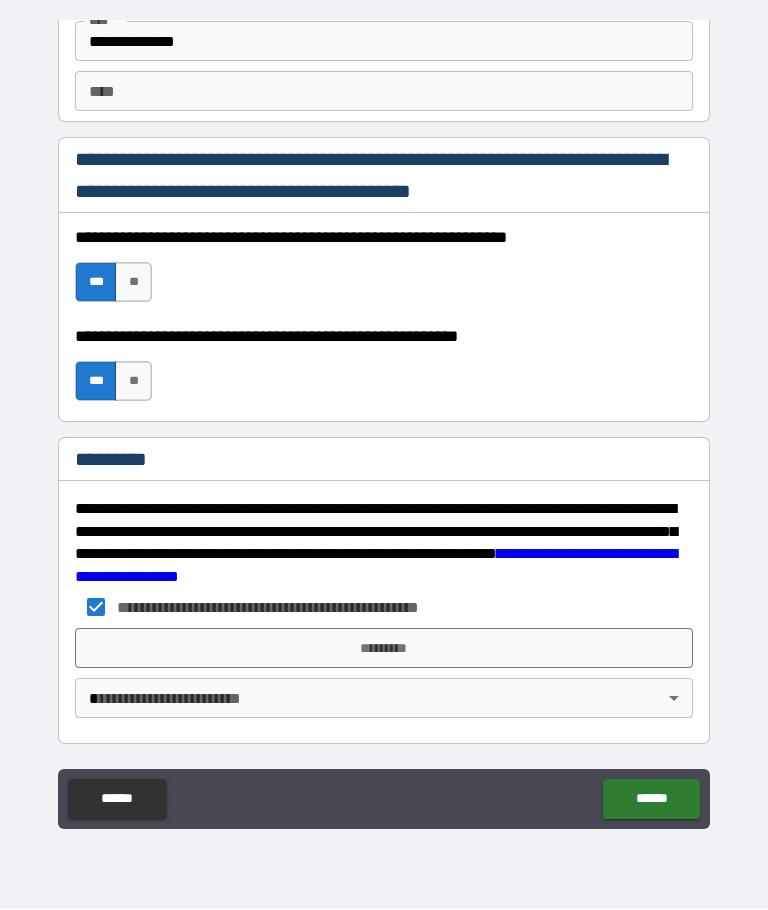click on "*********" at bounding box center [384, 649] 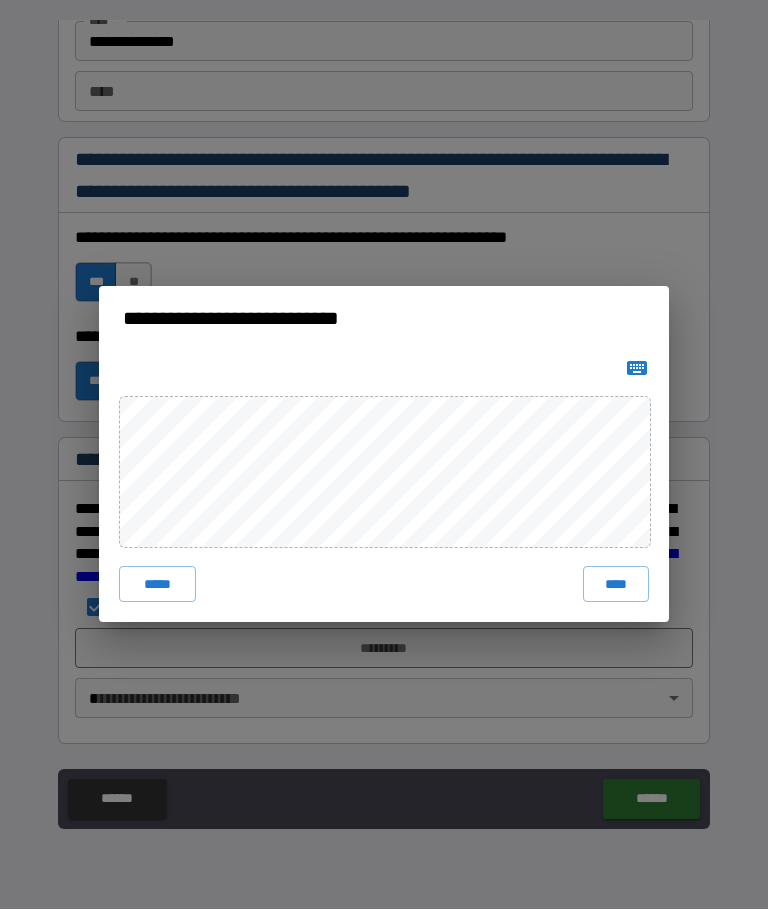 click on "****" at bounding box center (616, 585) 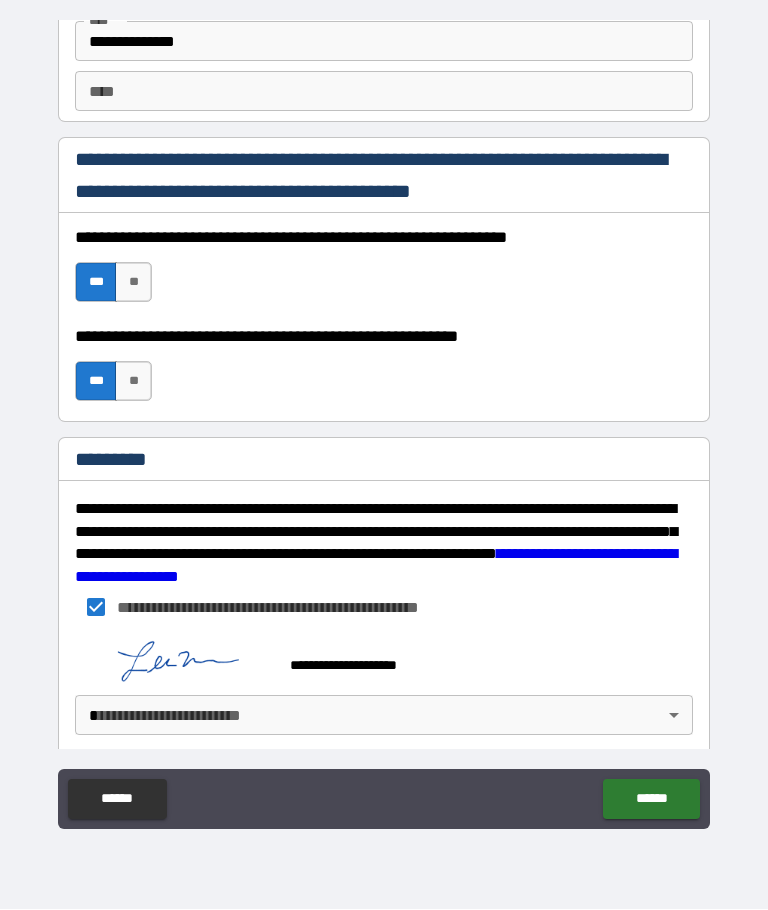 click on "**********" at bounding box center (384, 420) 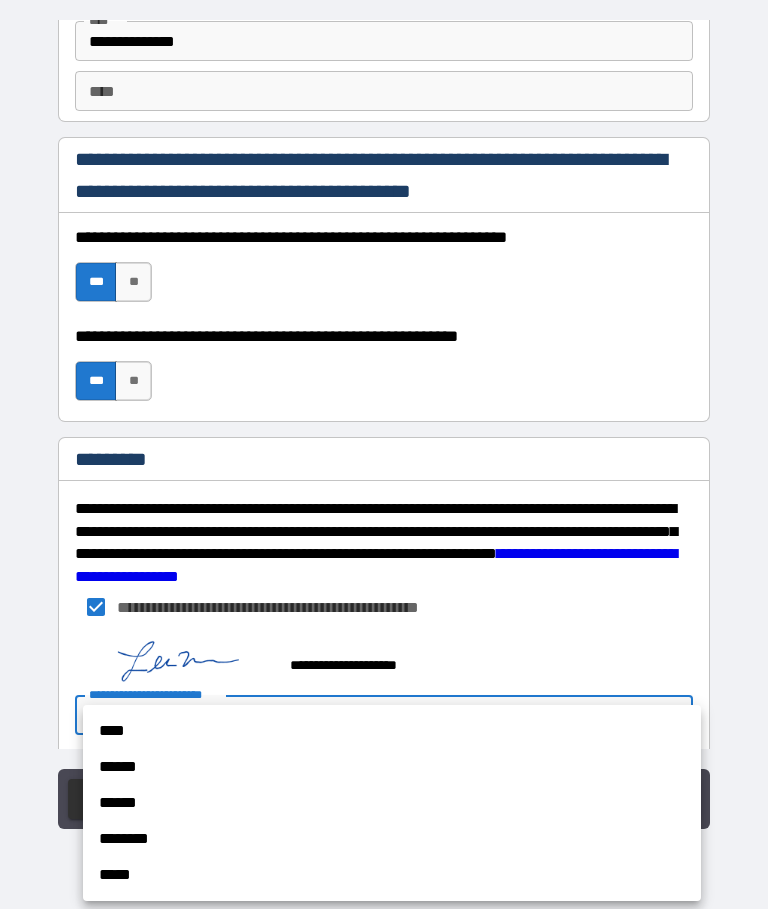 click on "****" at bounding box center (392, 732) 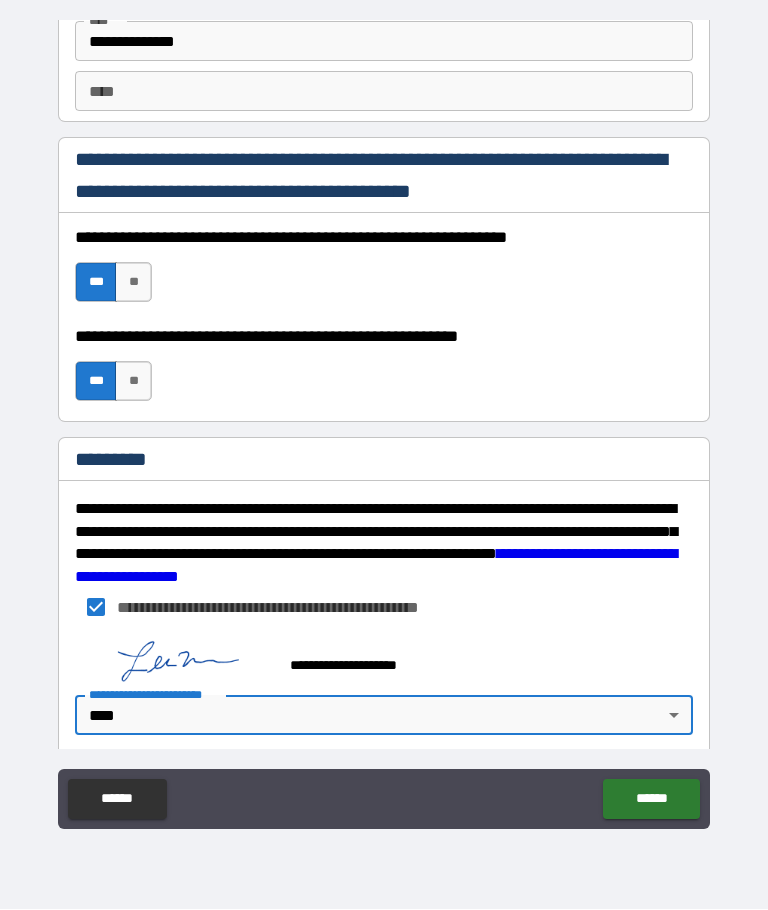 type on "*" 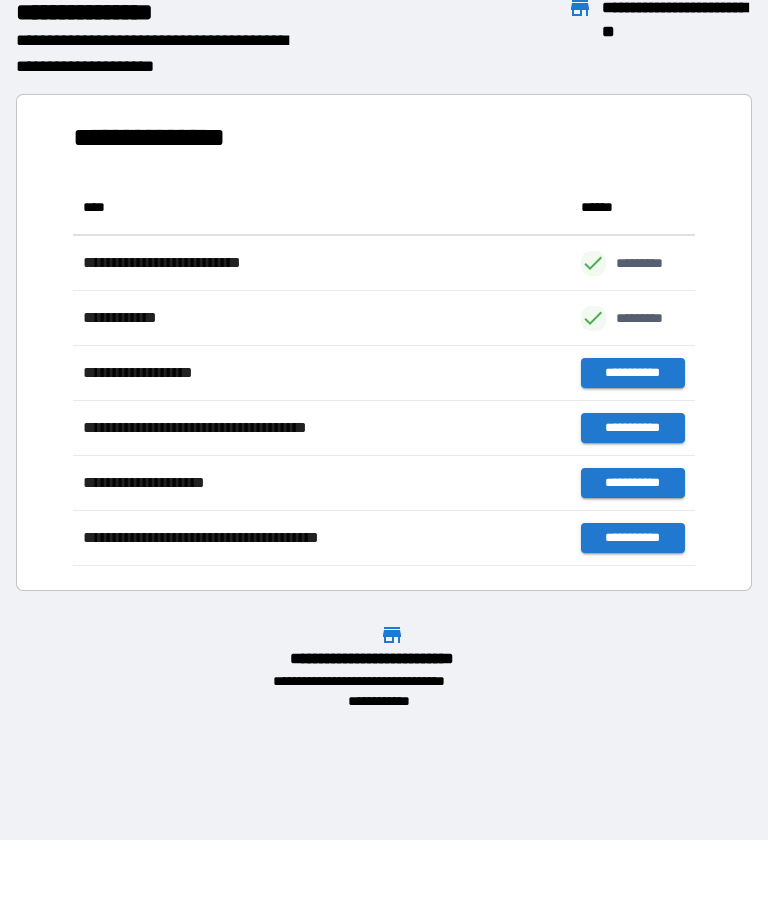 scroll, scrollTop: 1, scrollLeft: 1, axis: both 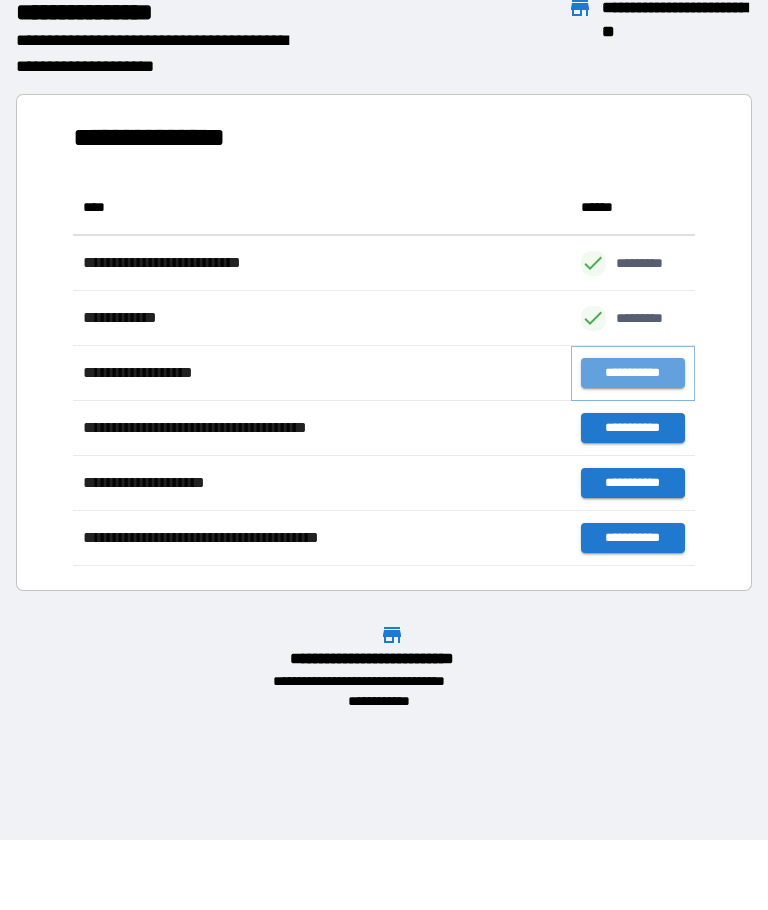 click on "**********" at bounding box center [633, 374] 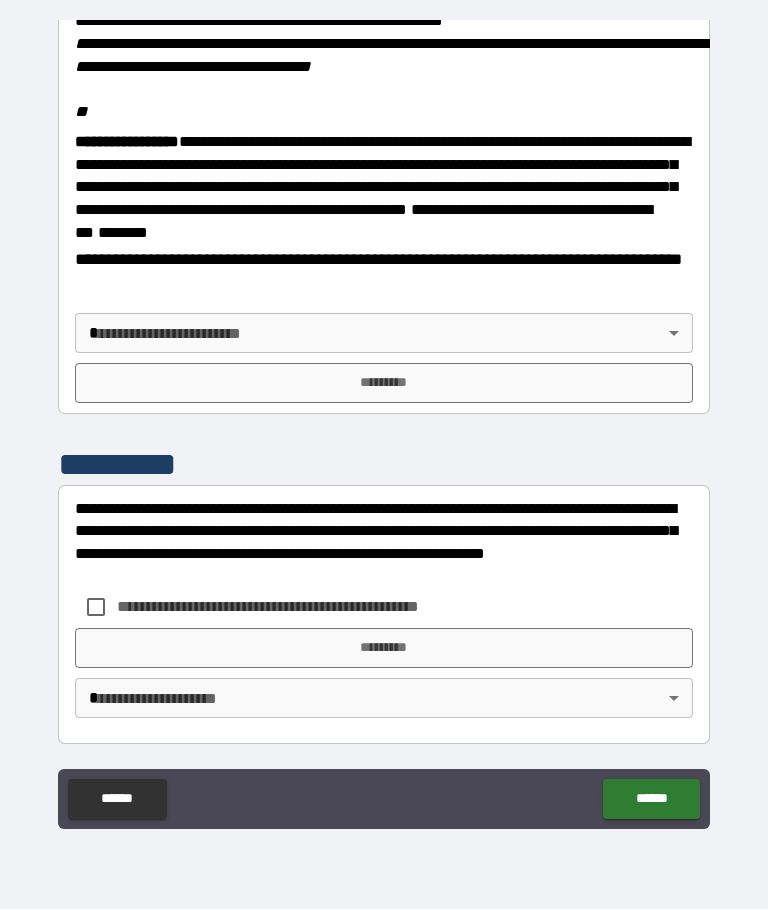 scroll, scrollTop: 2453, scrollLeft: 0, axis: vertical 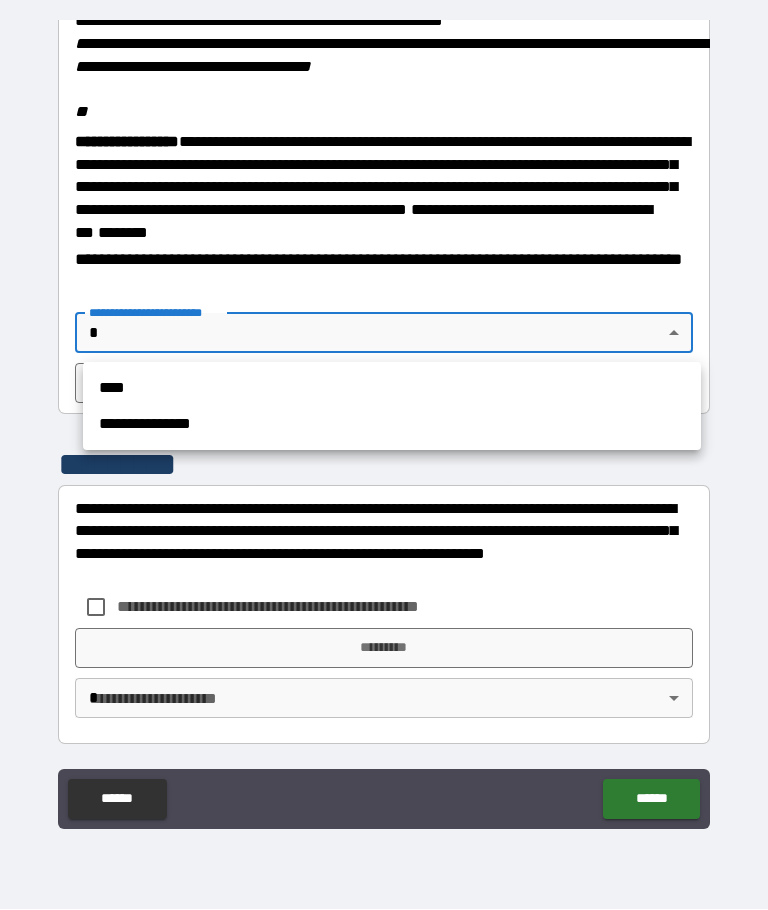 click on "****" at bounding box center [392, 389] 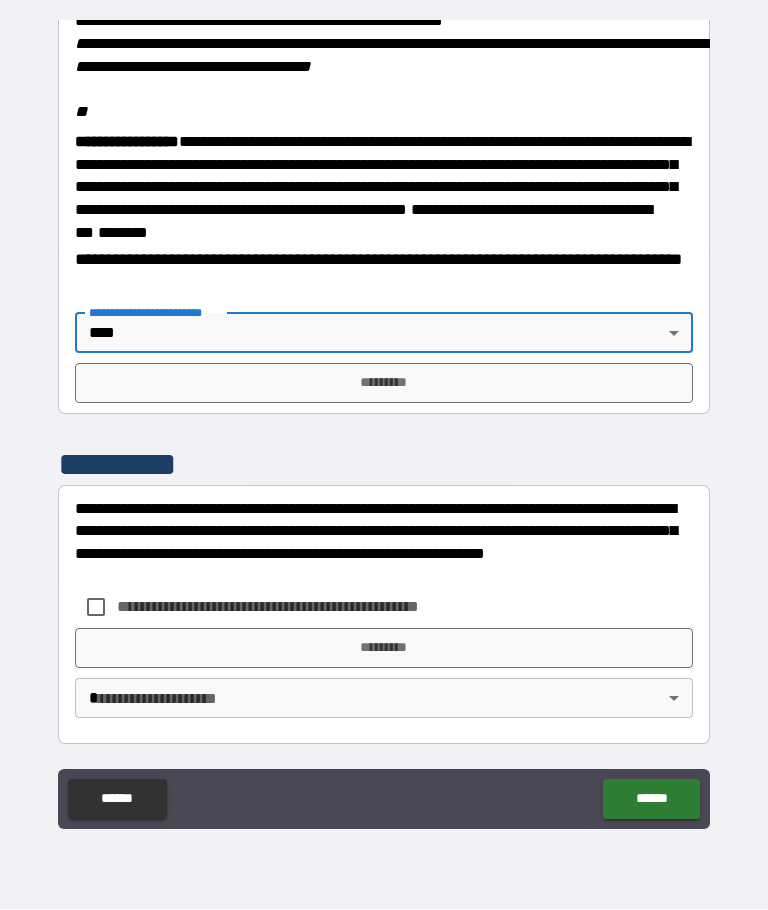 click on "*********" at bounding box center [384, 384] 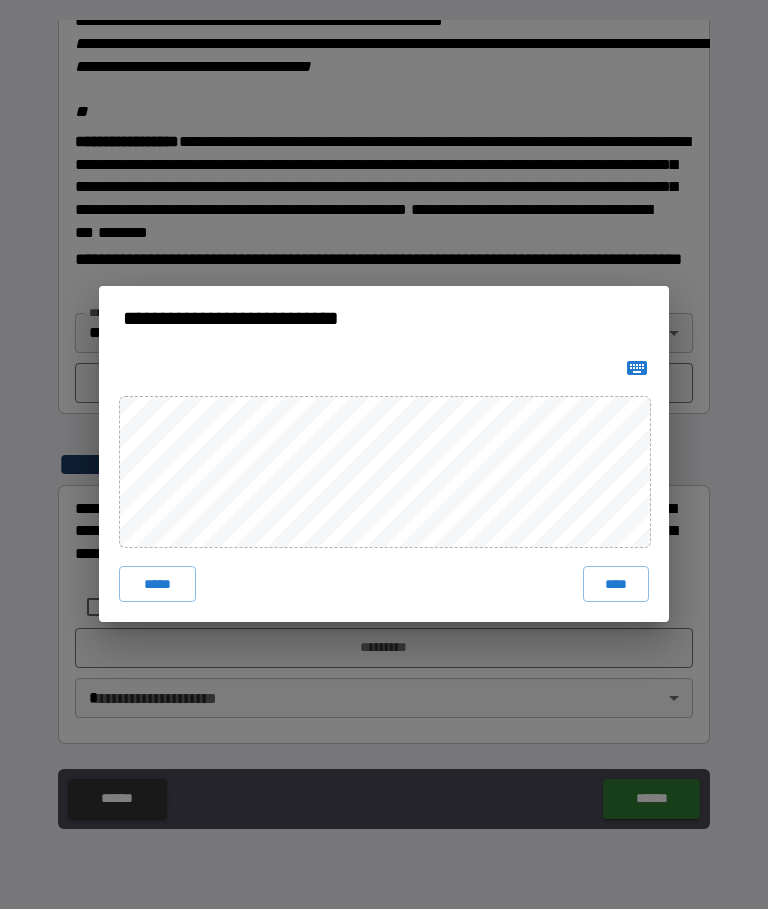 click on "****" at bounding box center [616, 585] 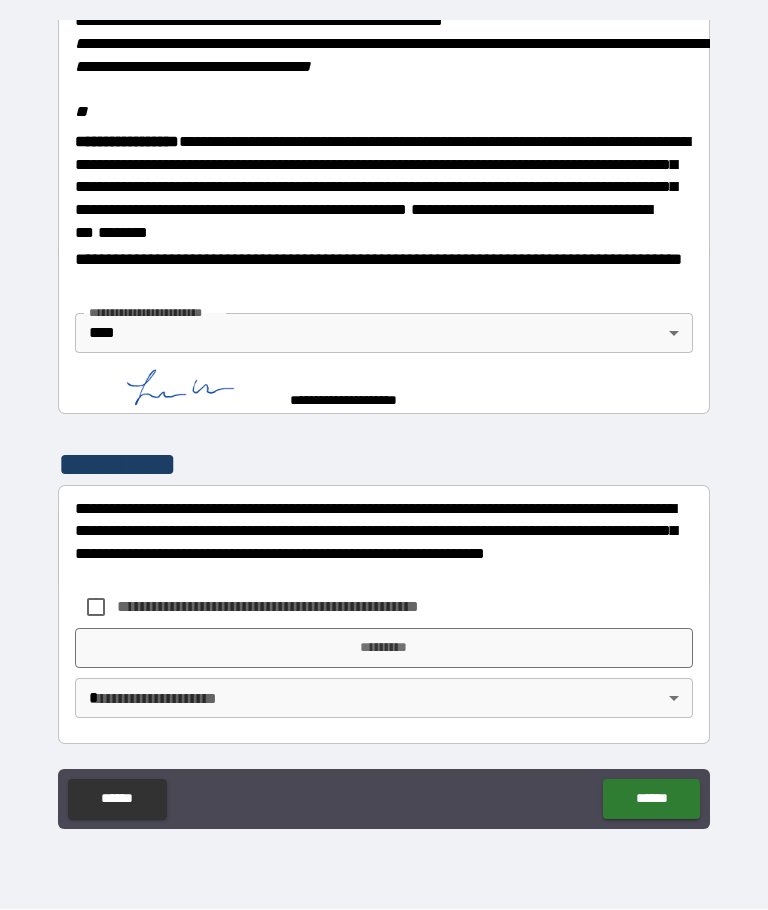 scroll, scrollTop: 2443, scrollLeft: 0, axis: vertical 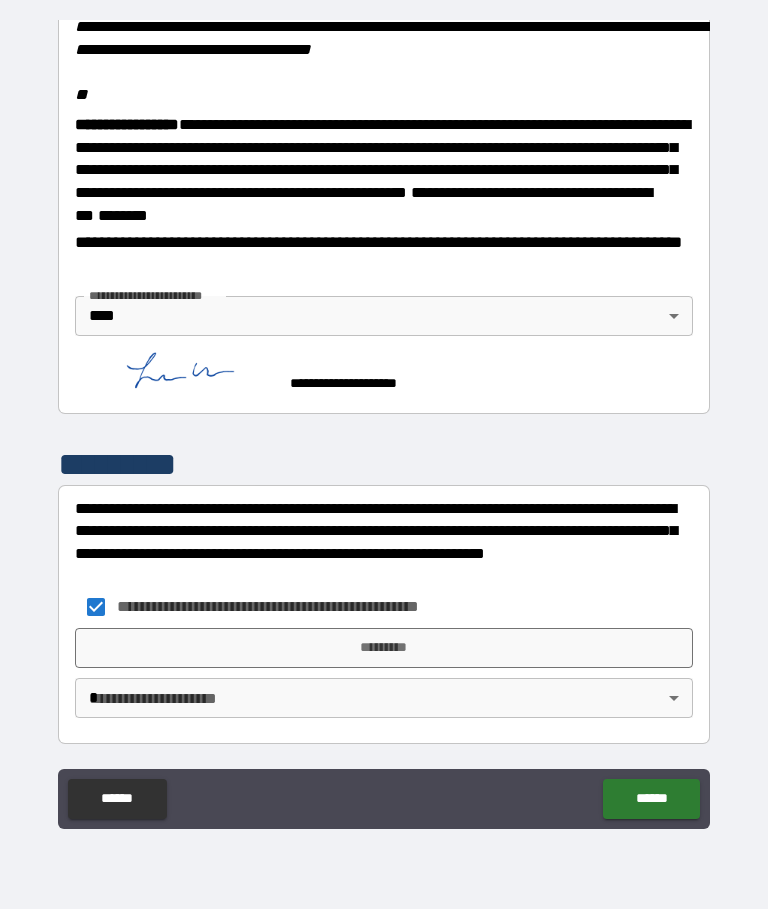 click on "*********" at bounding box center [384, 649] 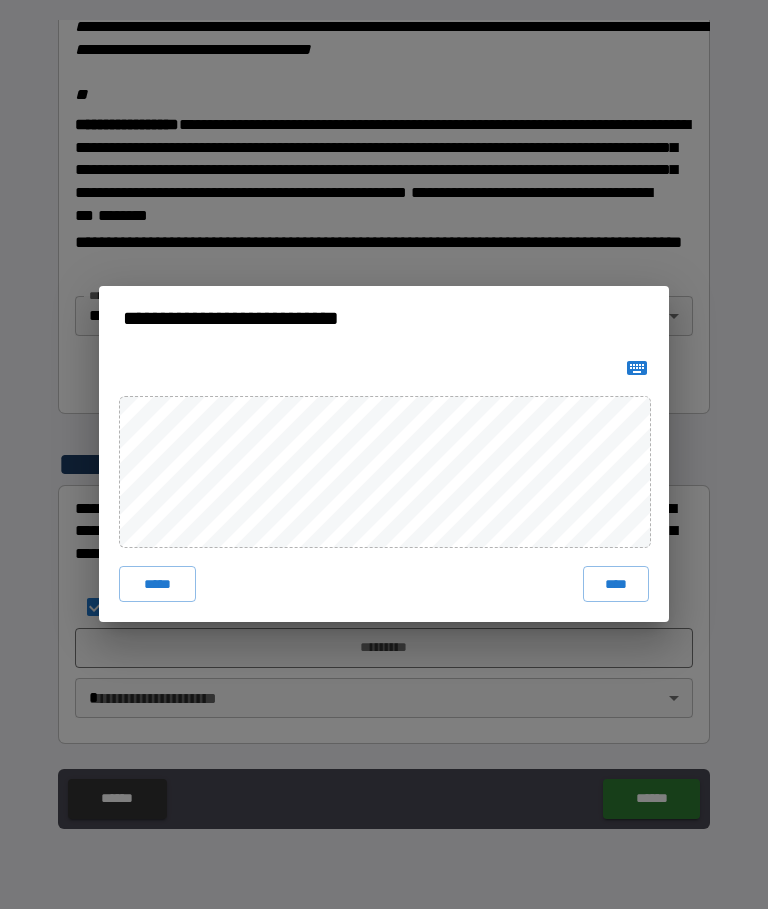 click on "****" at bounding box center [616, 585] 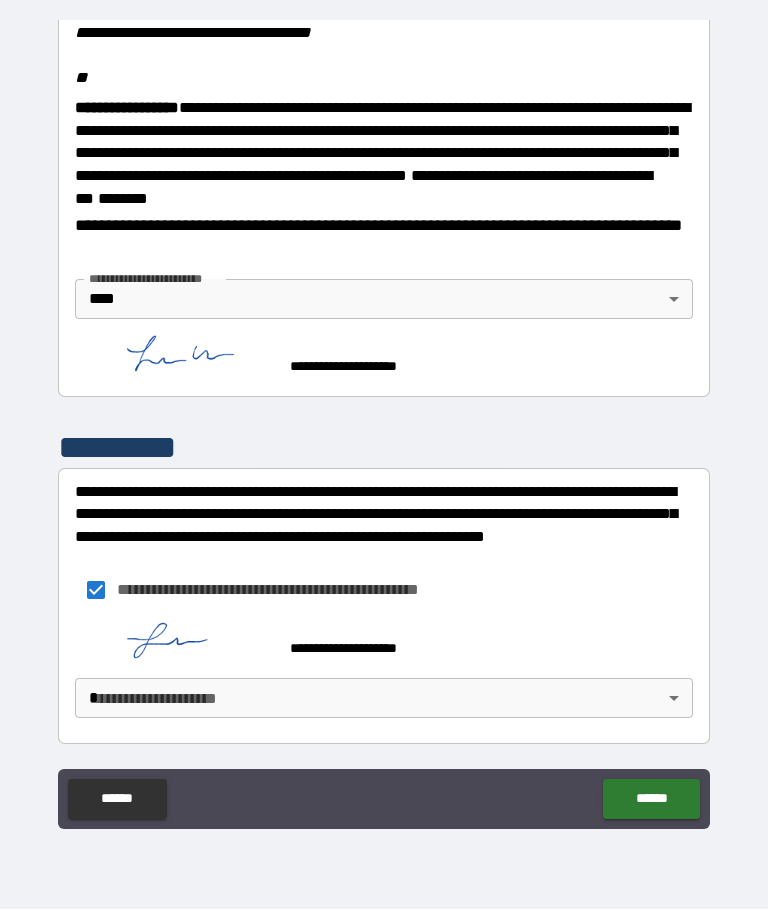 scroll, scrollTop: 2487, scrollLeft: 0, axis: vertical 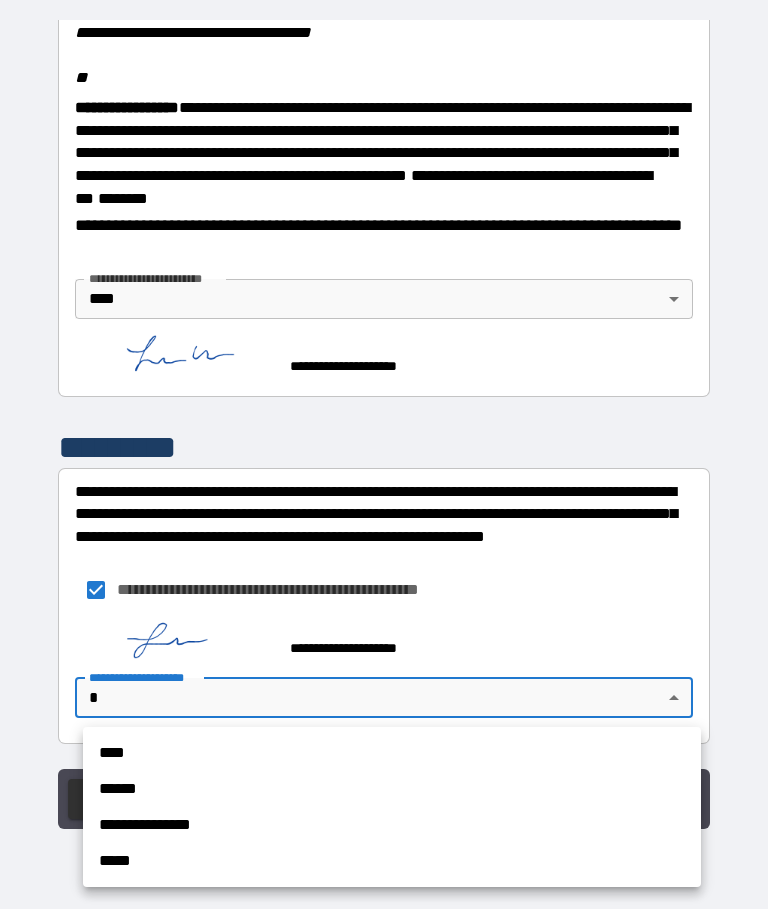 click on "****" at bounding box center [392, 754] 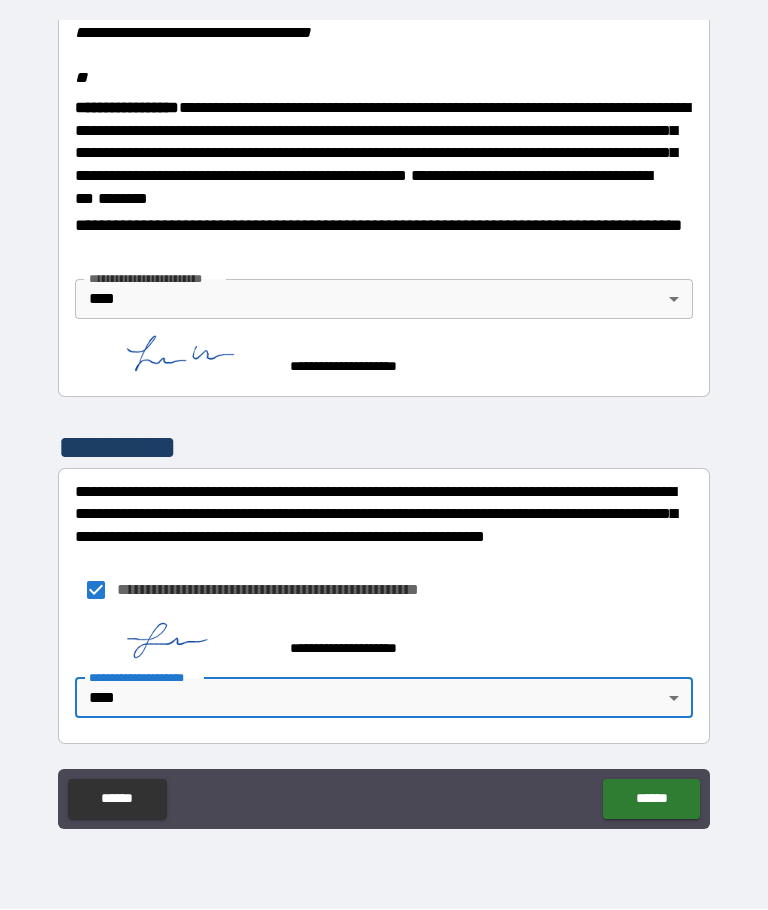 type on "****" 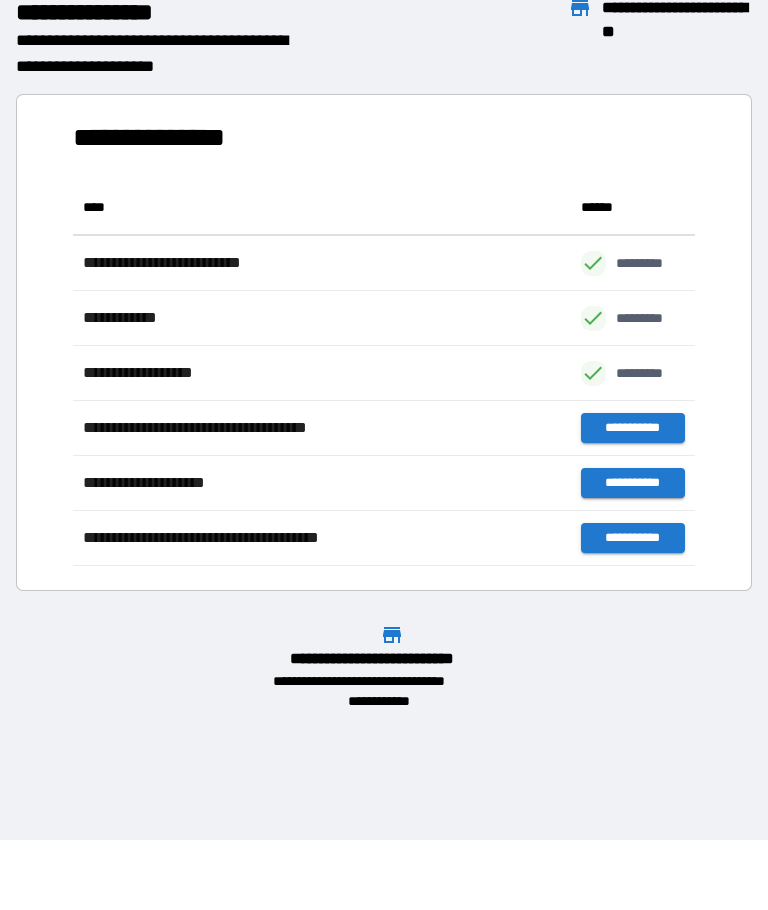 scroll, scrollTop: 1, scrollLeft: 1, axis: both 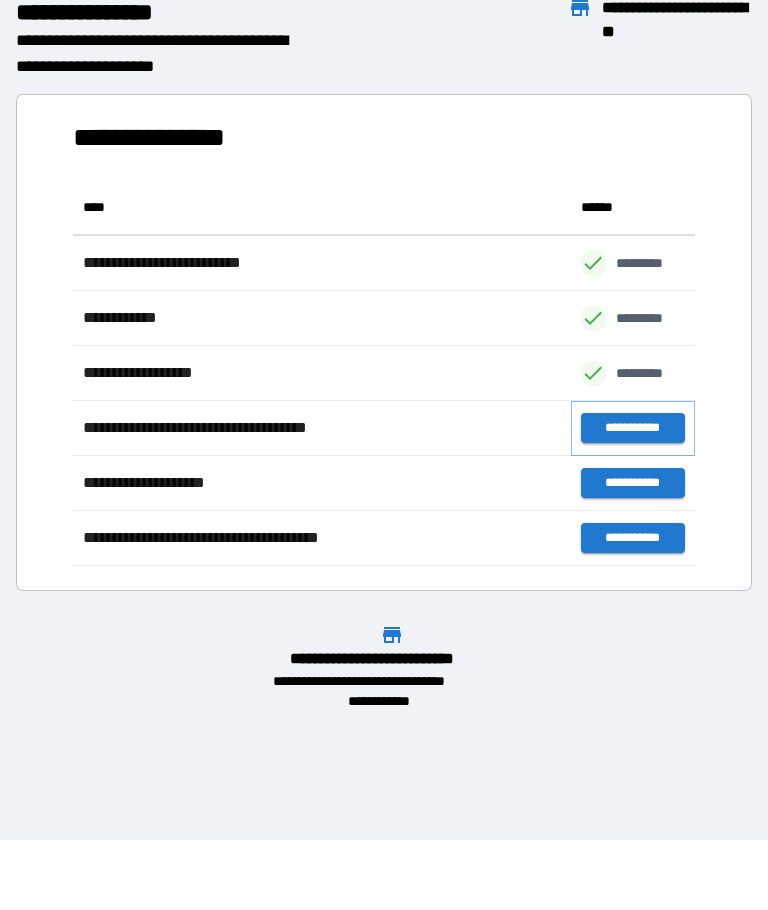 click on "**********" at bounding box center [633, 429] 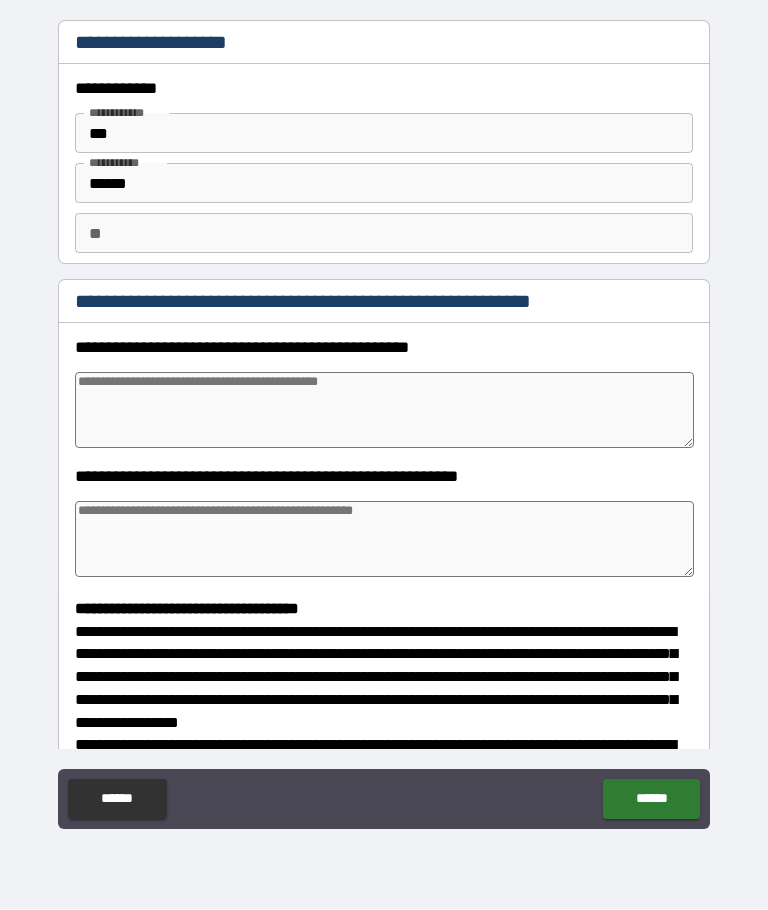 type on "*" 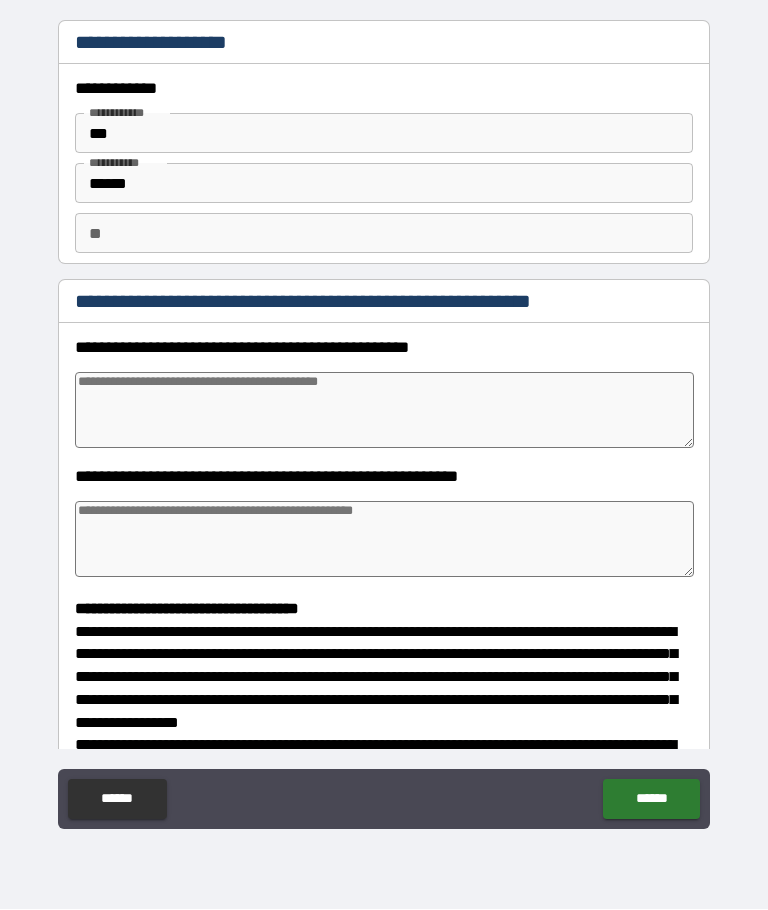type on "*" 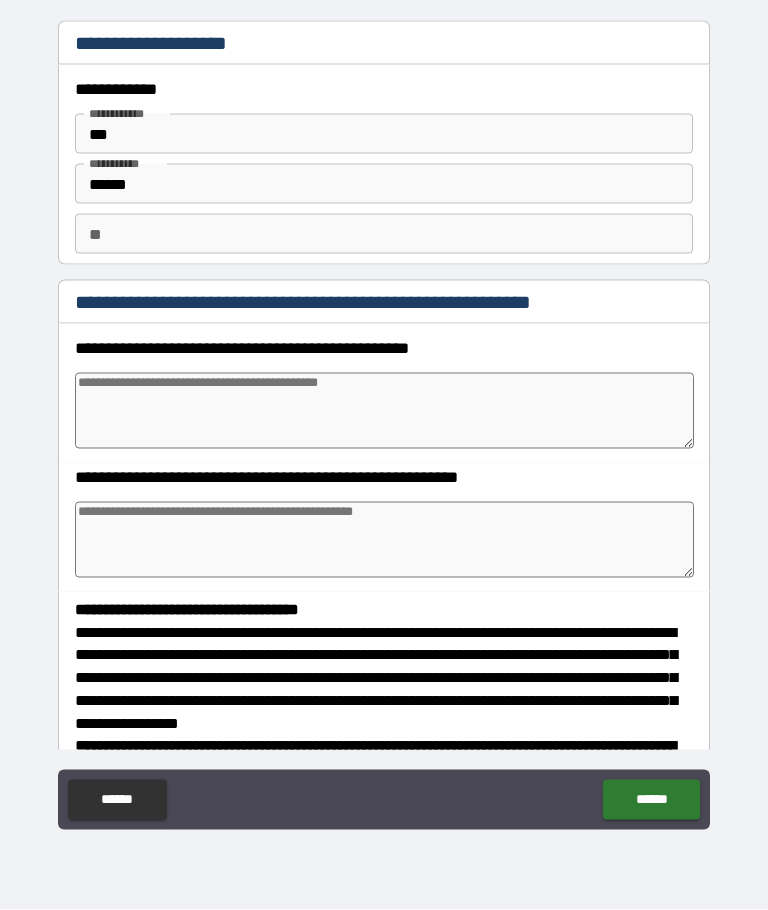 type on "*" 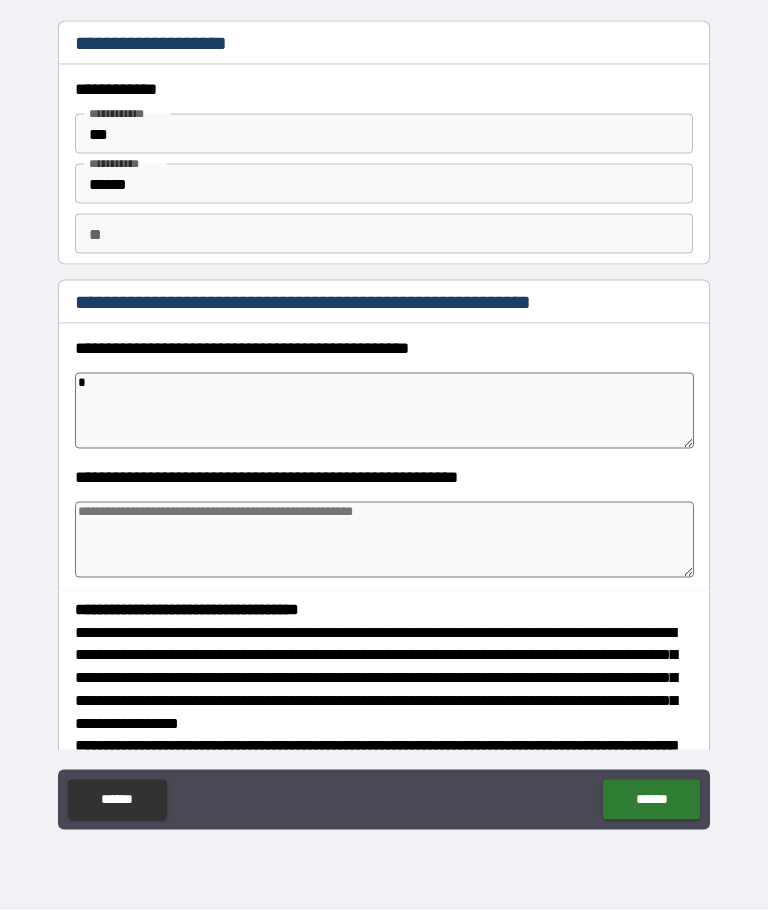 type on "*" 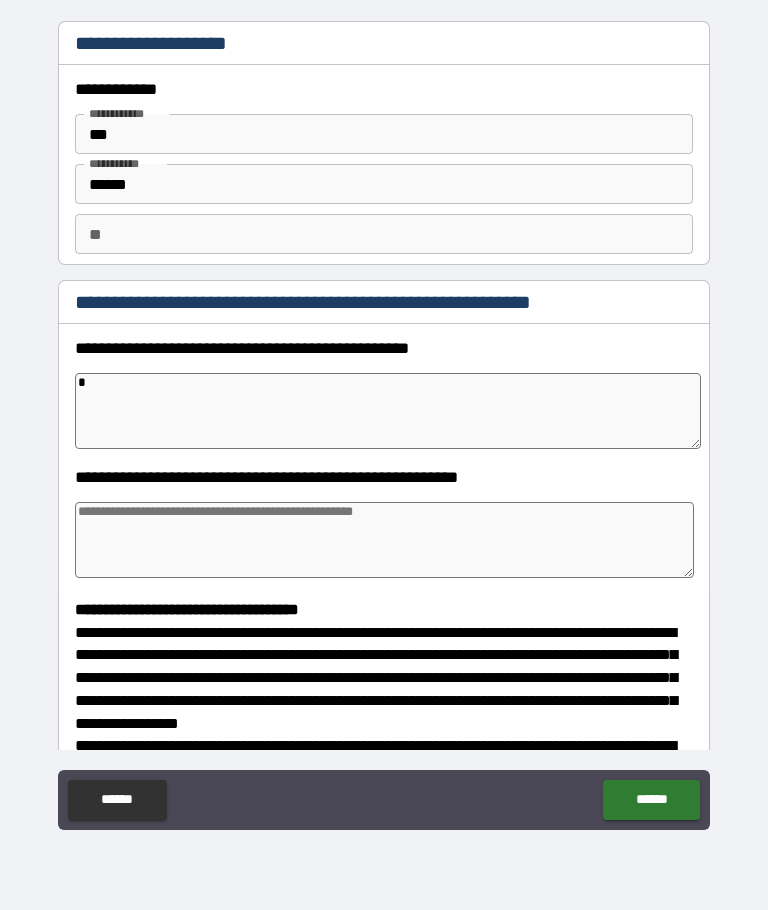 type on "*" 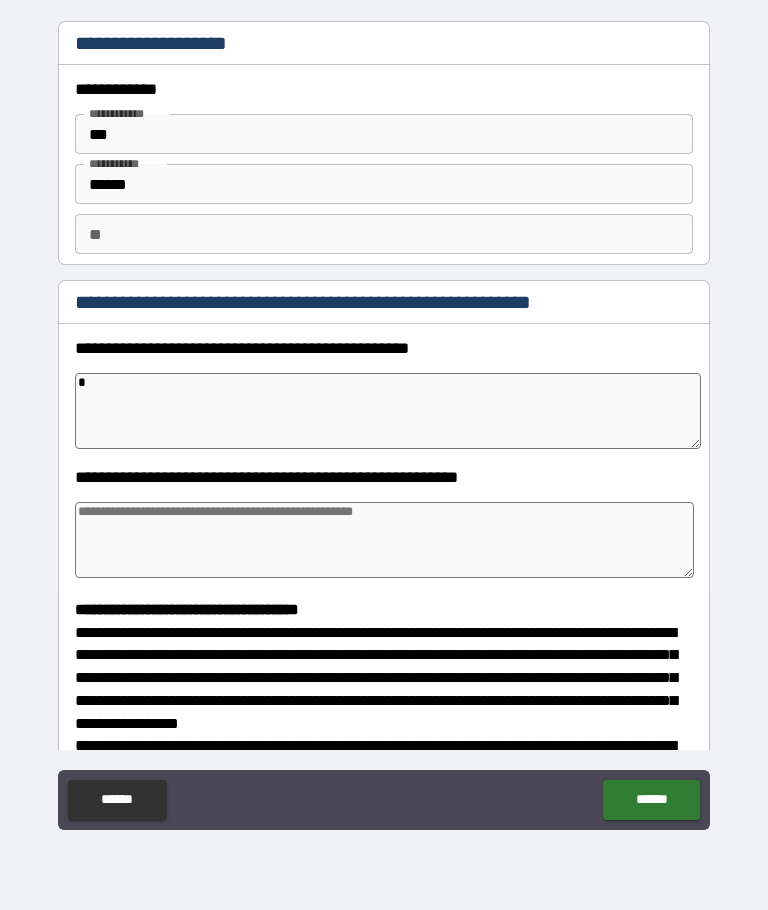 type on "*" 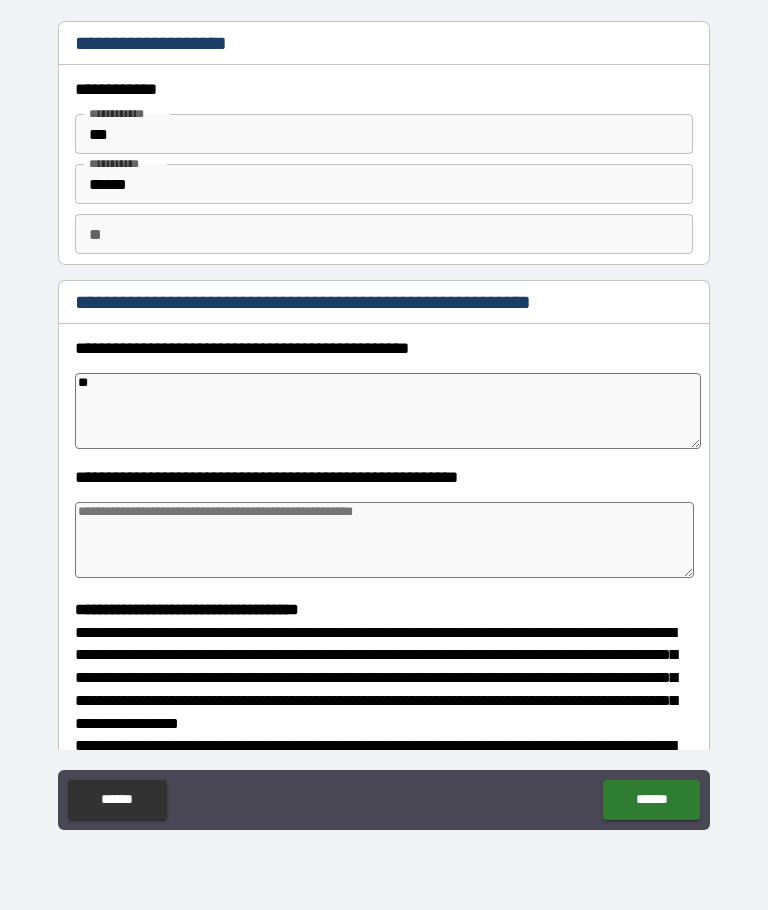 type on "*" 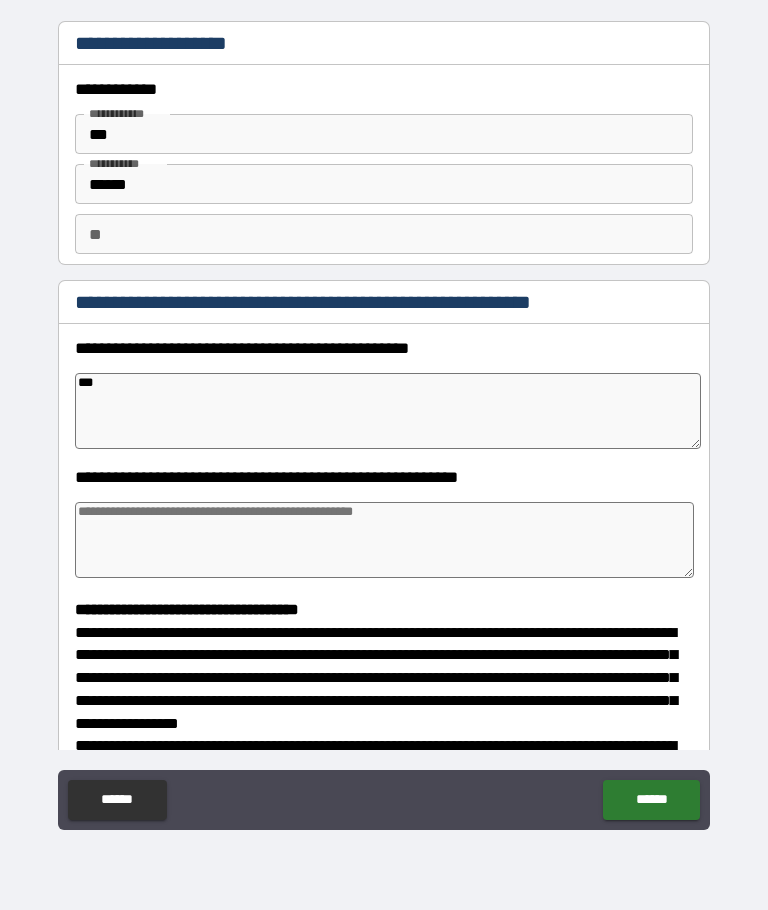 type on "****" 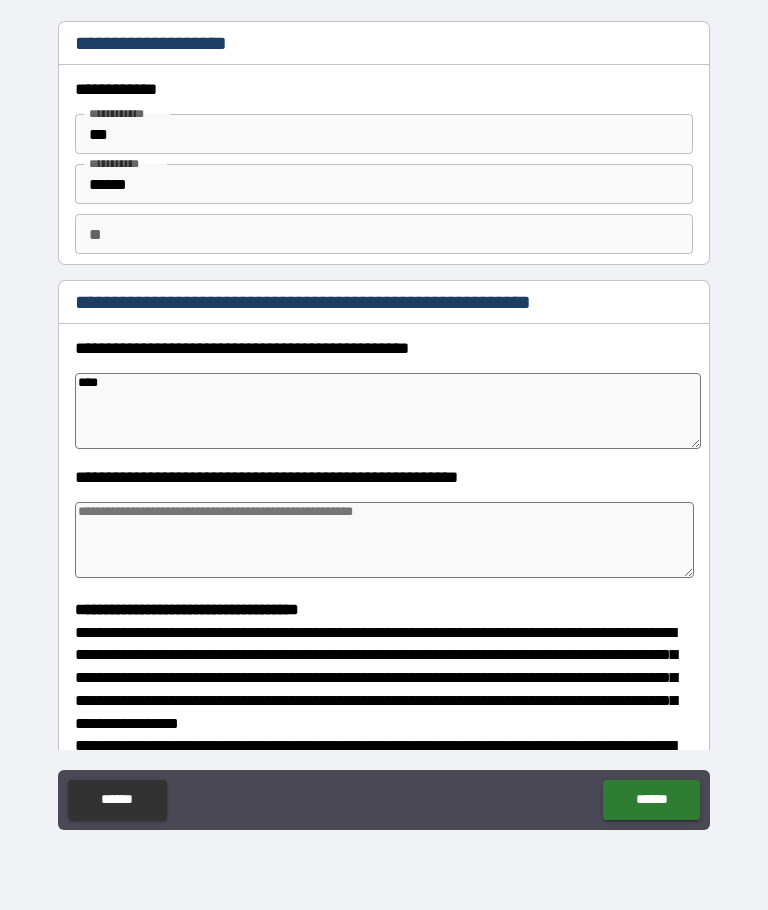 type on "*" 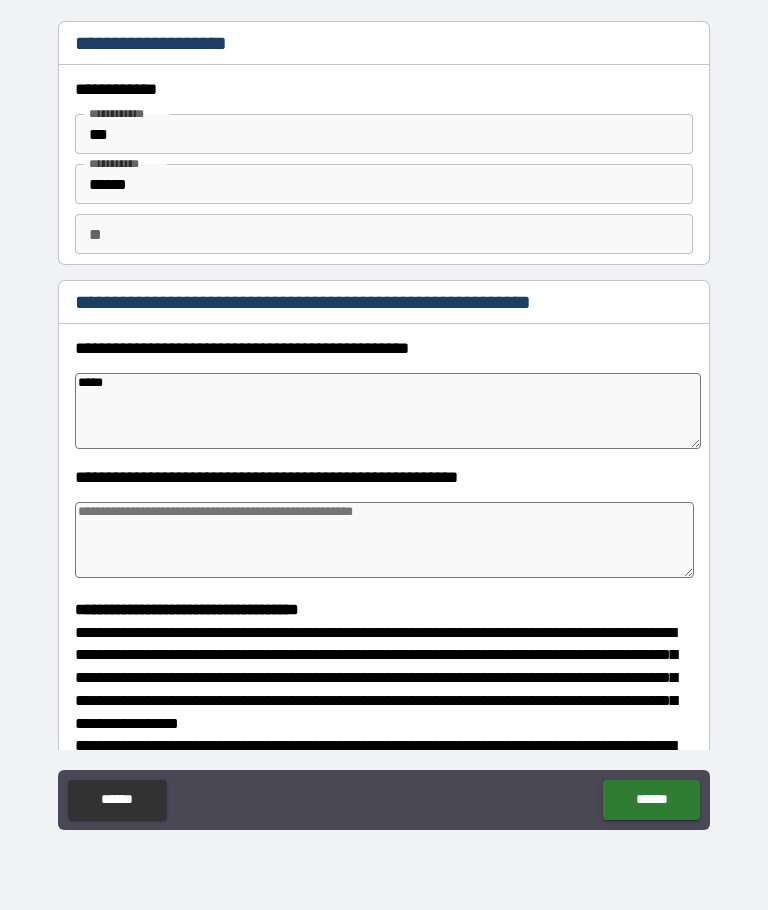 type on "*" 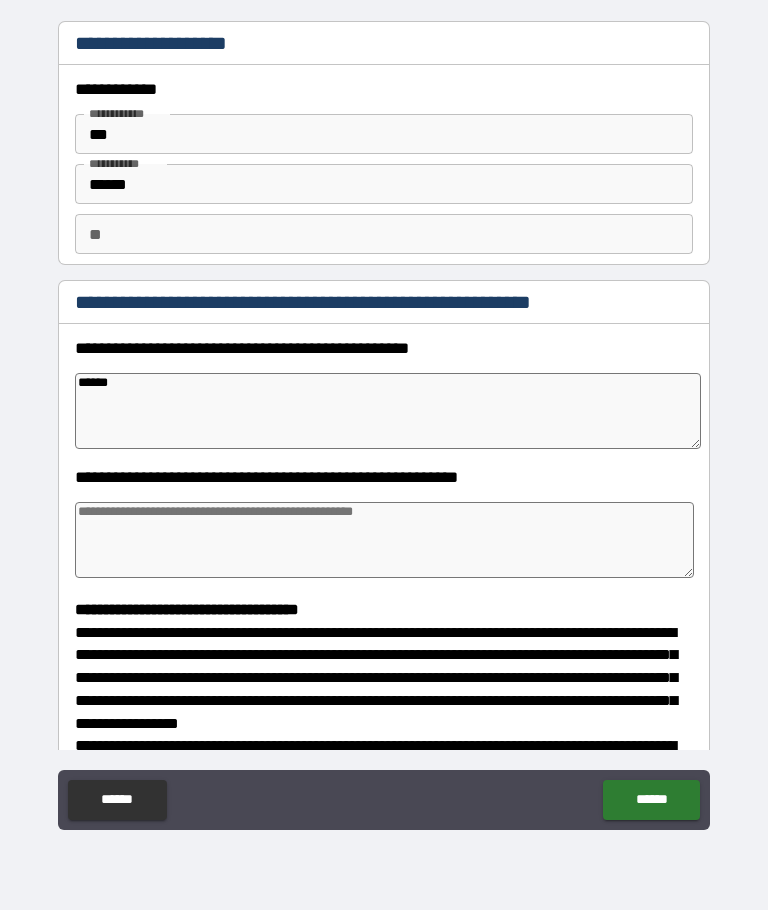 type on "*" 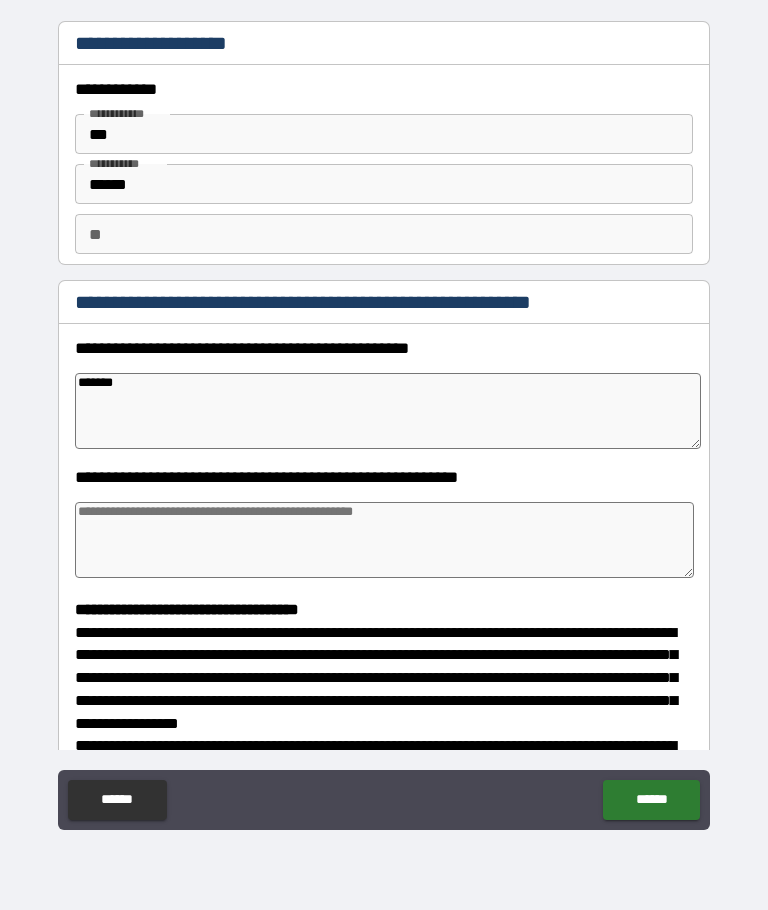 type on "*" 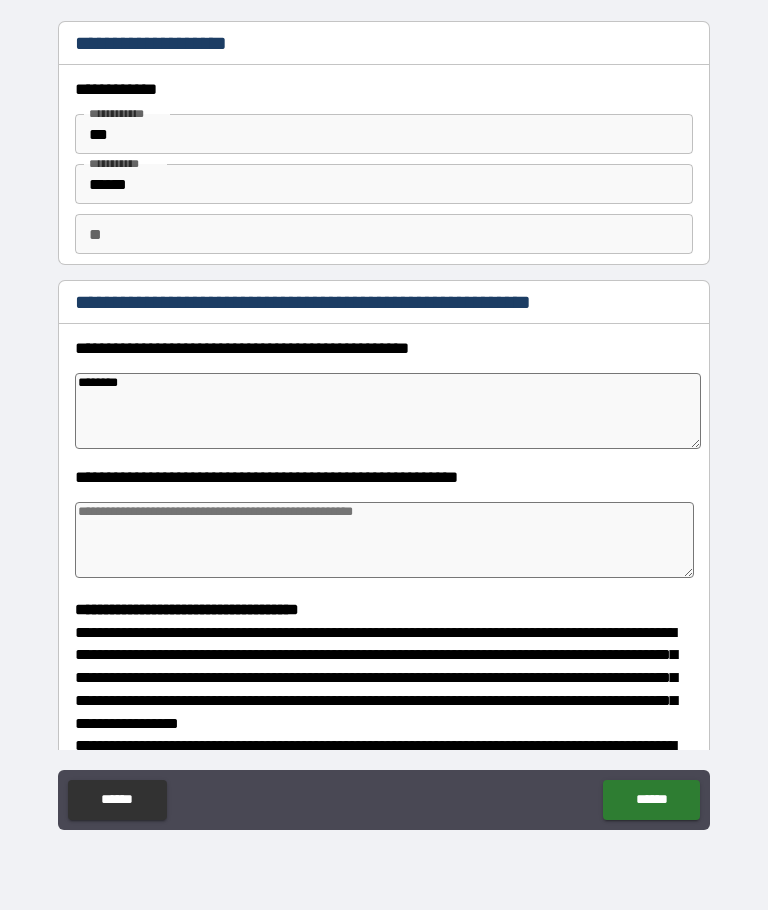 type on "*" 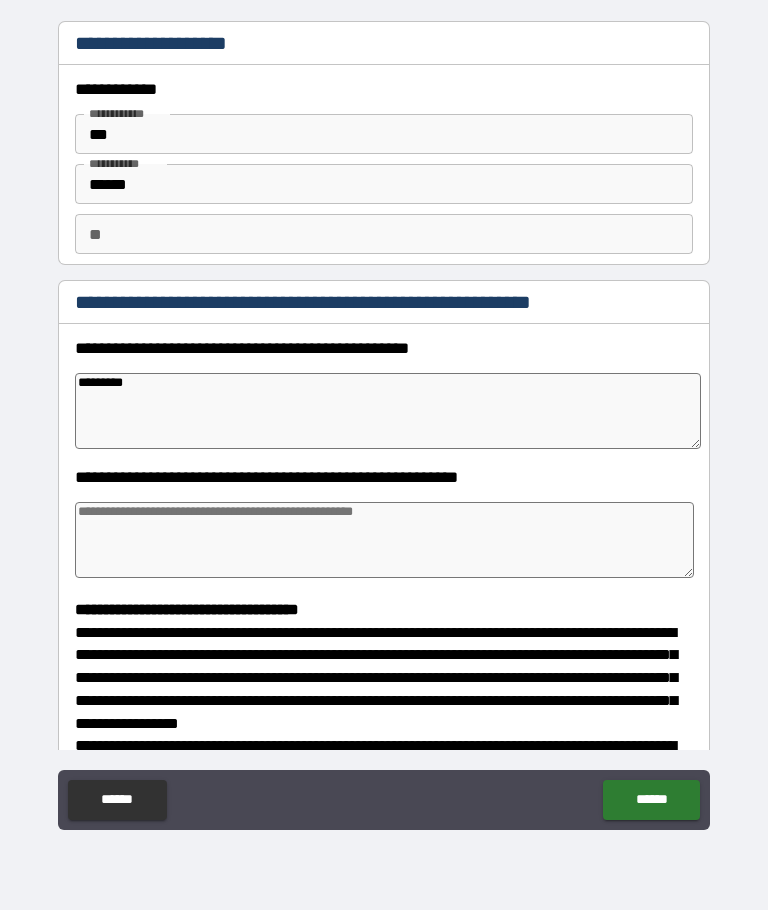 type on "*" 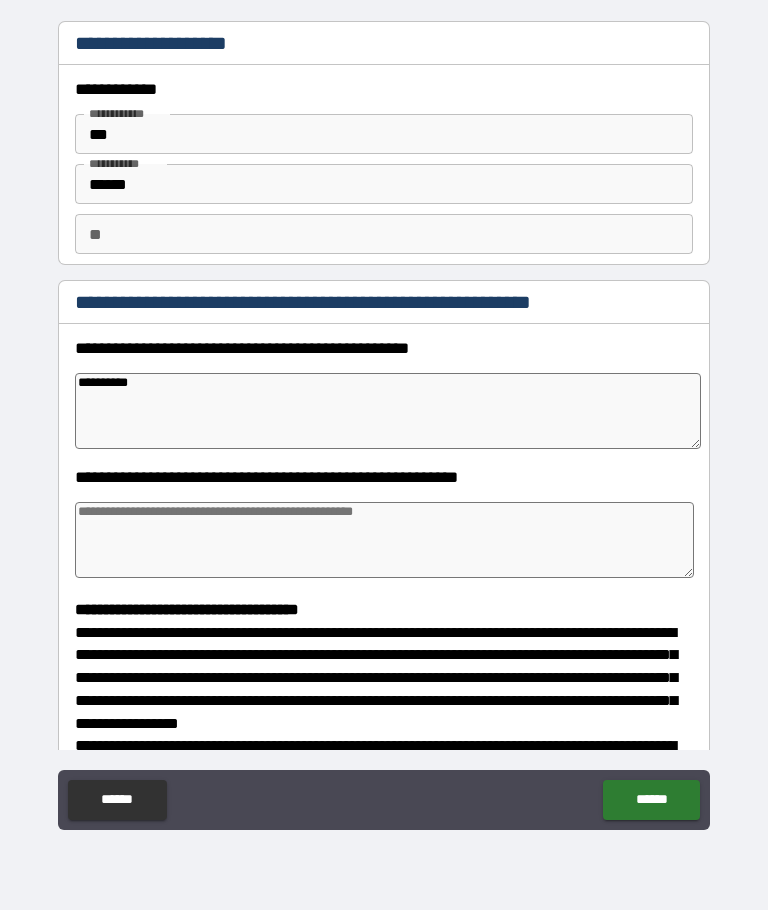 type on "*" 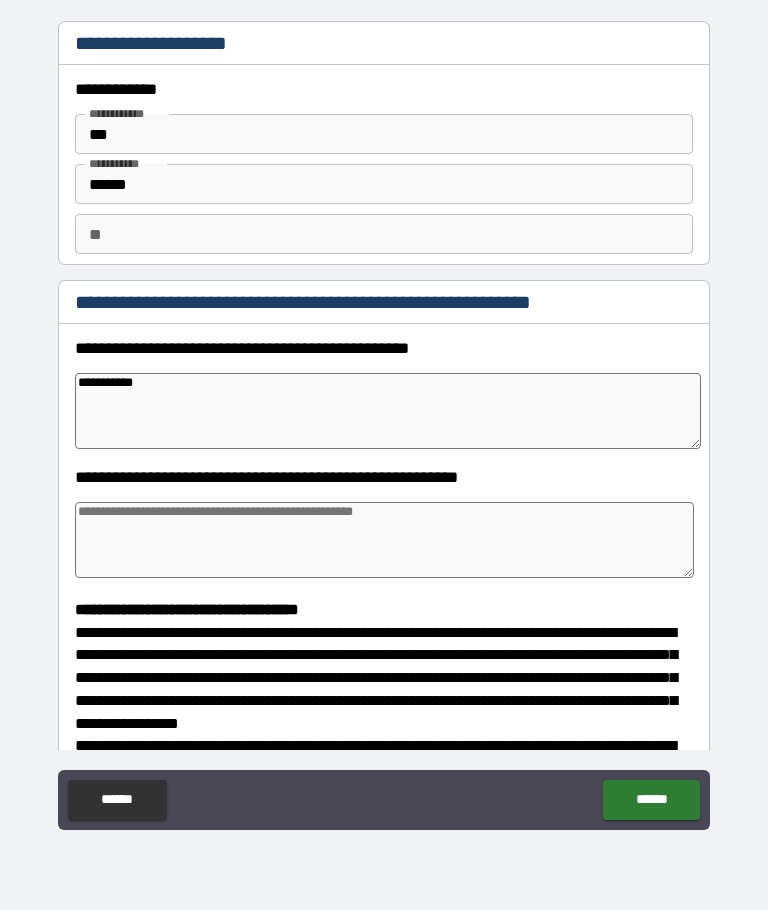type on "*" 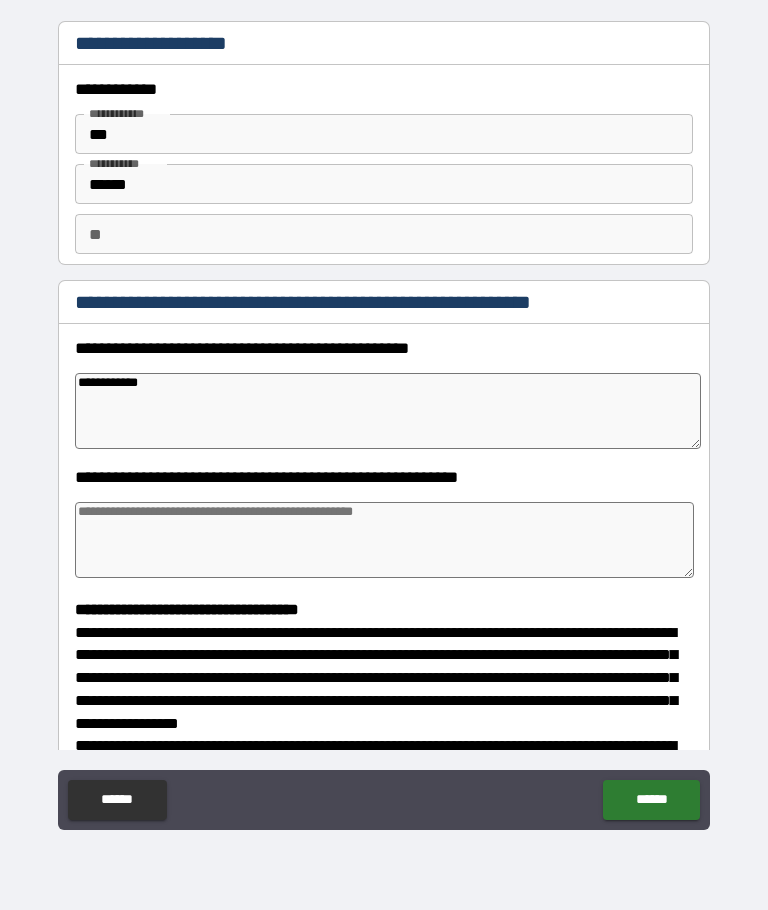 type on "*" 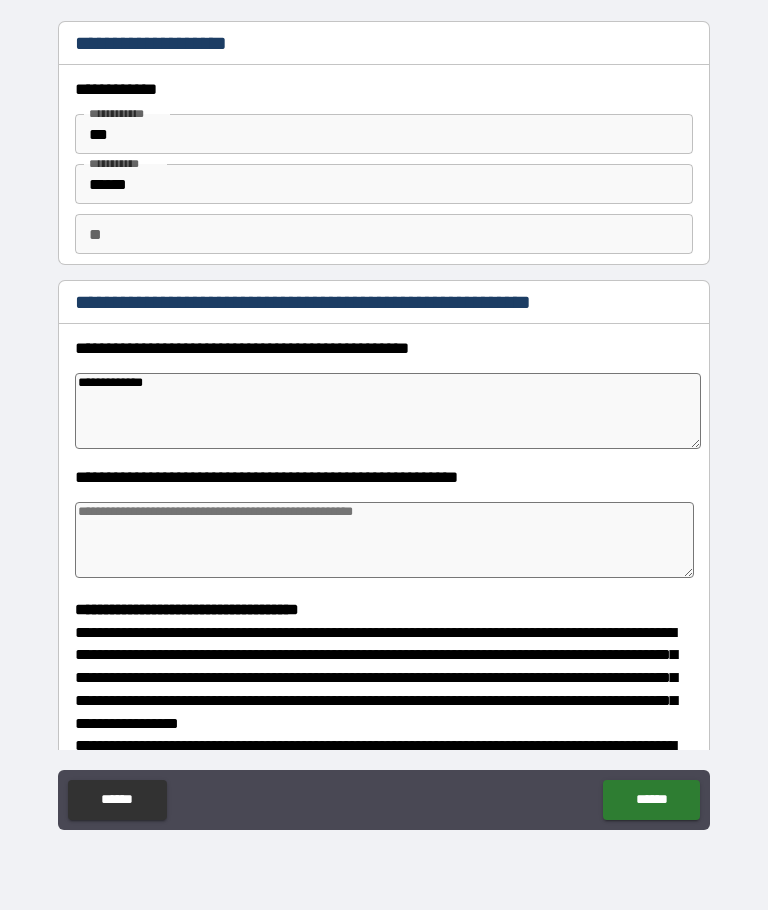 type on "*" 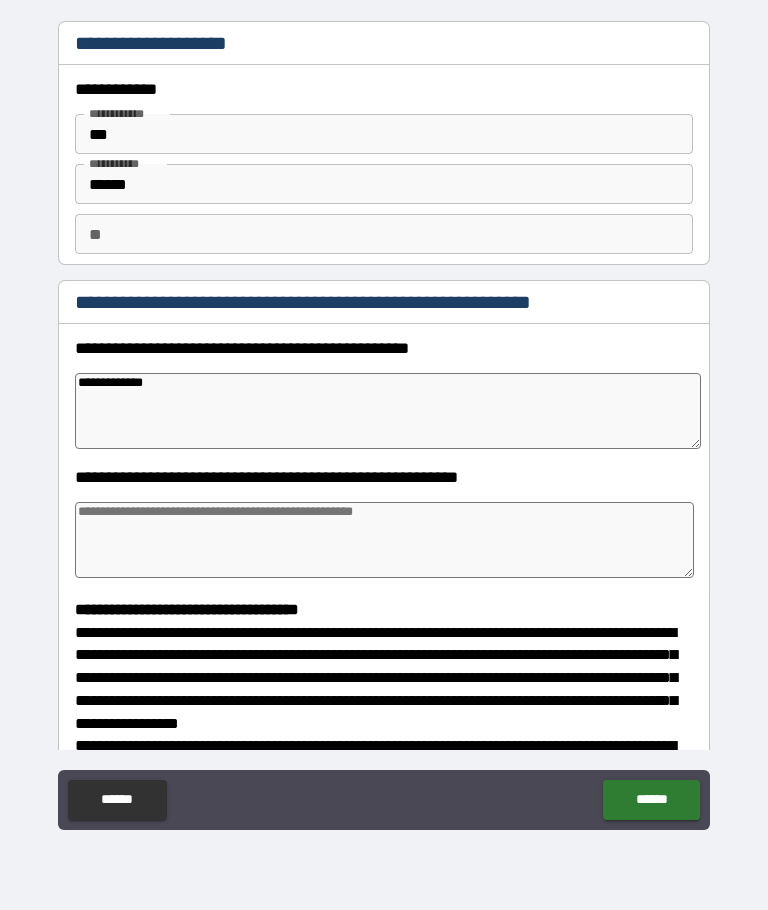 type on "**********" 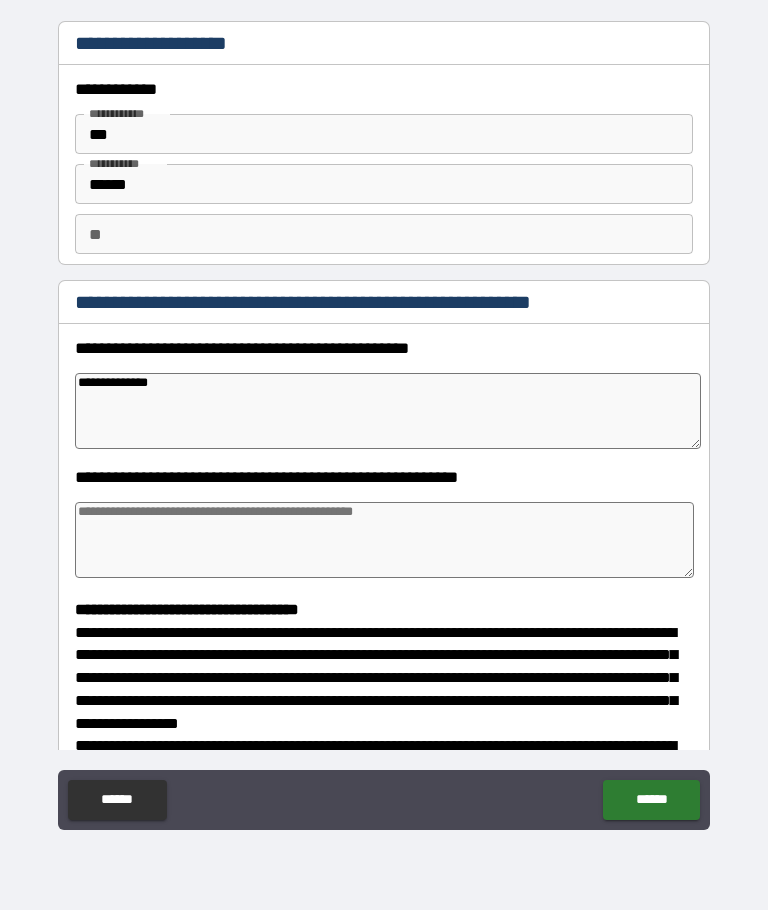type on "*" 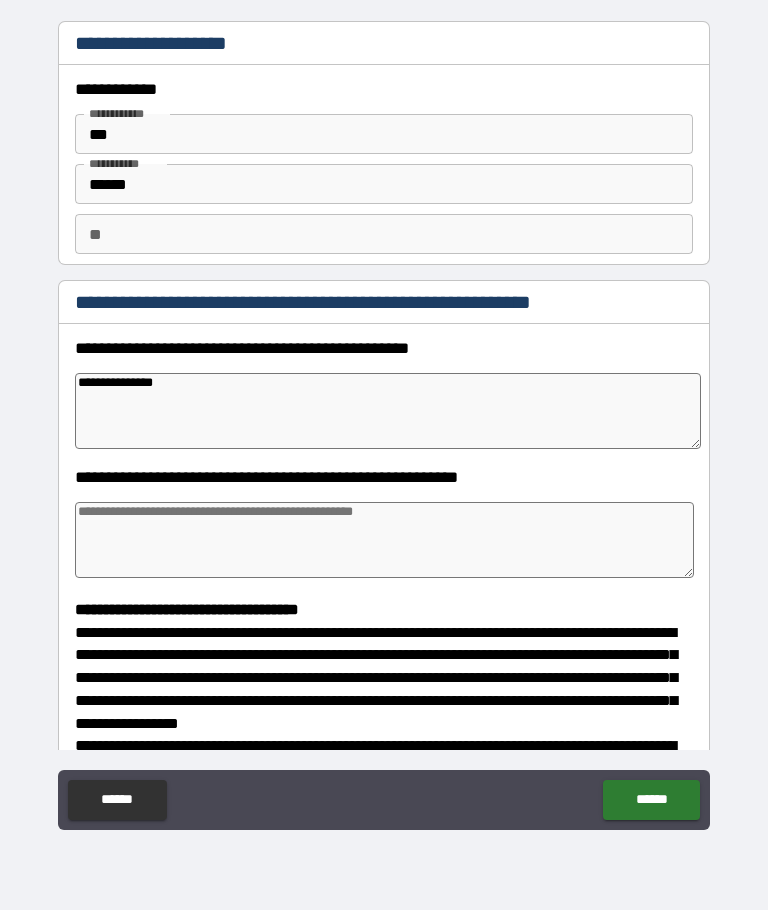 type on "*" 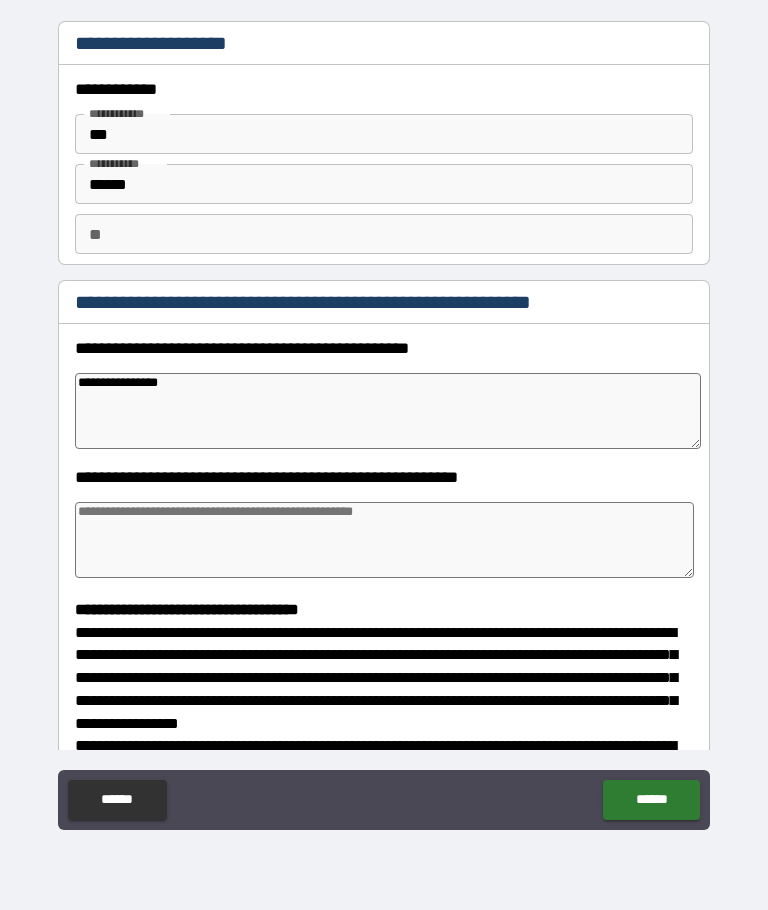 type on "*" 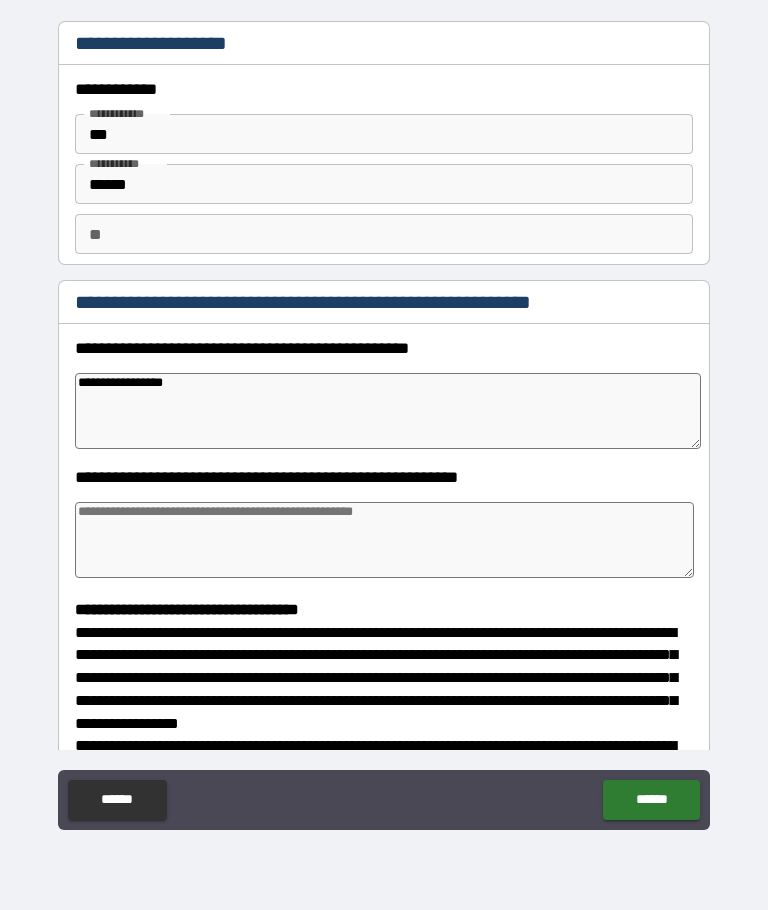 type on "*" 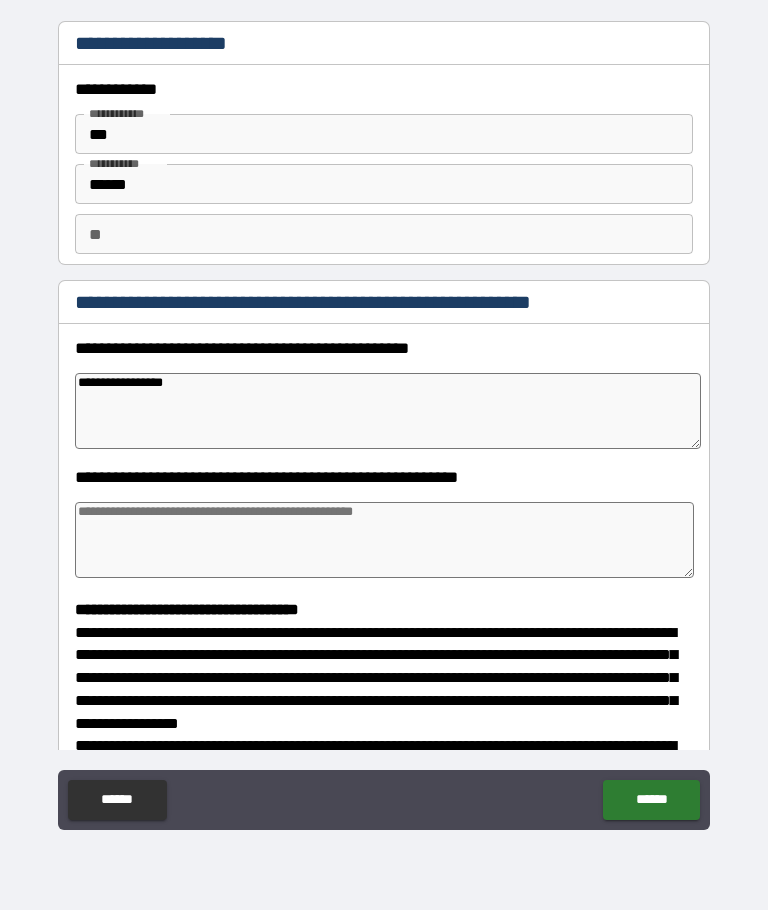 type on "**********" 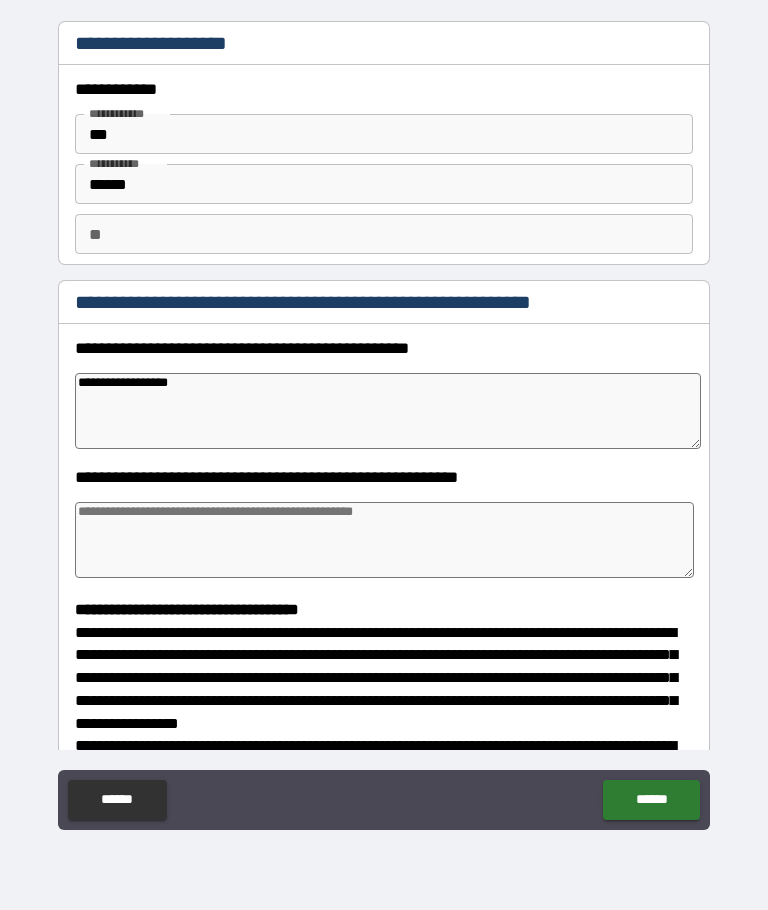 type on "*" 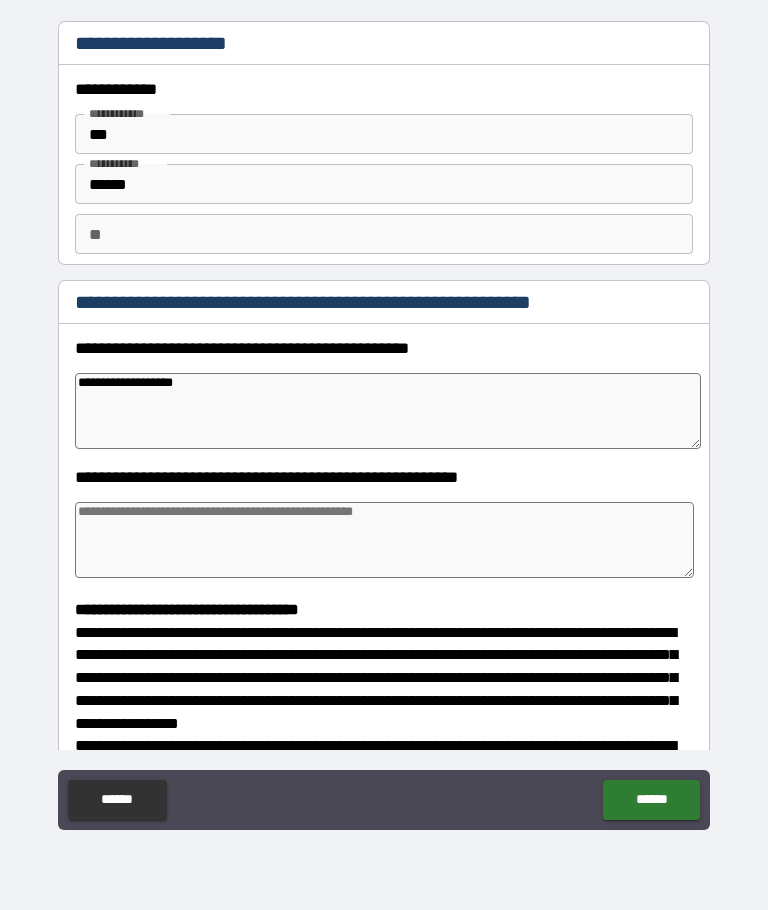 type on "*" 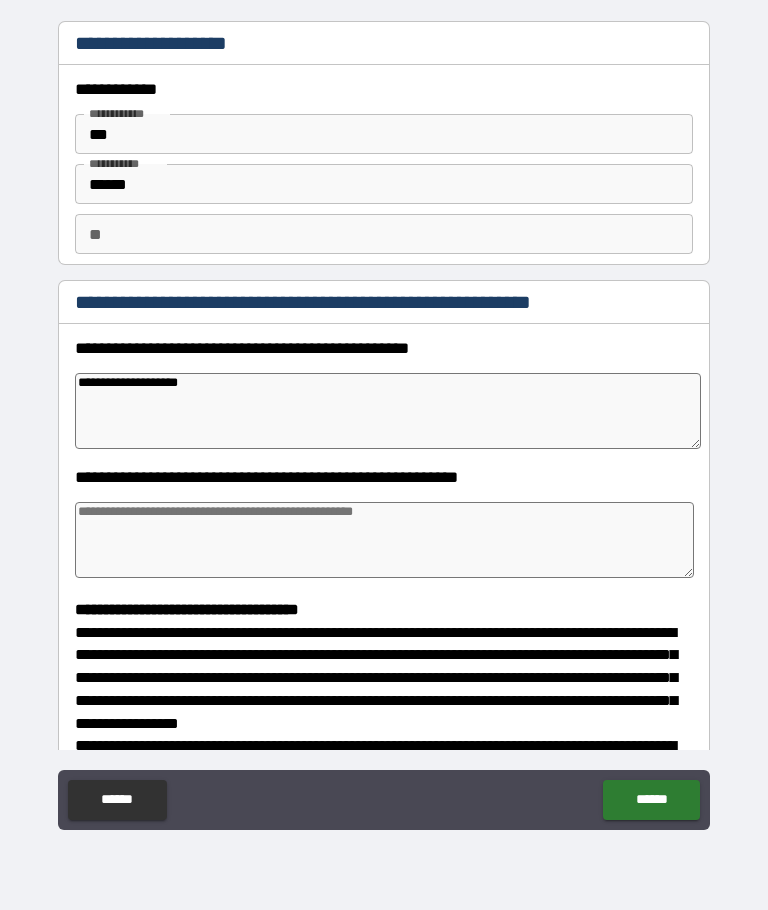 type on "*" 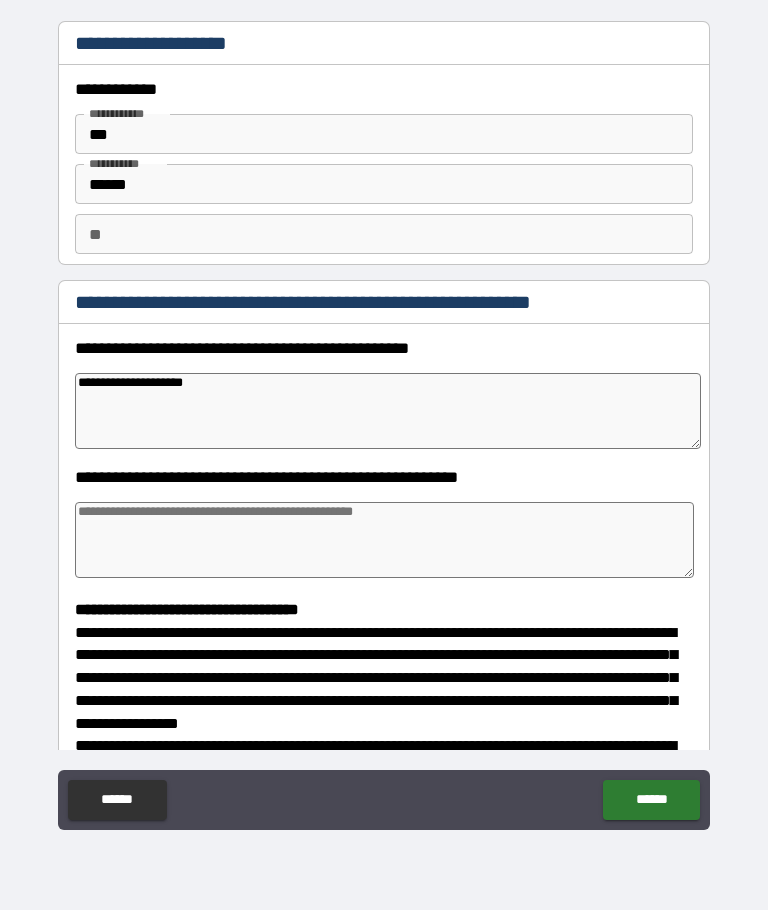 type on "*" 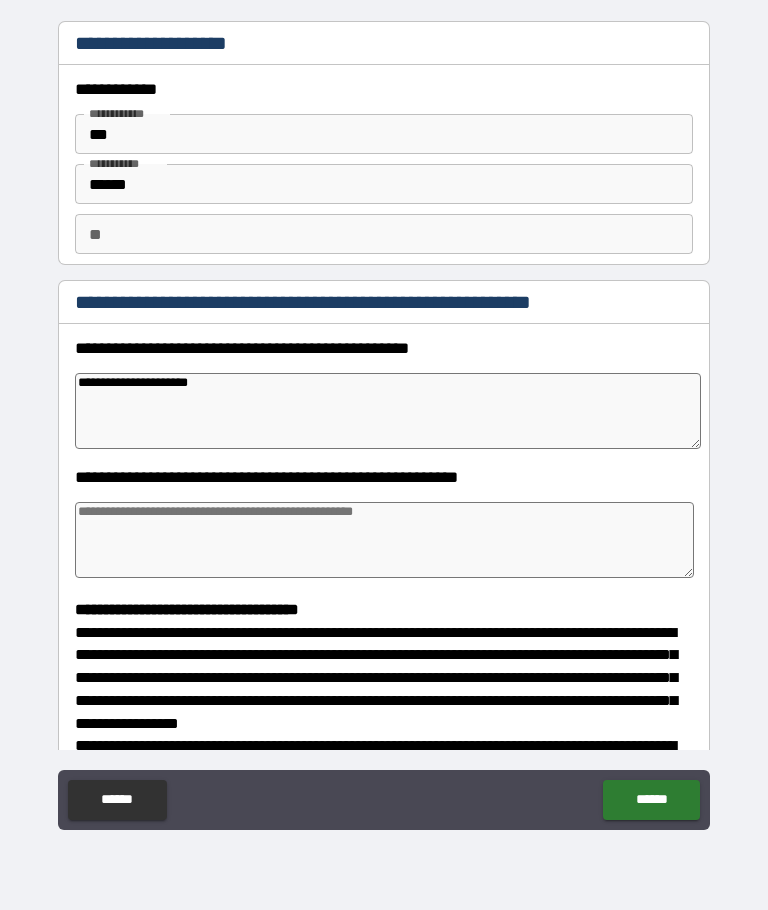 type on "*" 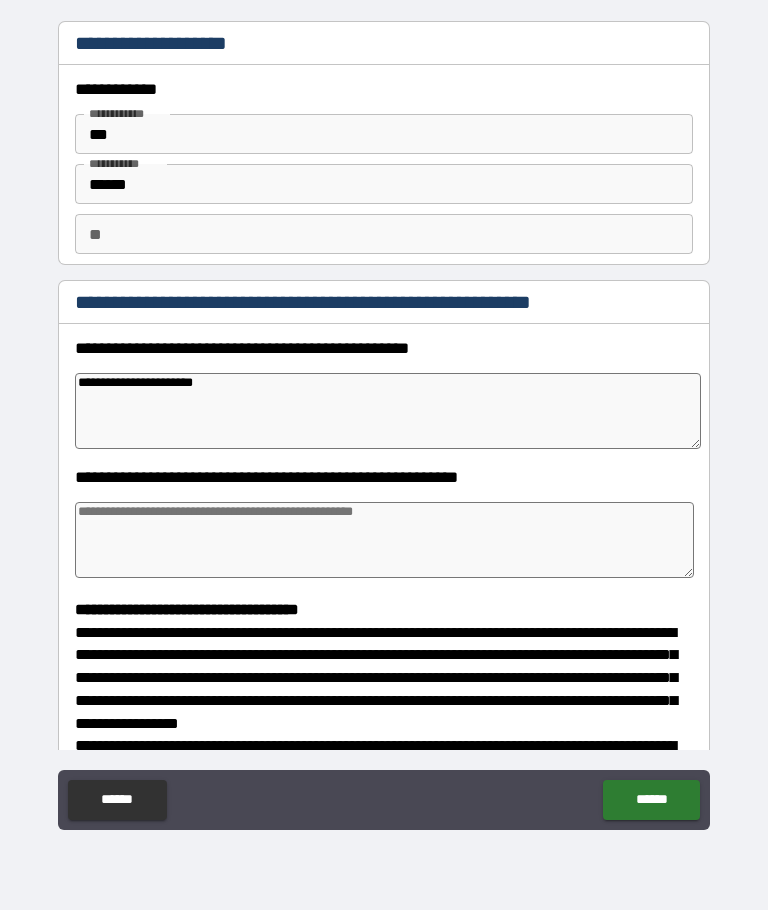 type on "*" 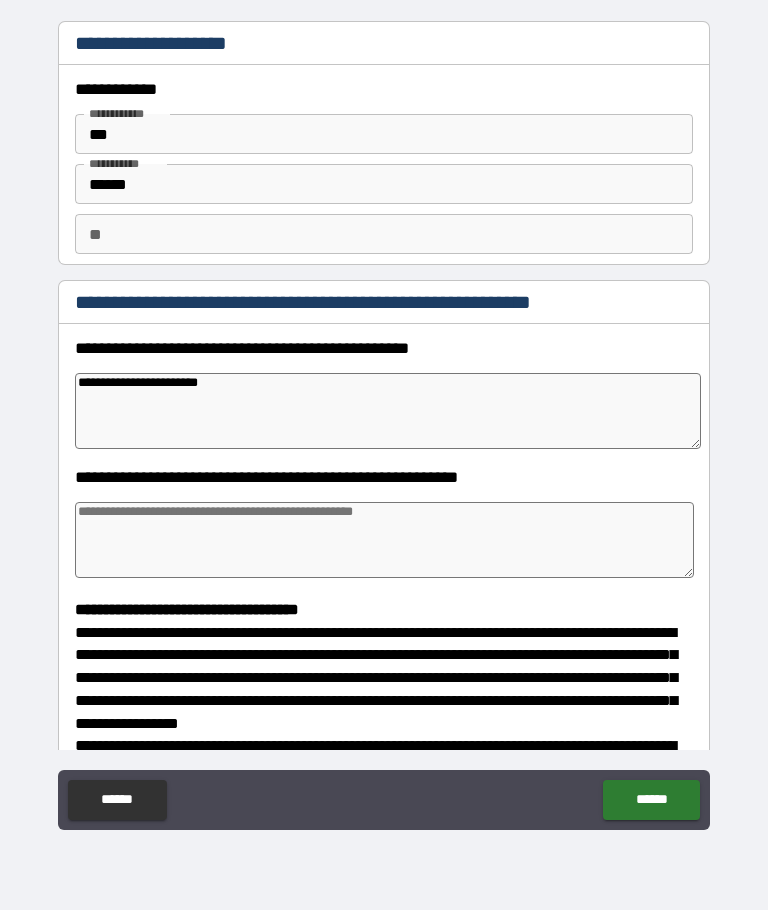 type on "*" 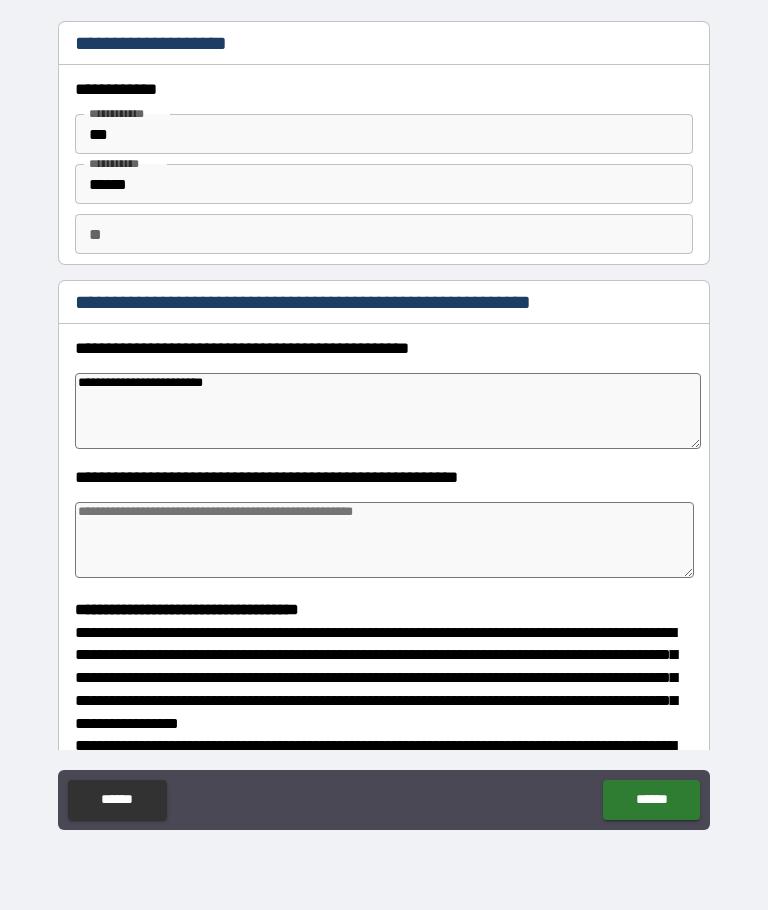type on "*" 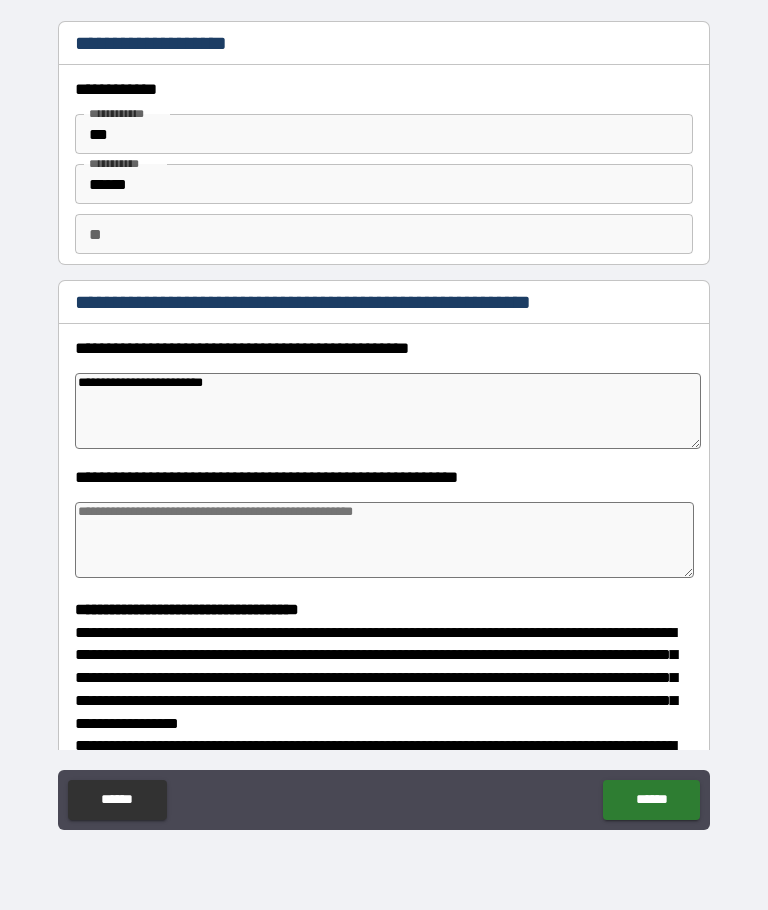 type on "*" 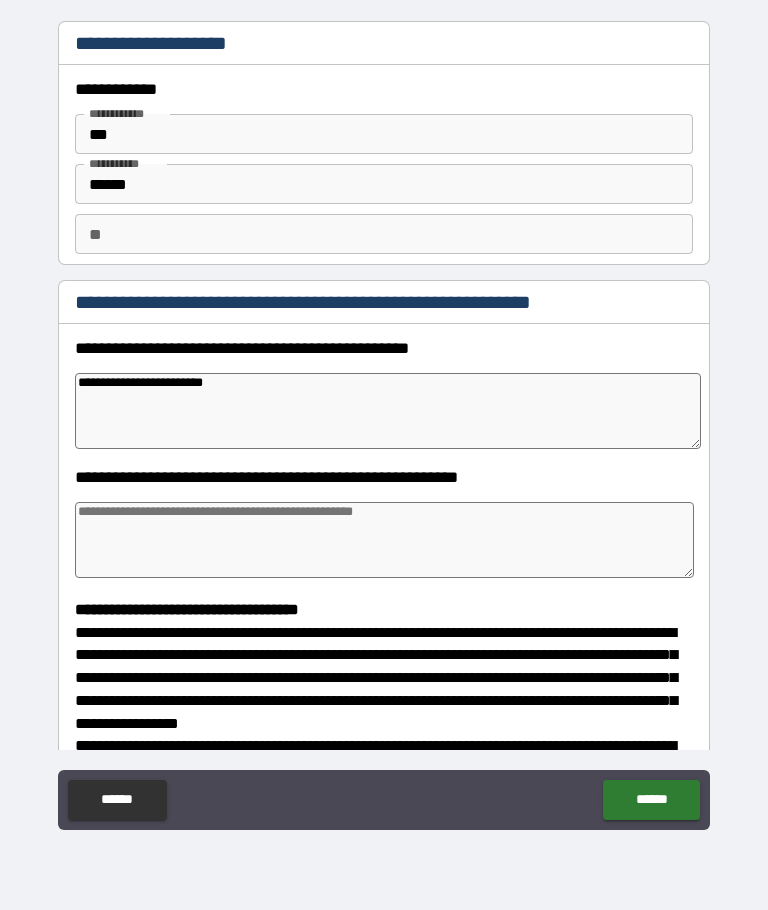 type on "*" 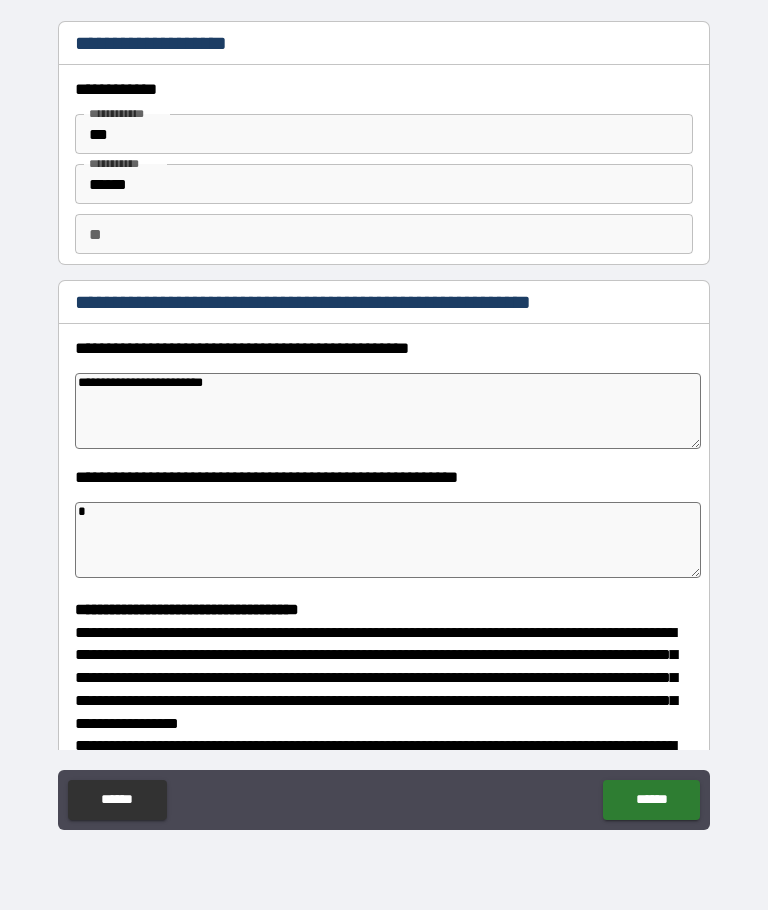 type on "*" 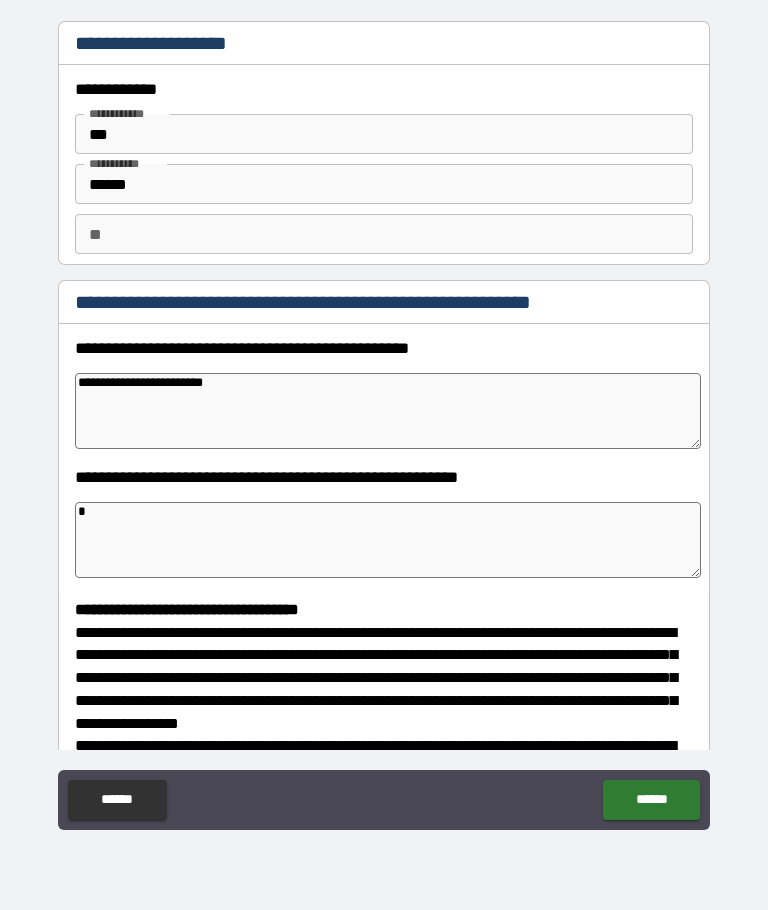 type on "*" 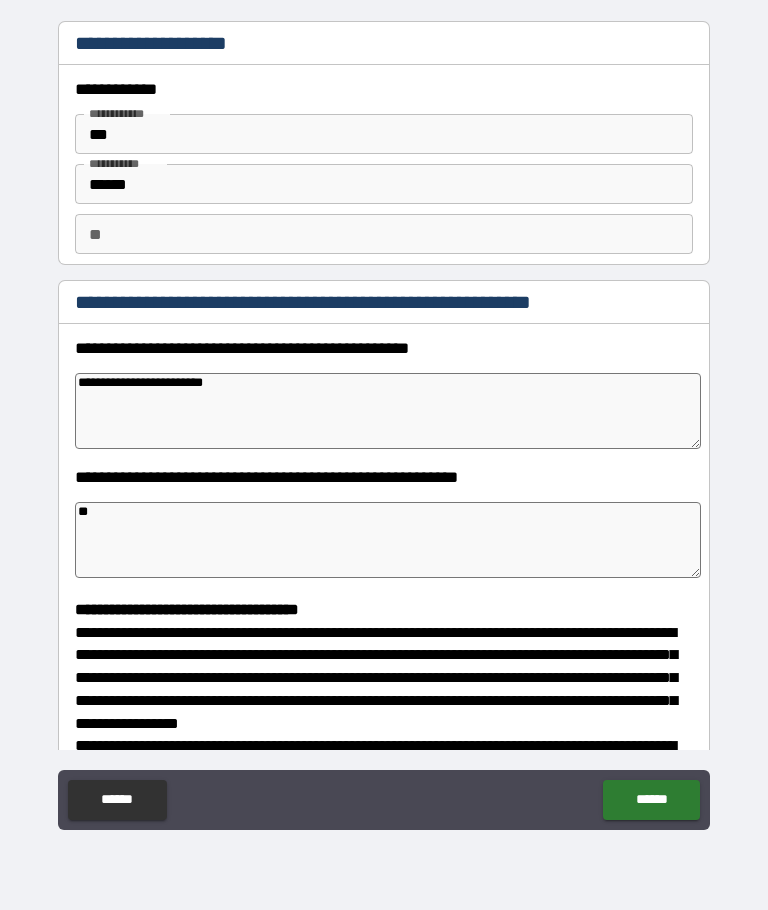 type on "*" 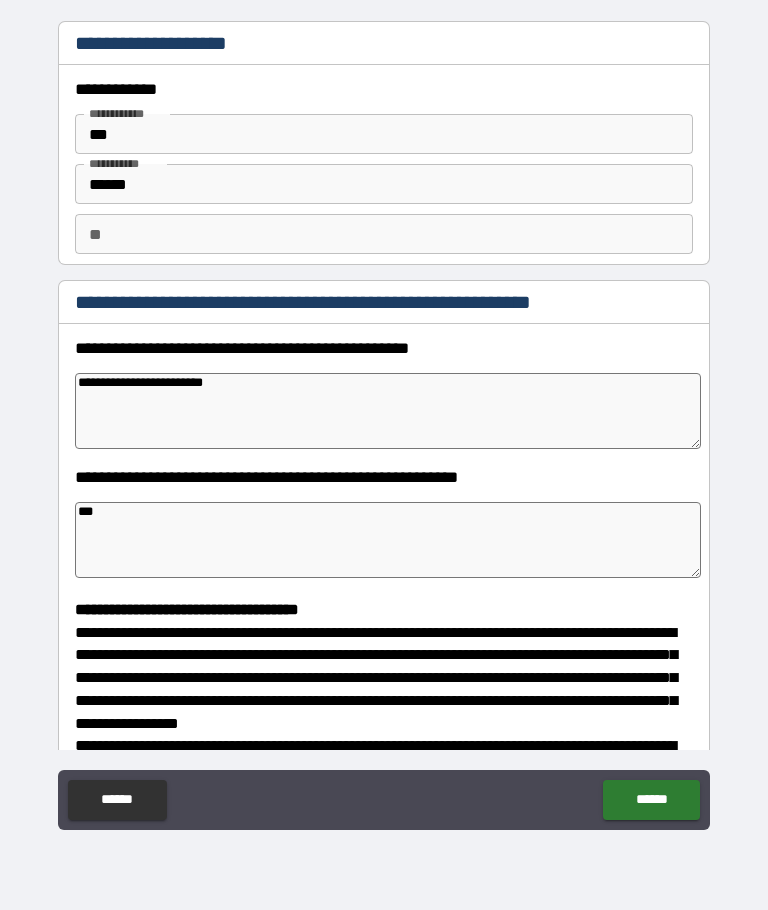 type on "*" 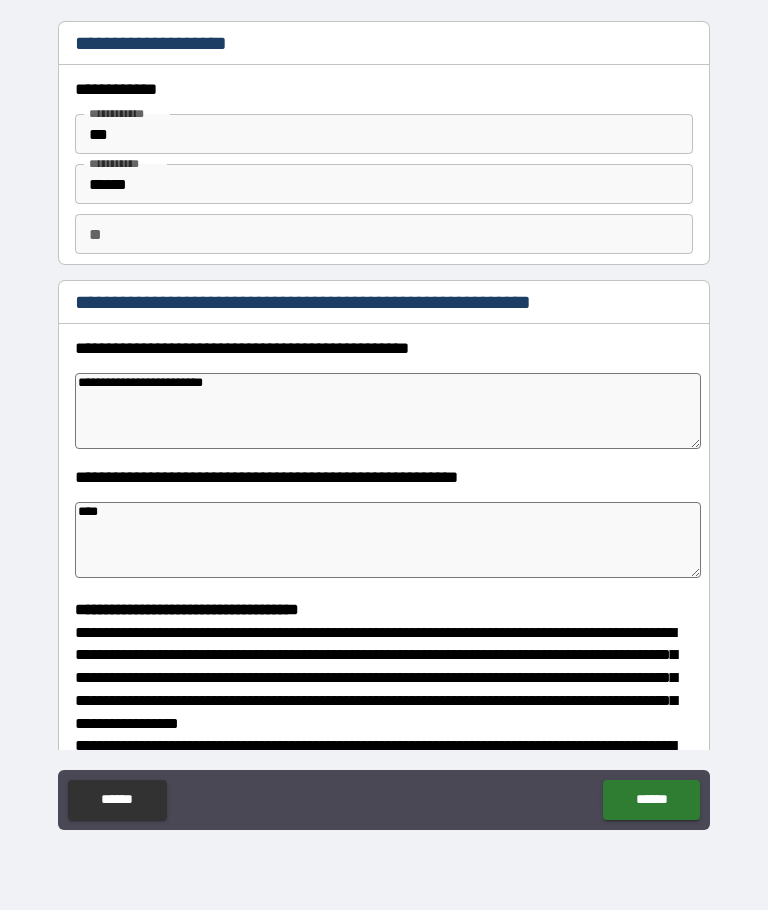 type on "*" 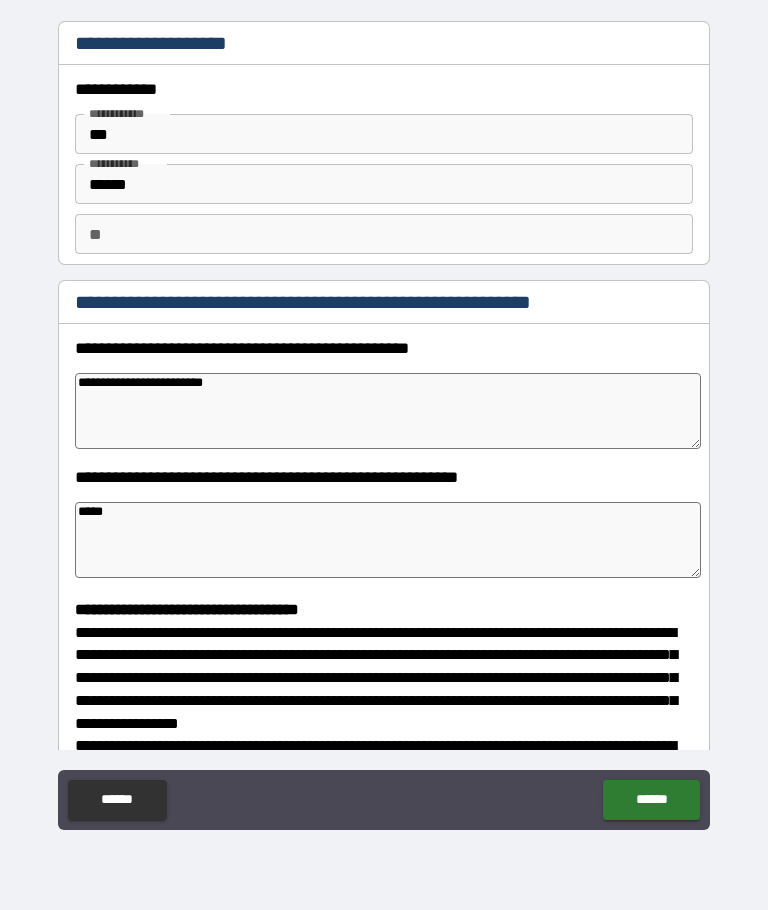 type on "*" 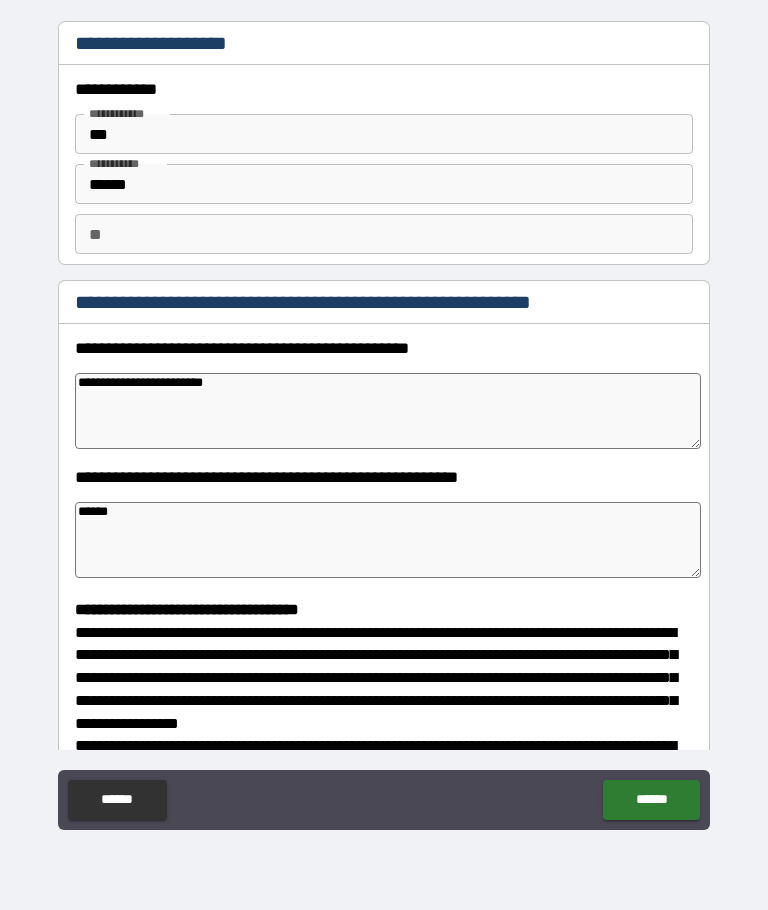 type on "*" 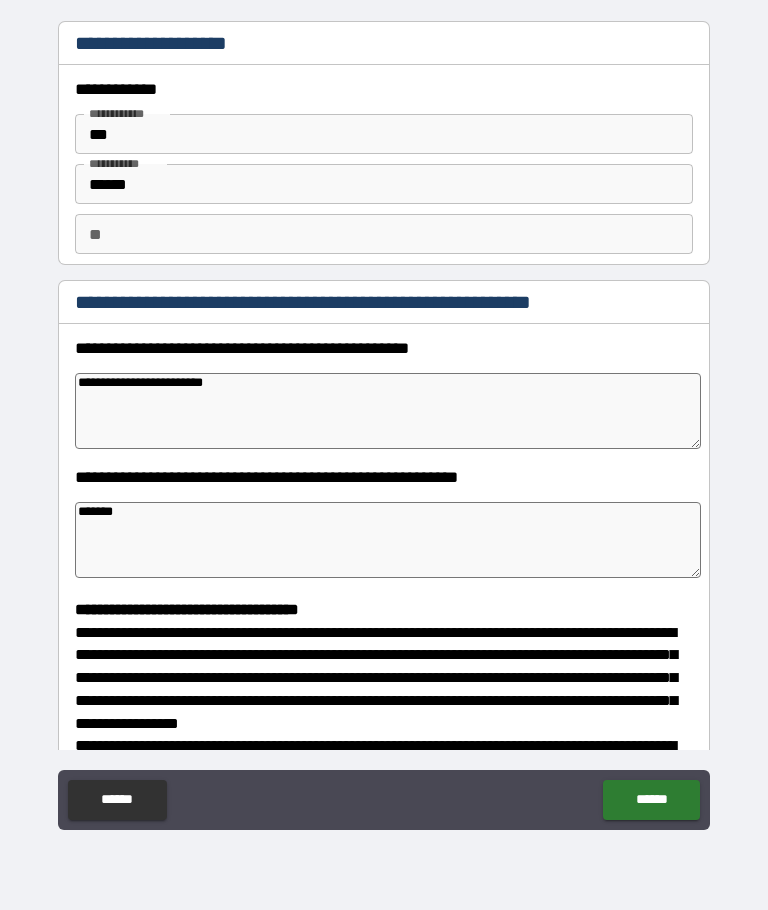 type on "*" 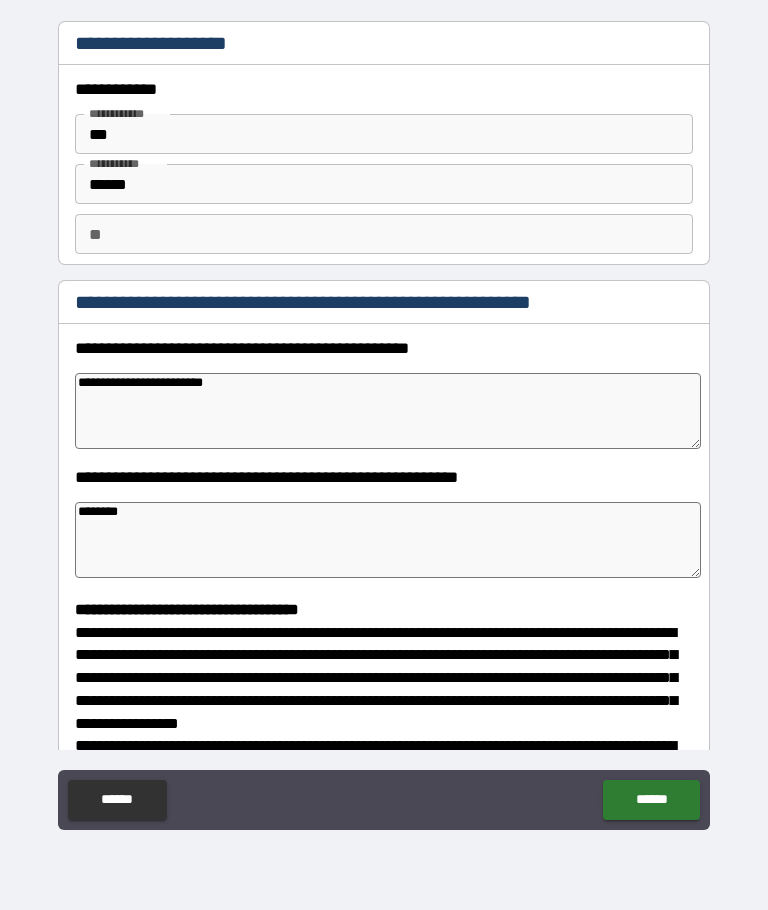 type on "*" 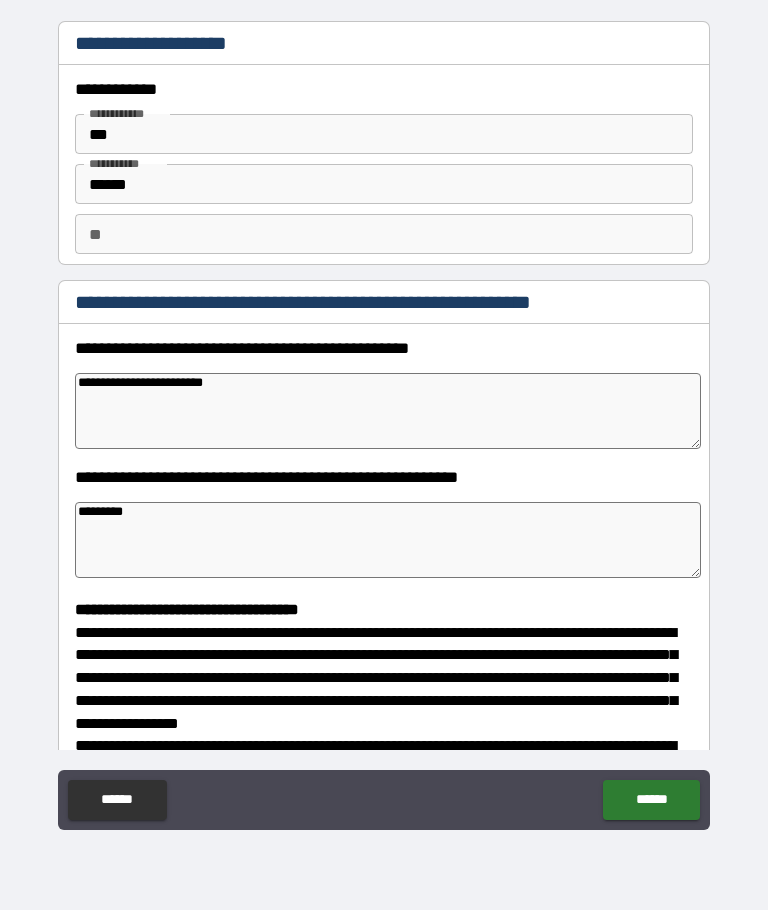 type on "*" 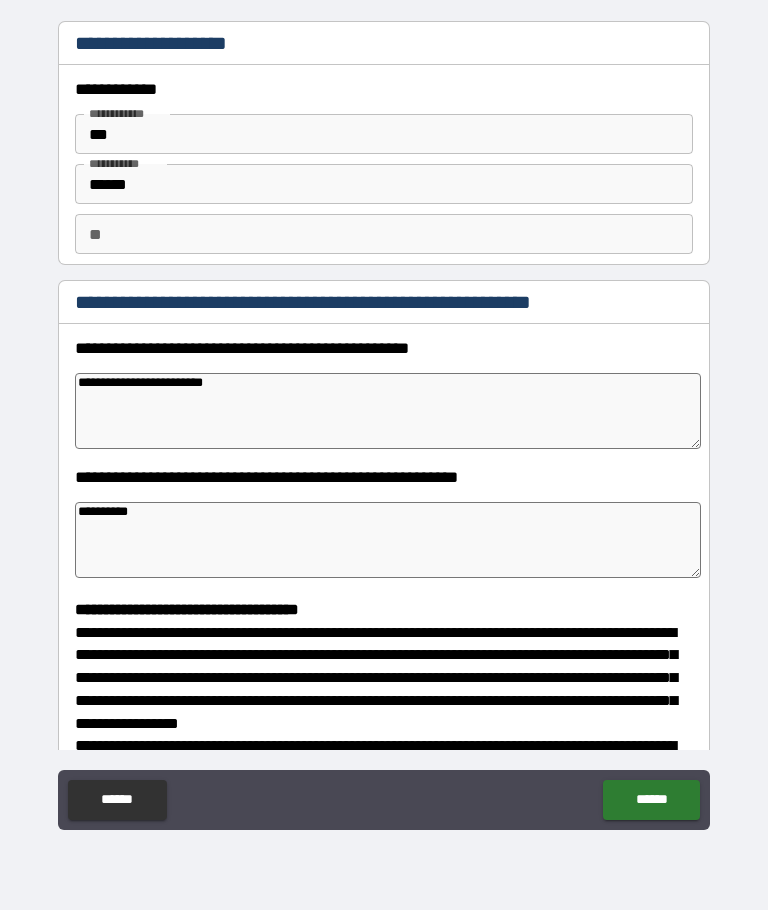 type on "*" 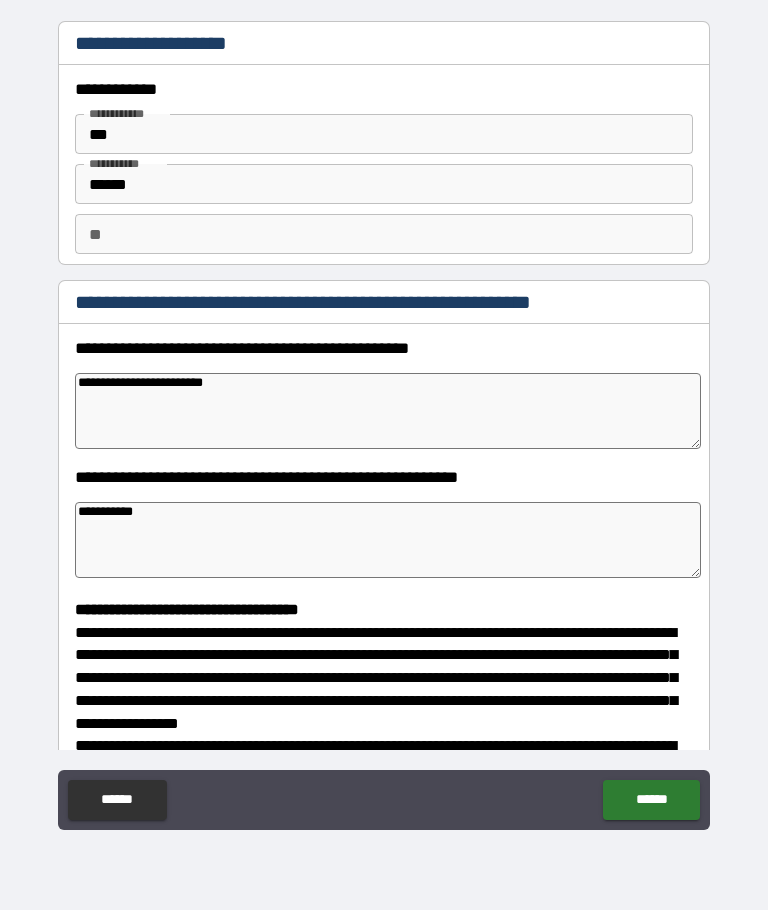 type on "*" 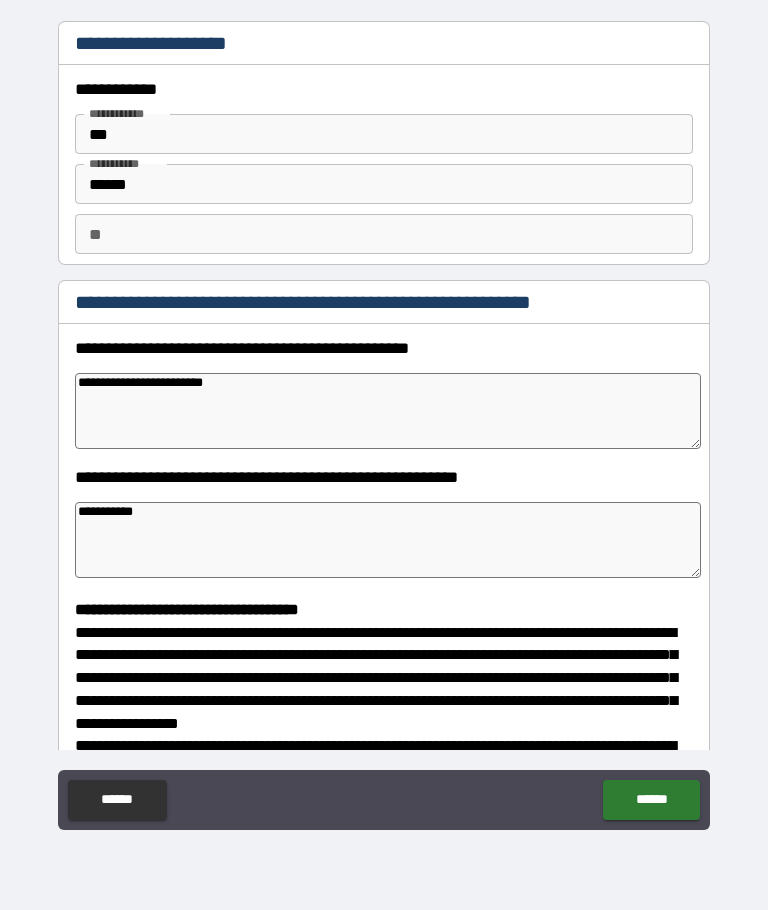 type on "**********" 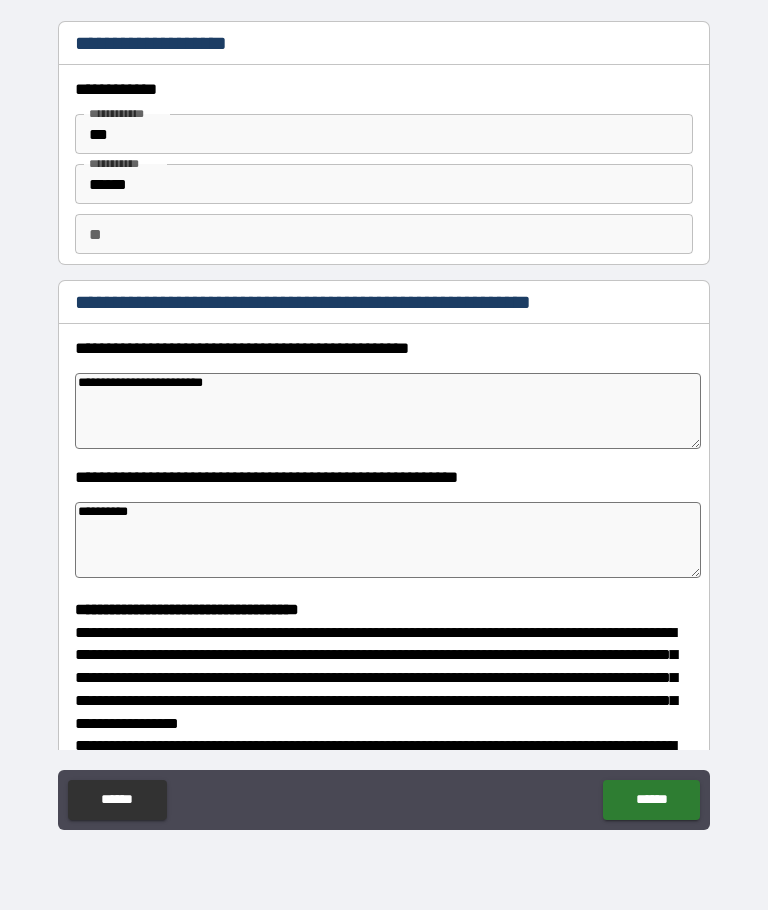 type on "*" 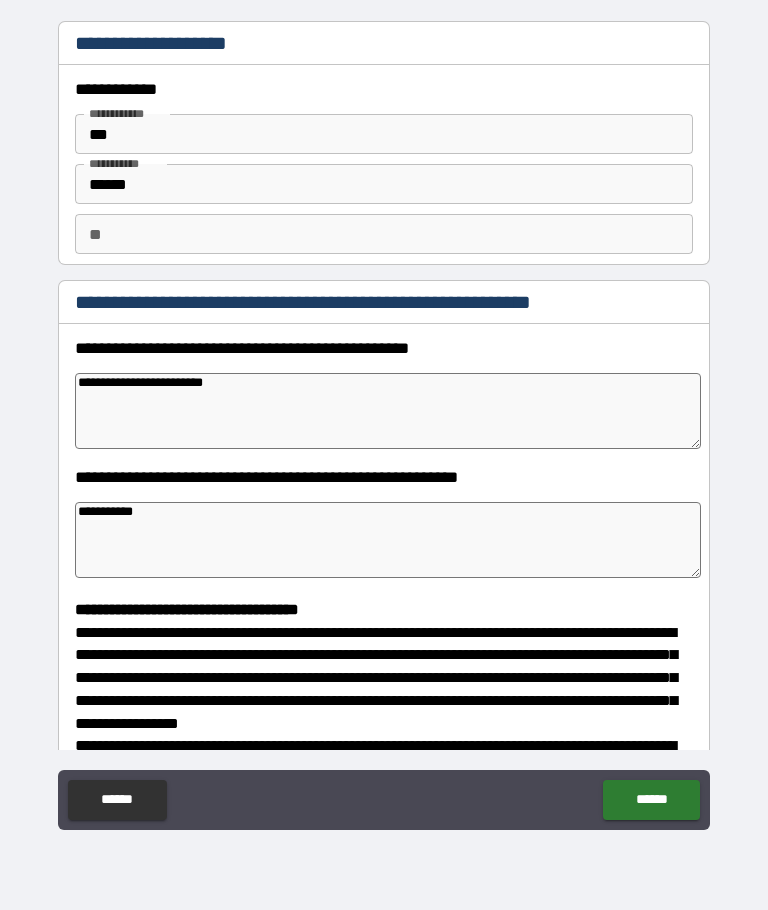 type on "*" 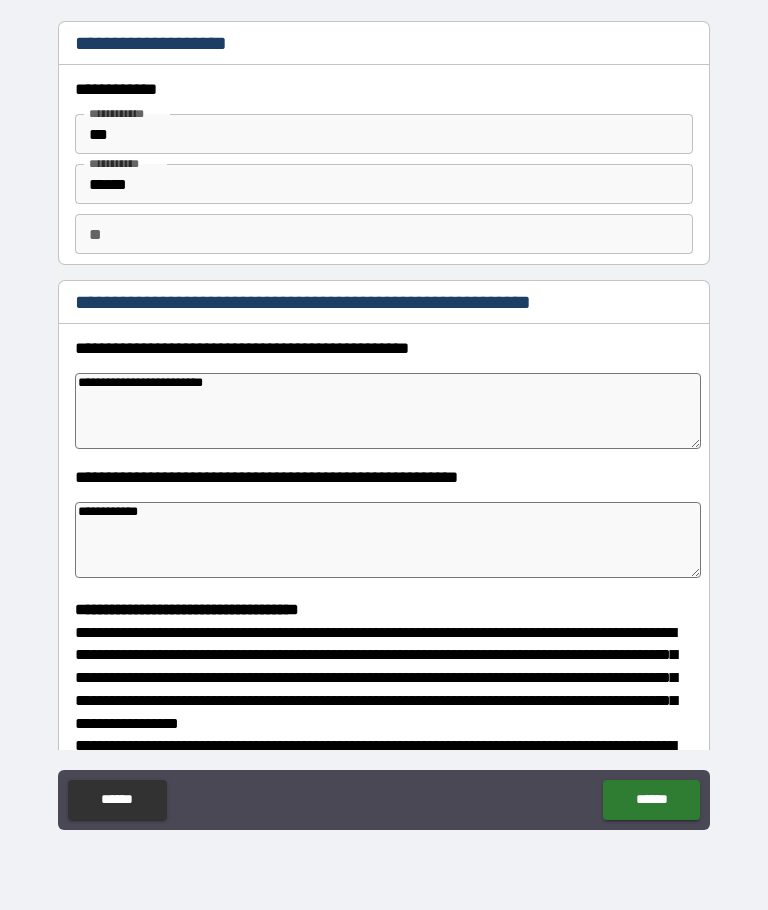 type on "*" 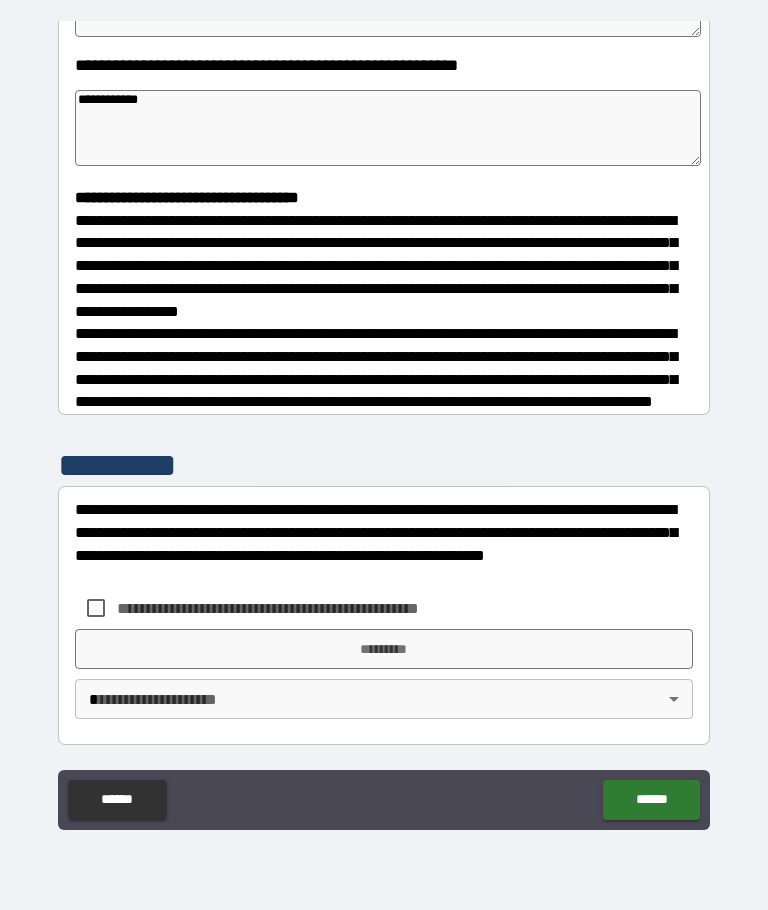 scroll, scrollTop: 427, scrollLeft: 0, axis: vertical 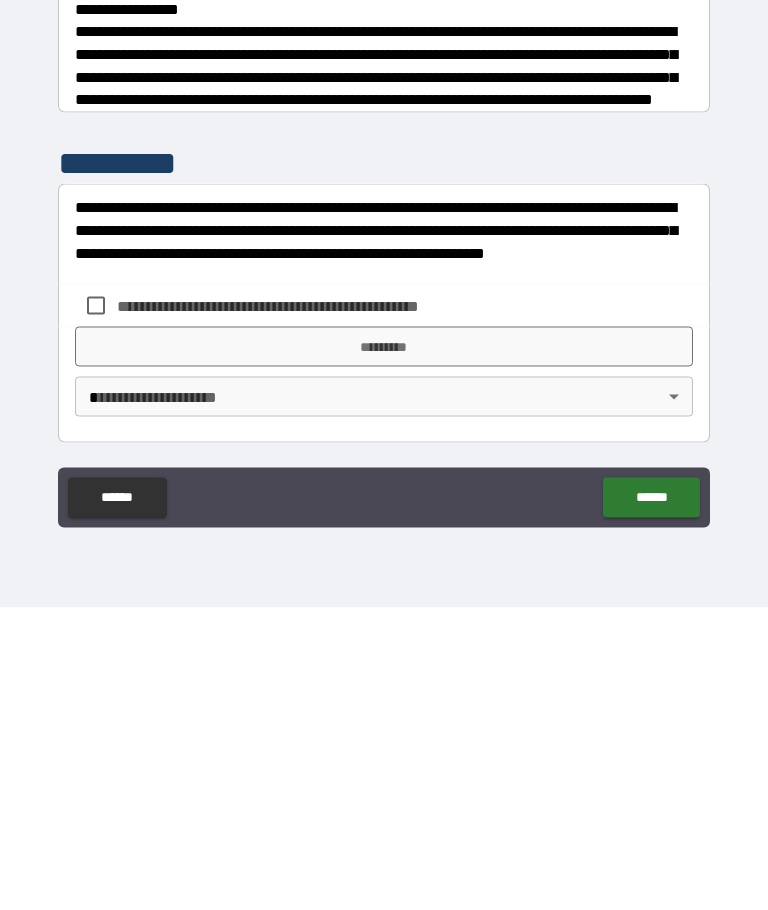 type on "**********" 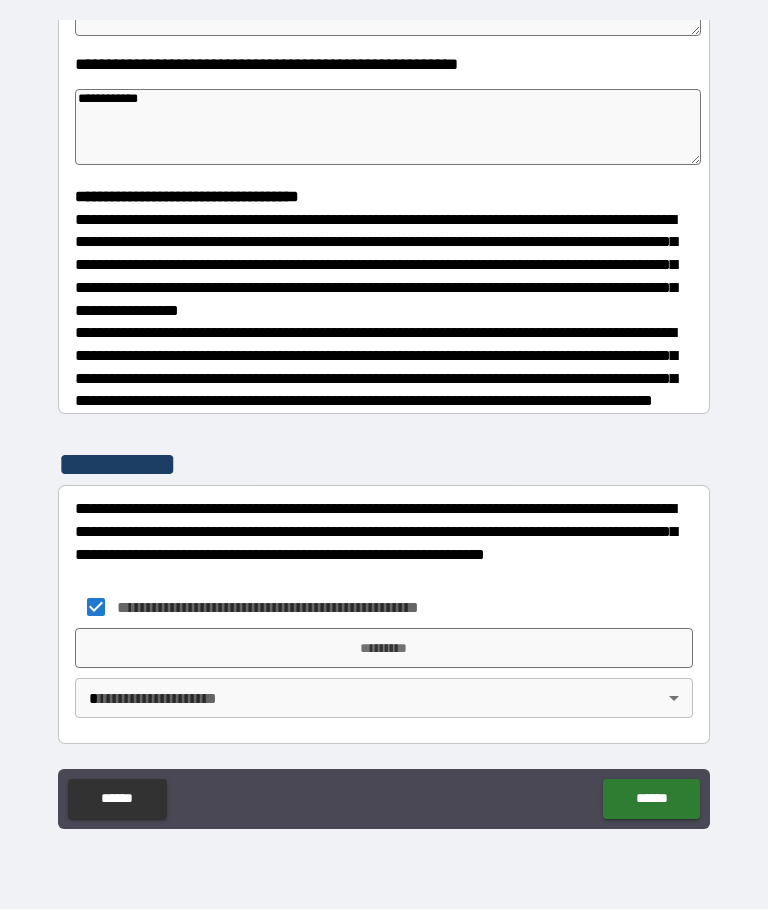click on "*********" at bounding box center [384, 649] 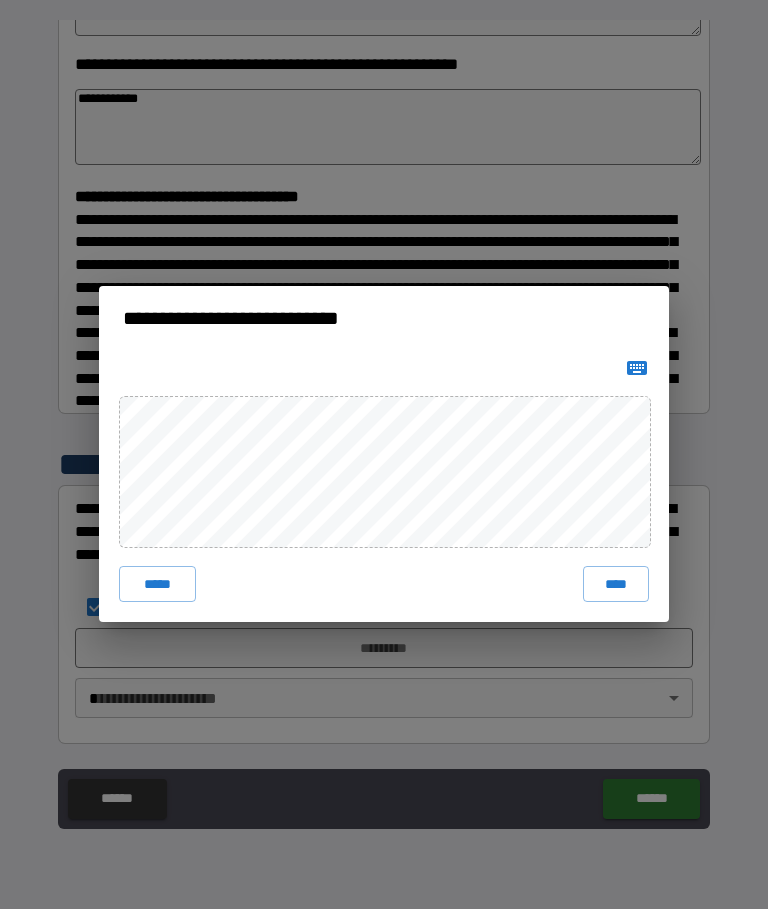 click on "****" at bounding box center [616, 585] 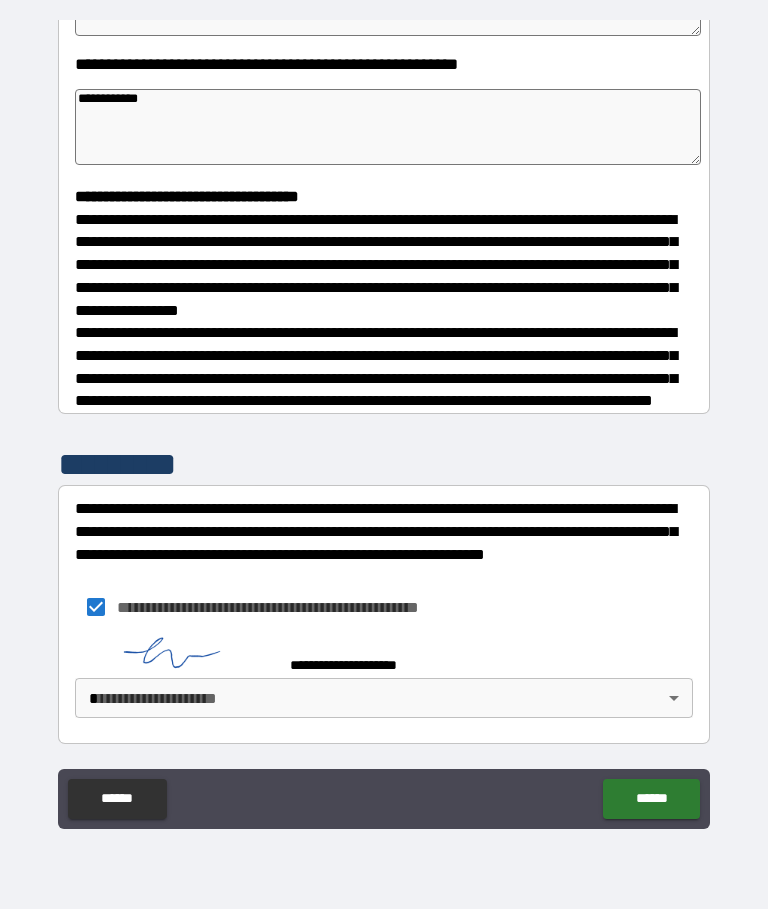 scroll, scrollTop: 417, scrollLeft: 0, axis: vertical 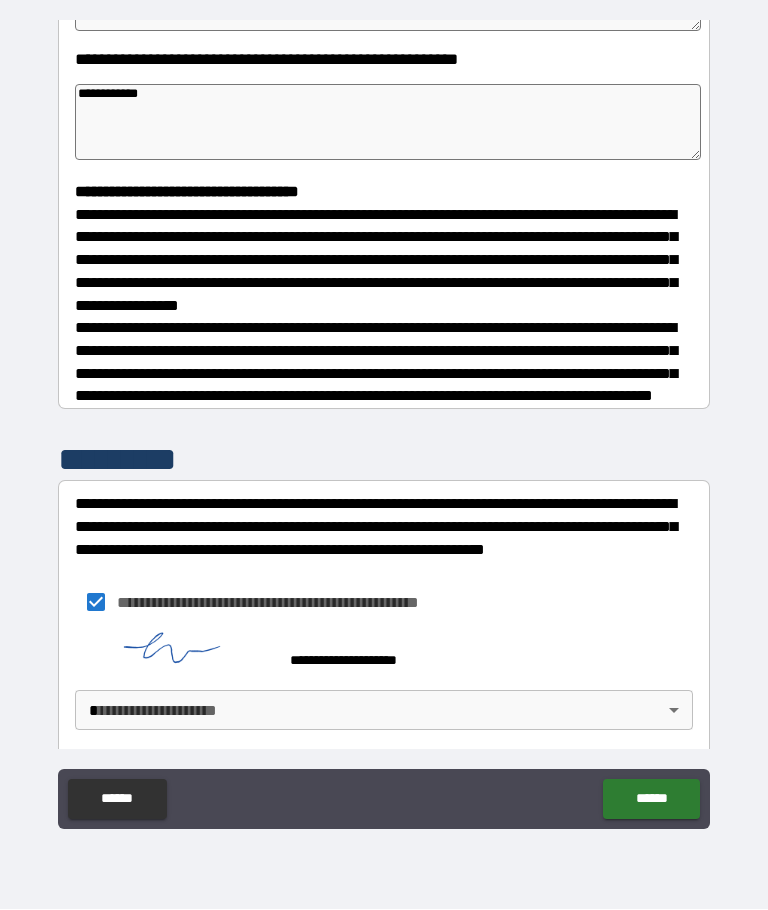 click on "**********" at bounding box center [384, 420] 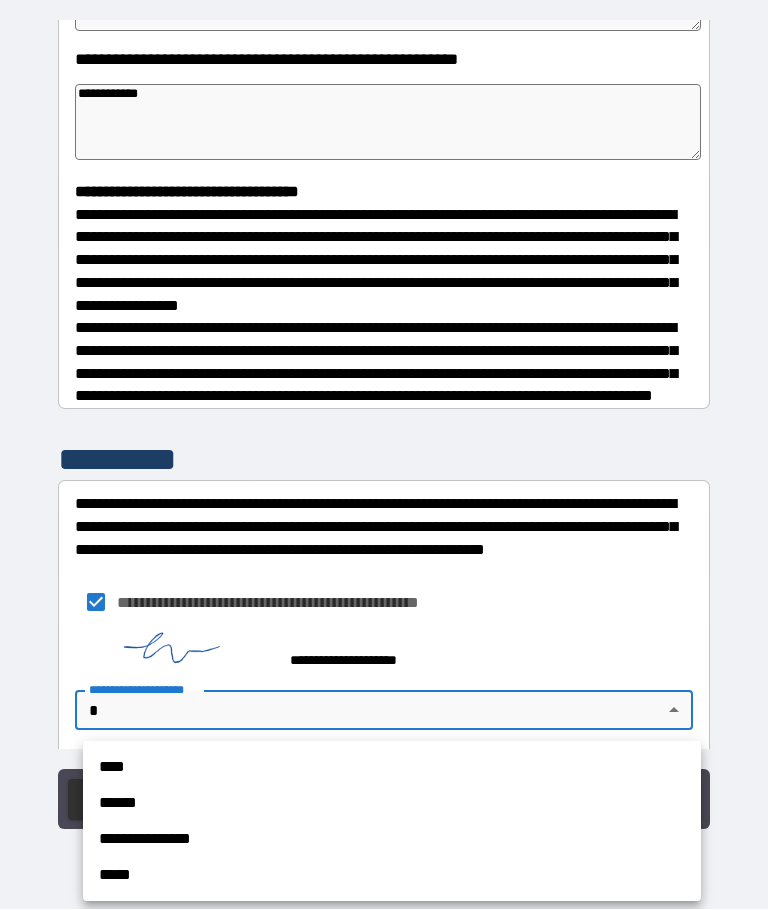click on "****" at bounding box center [392, 768] 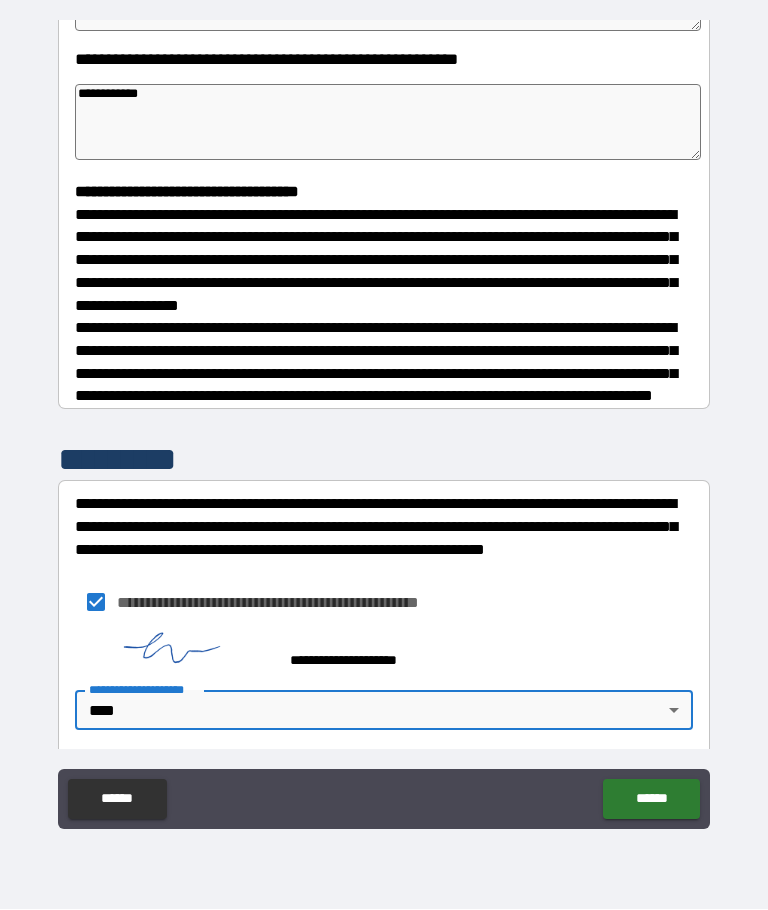 click on "******" at bounding box center (651, 800) 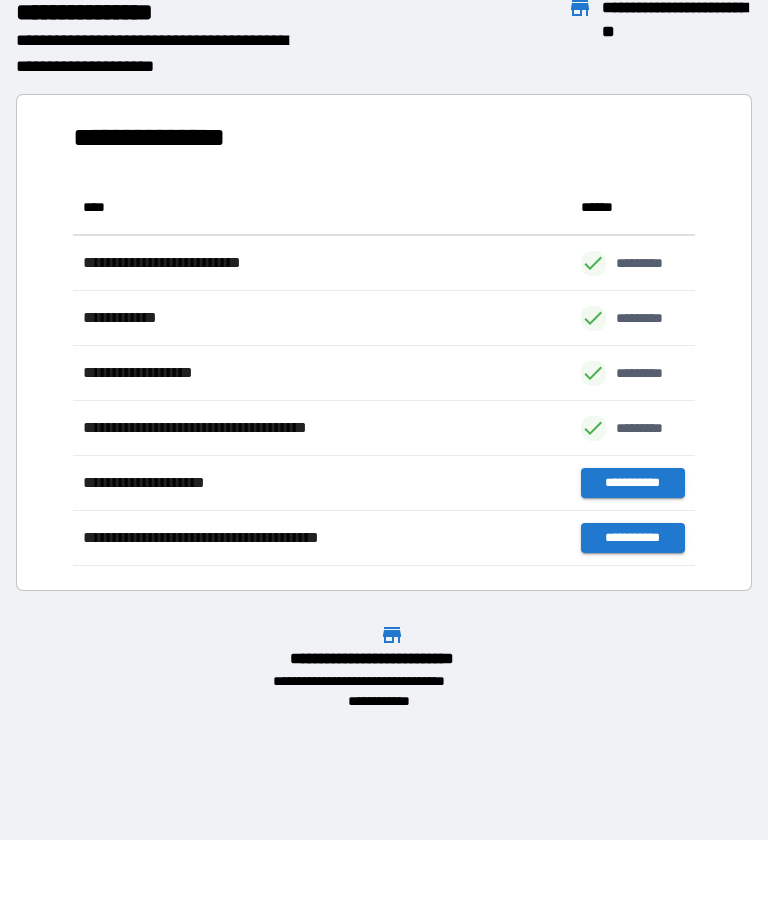scroll, scrollTop: 1, scrollLeft: 1, axis: both 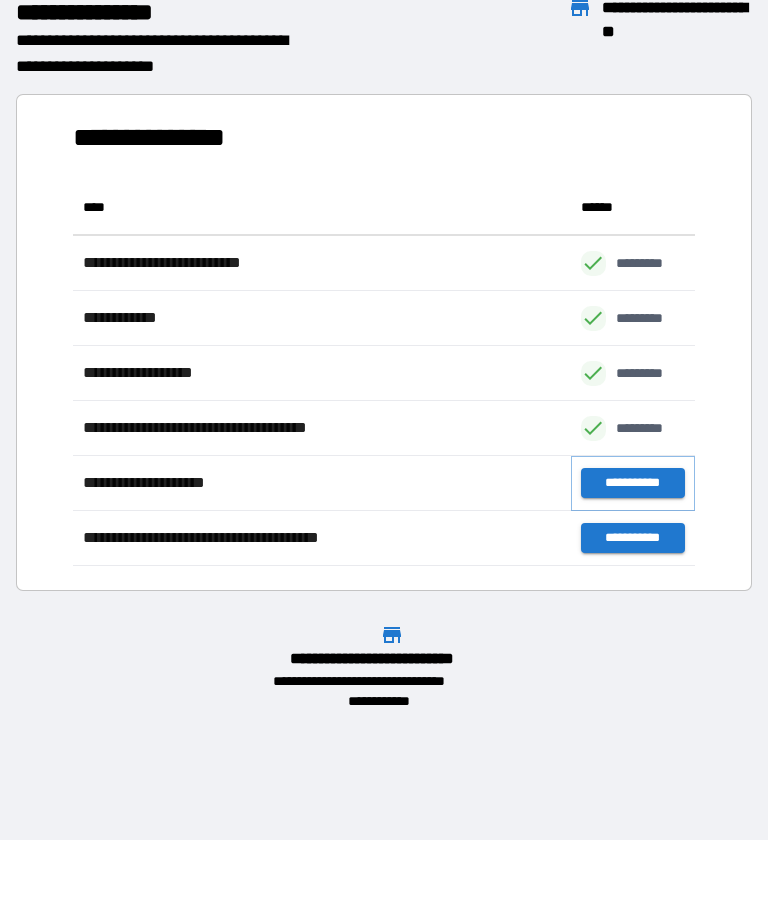 click on "**********" at bounding box center [633, 484] 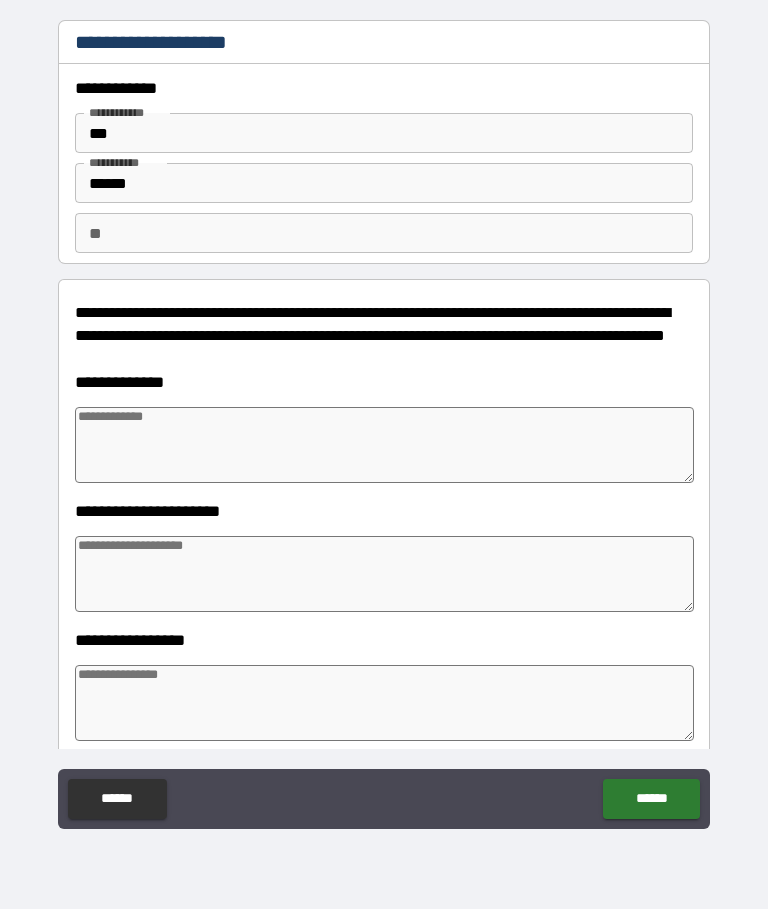click at bounding box center [384, 446] 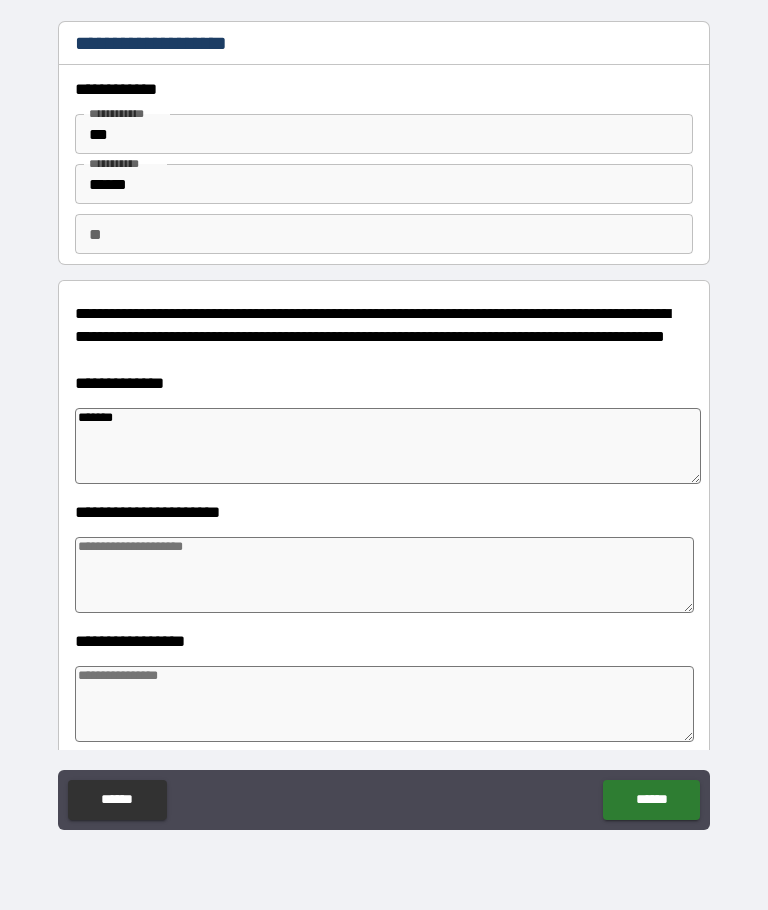 click at bounding box center (384, 575) 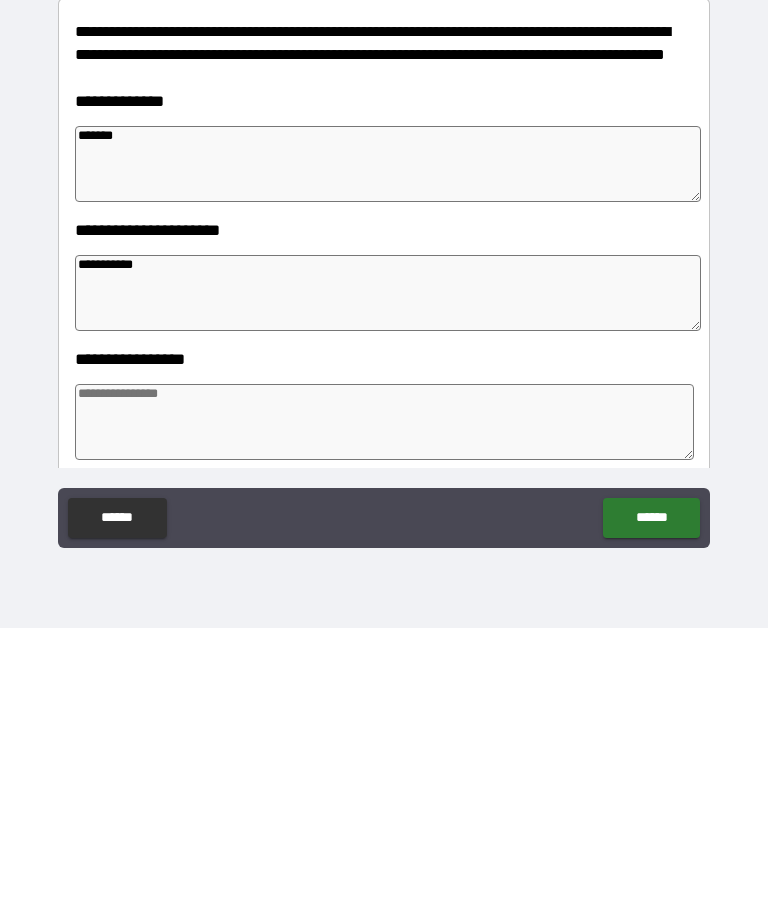 click at bounding box center [384, 704] 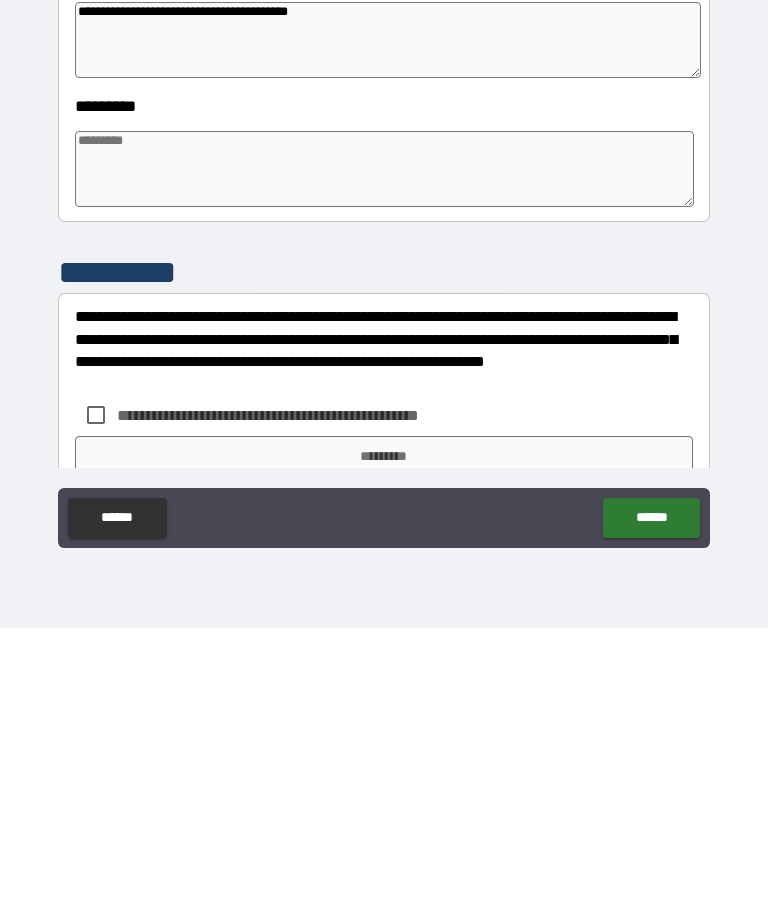 scroll, scrollTop: 388, scrollLeft: 0, axis: vertical 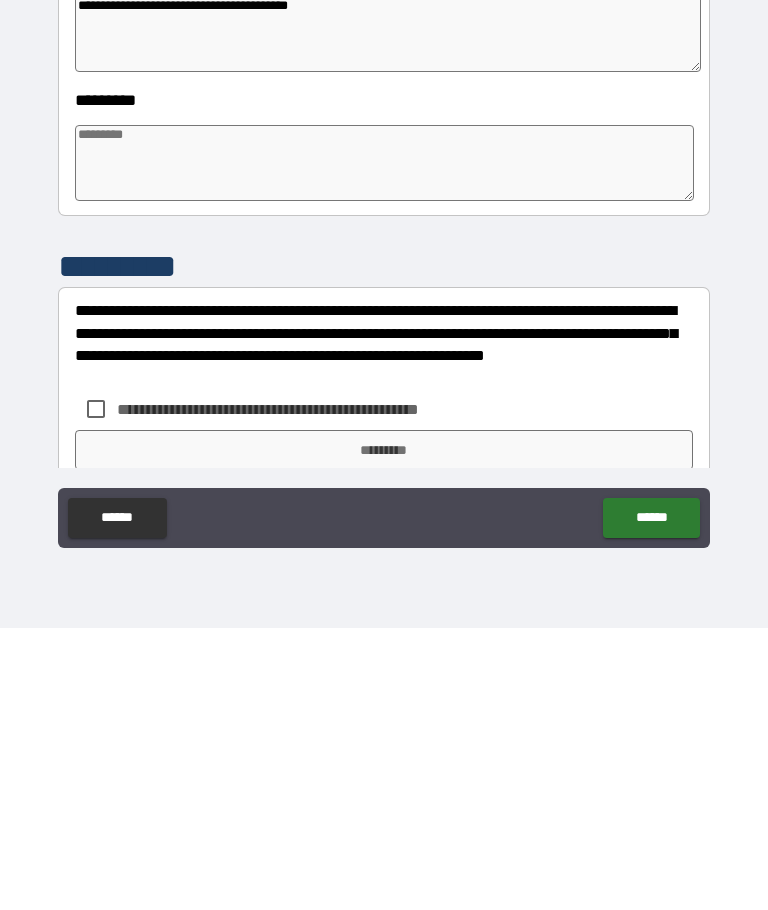 click at bounding box center (384, 445) 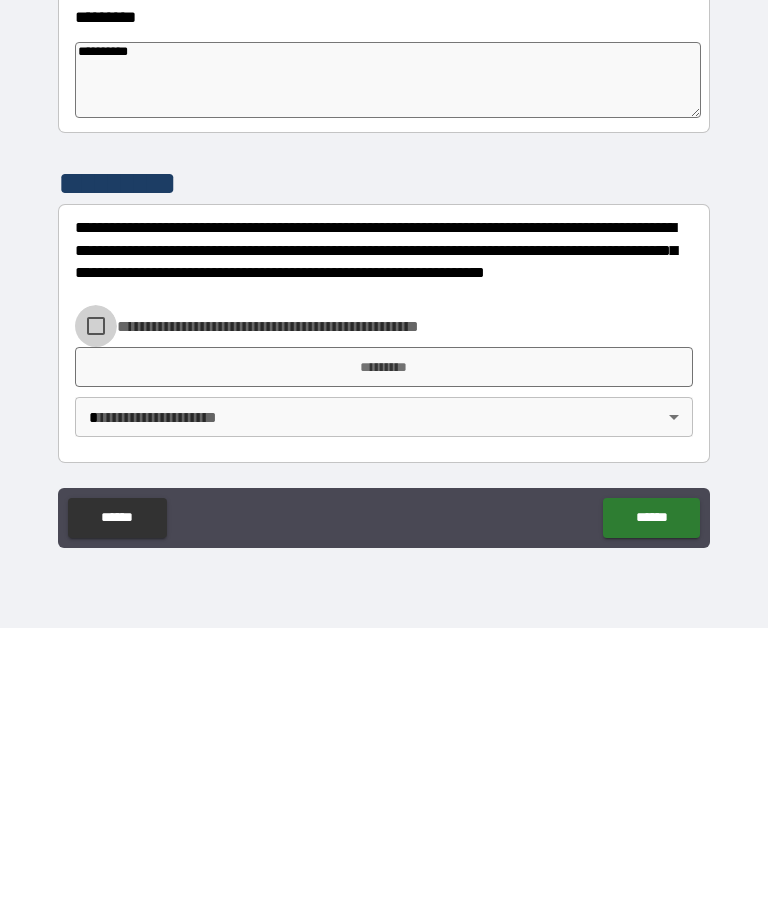 scroll, scrollTop: 471, scrollLeft: 0, axis: vertical 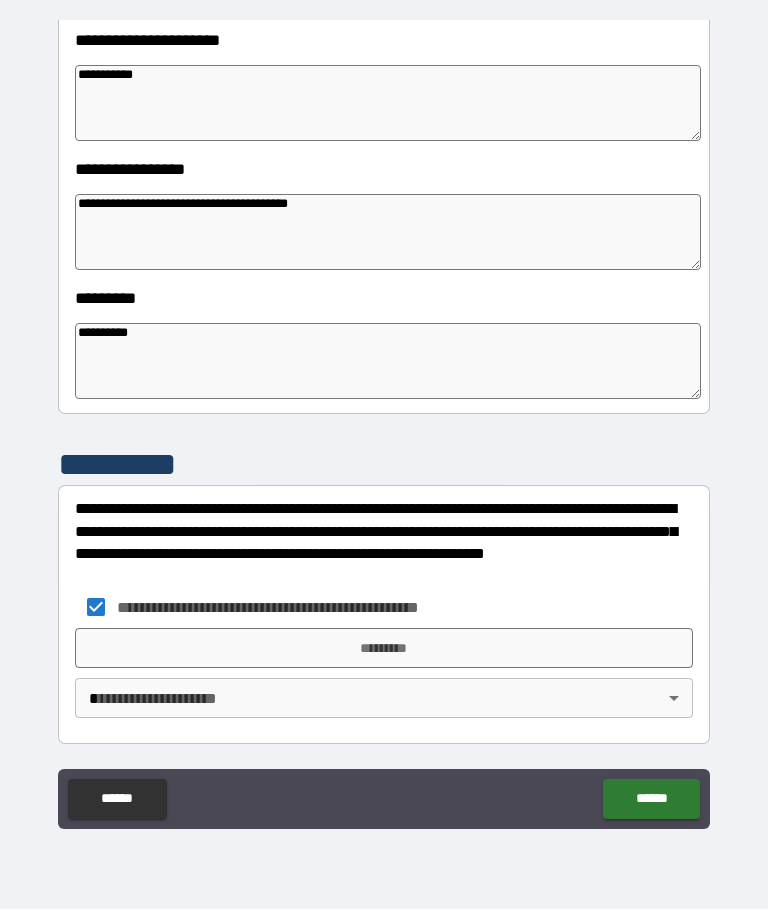 click on "*********" at bounding box center (384, 649) 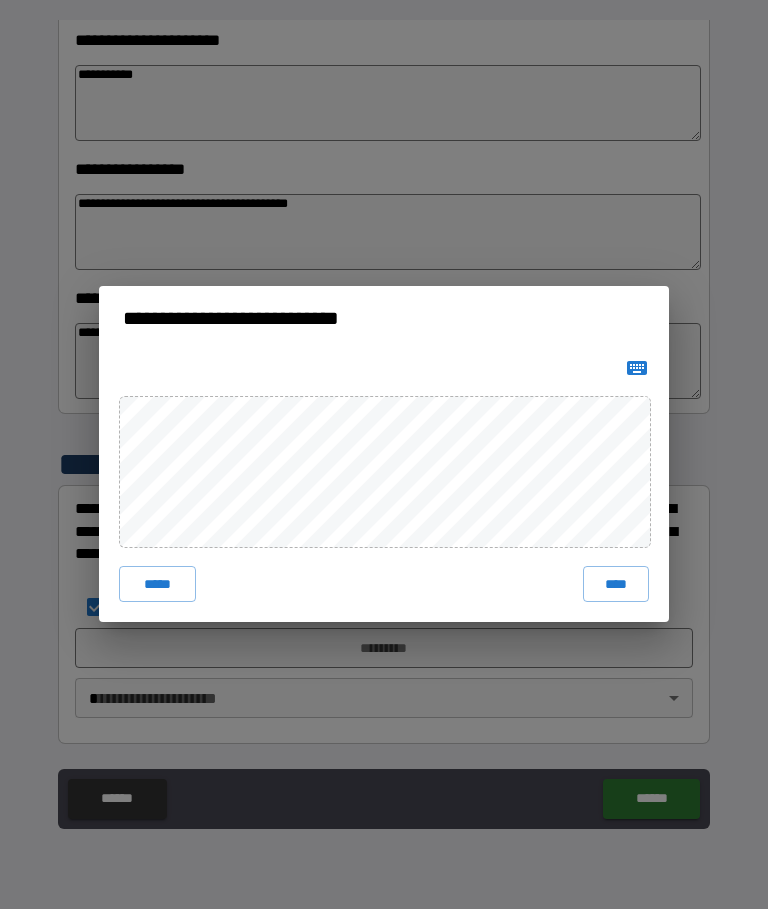 click on "****" at bounding box center [616, 585] 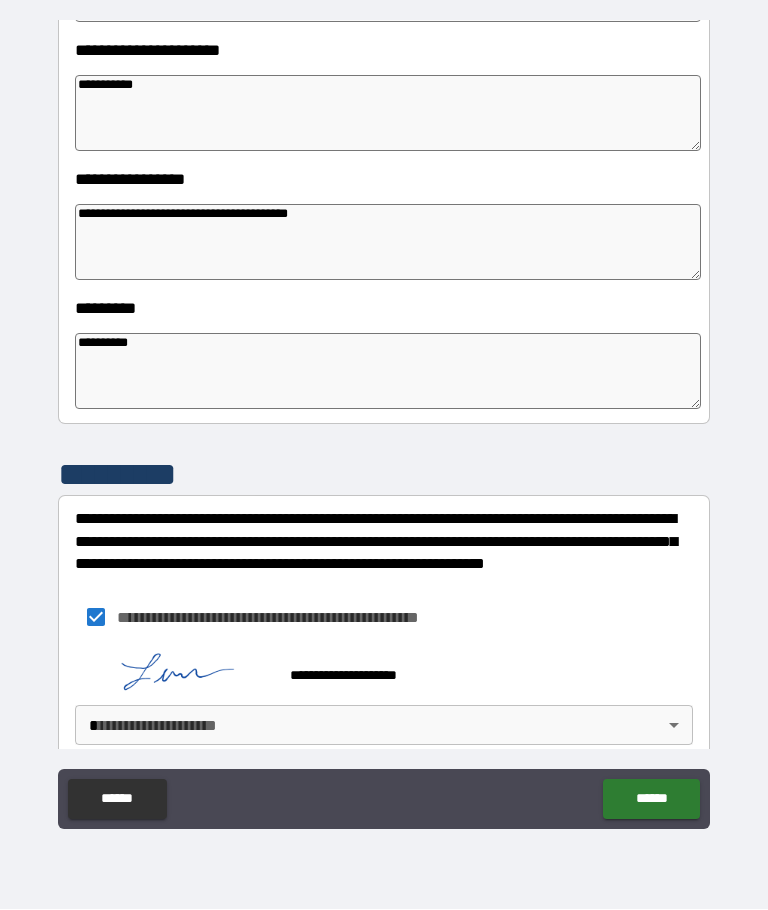 click on "**********" at bounding box center (384, 420) 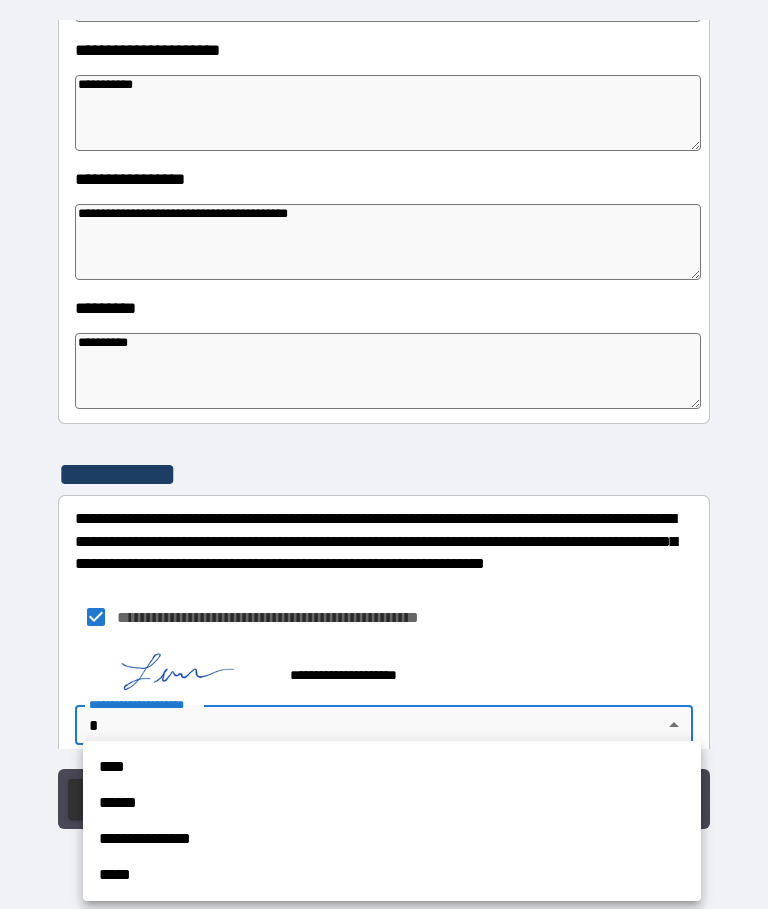 click on "****" at bounding box center (392, 768) 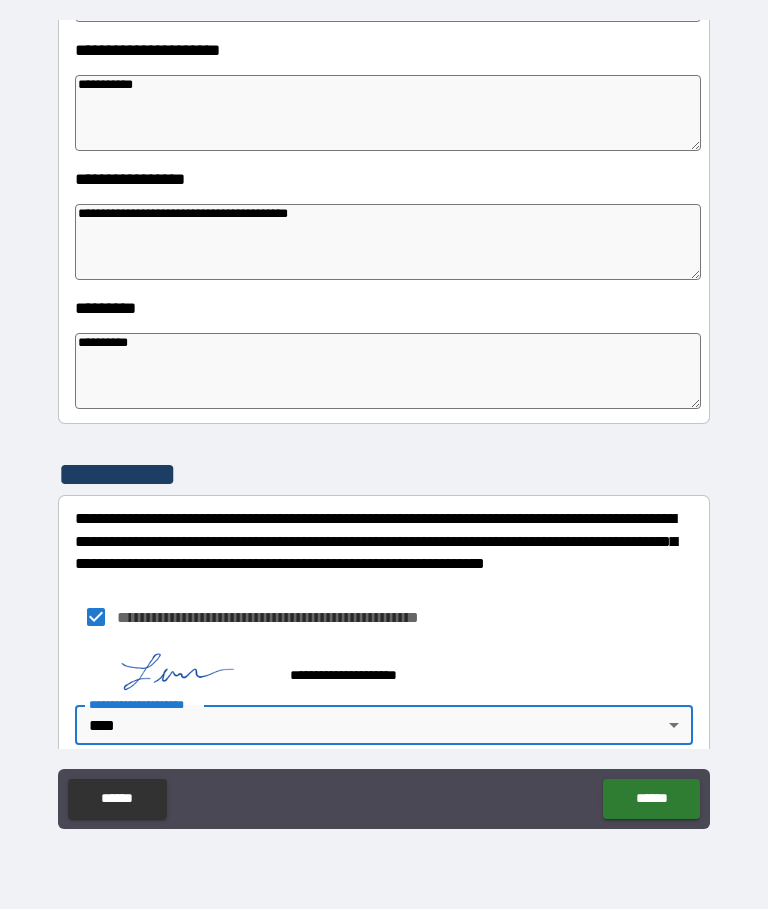 click on "******" at bounding box center (651, 800) 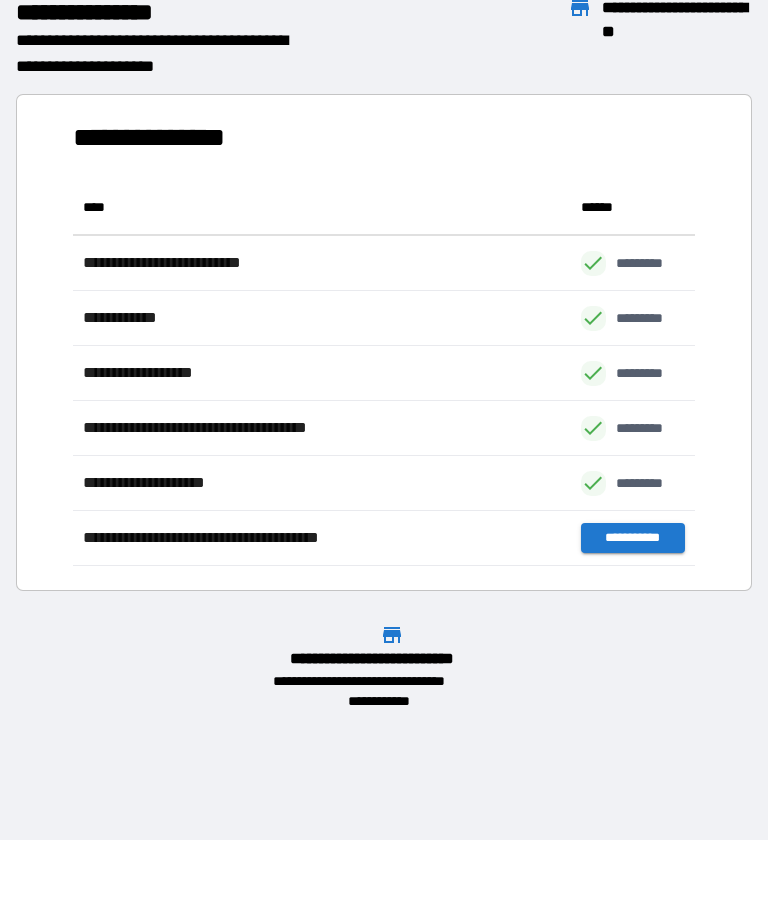 scroll, scrollTop: 1, scrollLeft: 1, axis: both 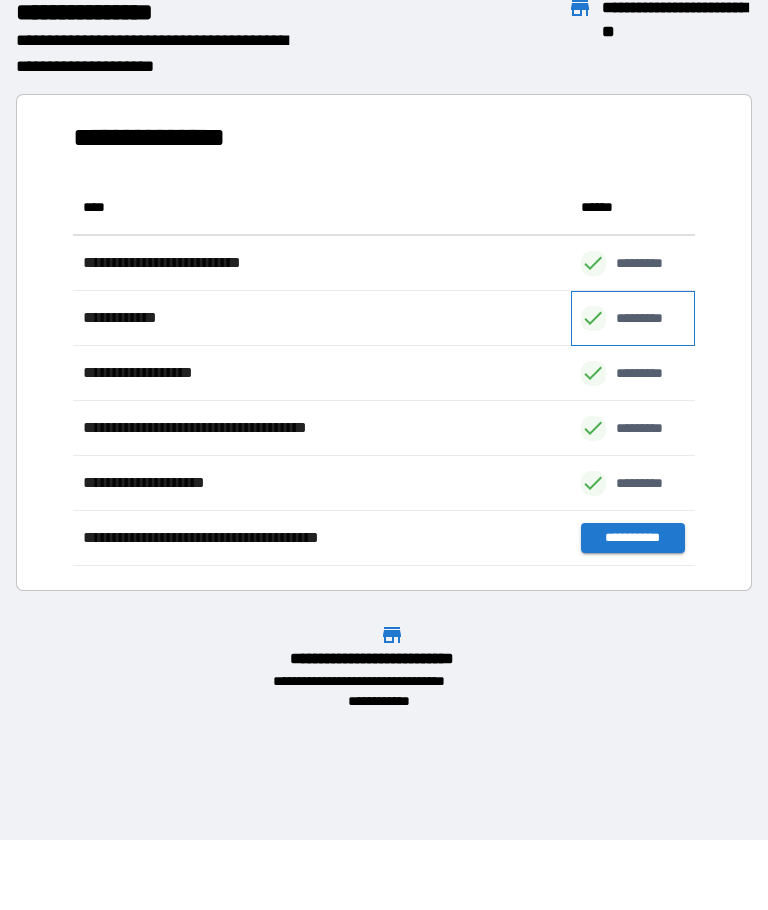 click on "*********" at bounding box center (650, 319) 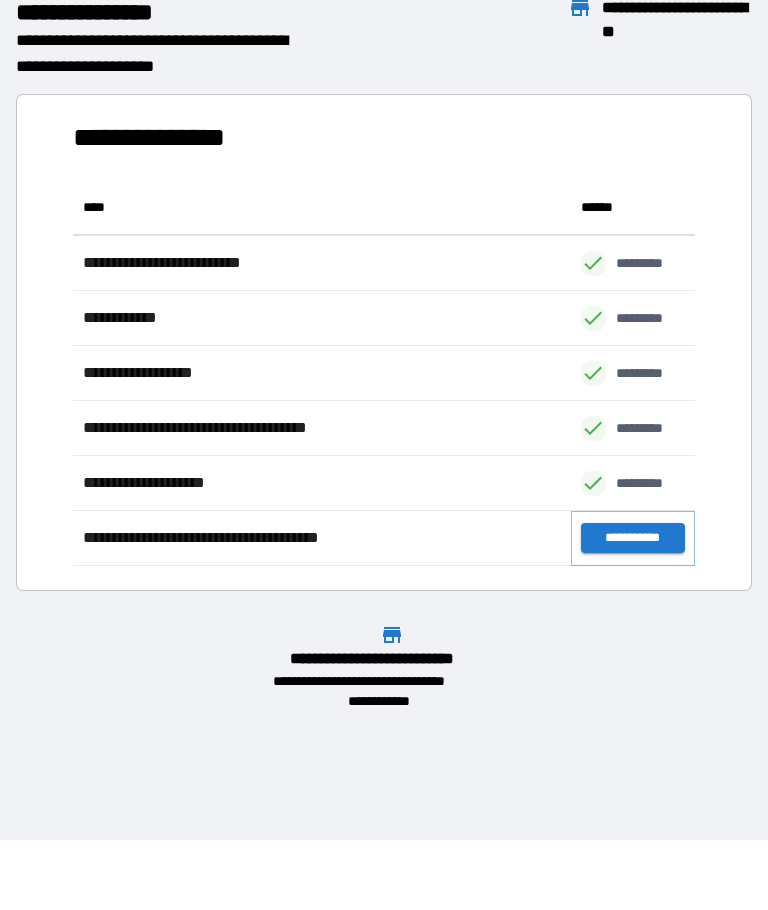 click on "**********" at bounding box center [633, 539] 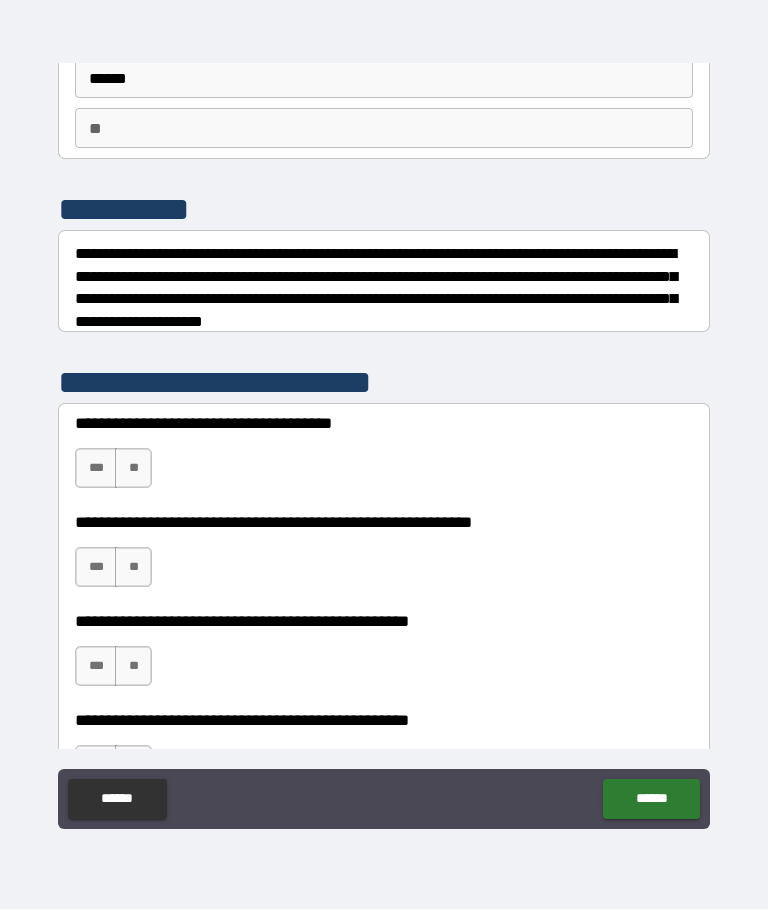 scroll, scrollTop: 147, scrollLeft: 0, axis: vertical 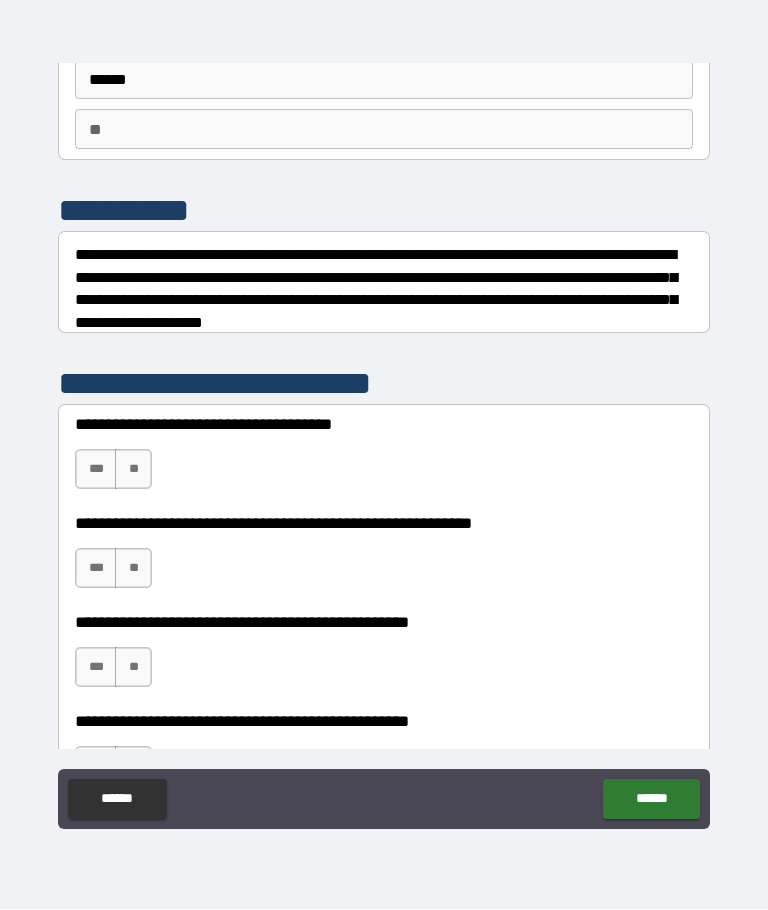 click on "**" at bounding box center (133, 470) 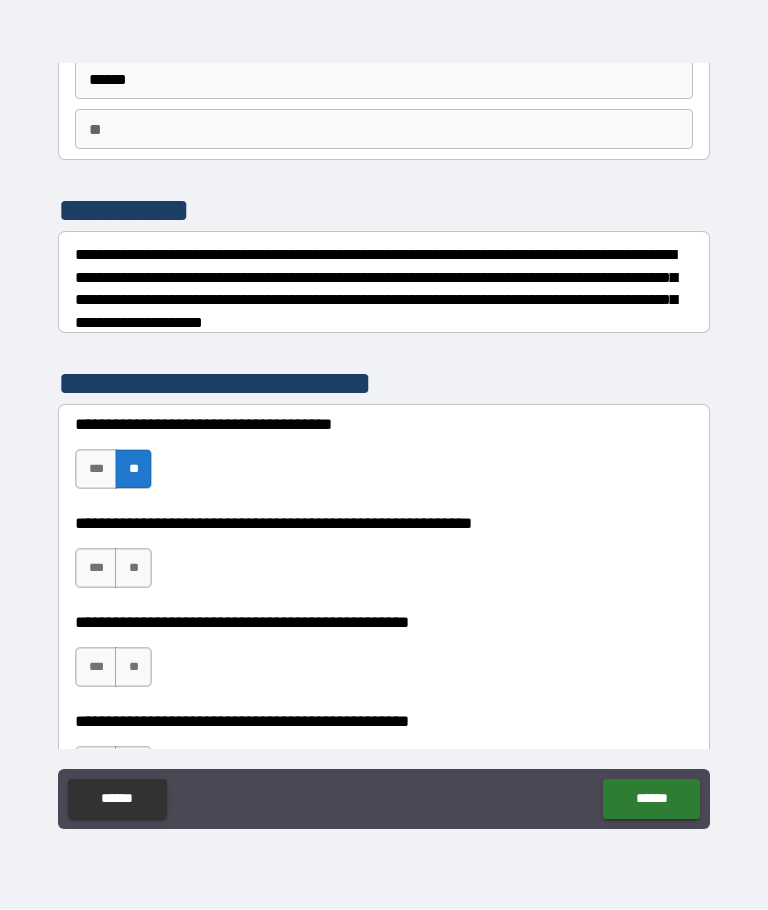 click on "***" at bounding box center [96, 569] 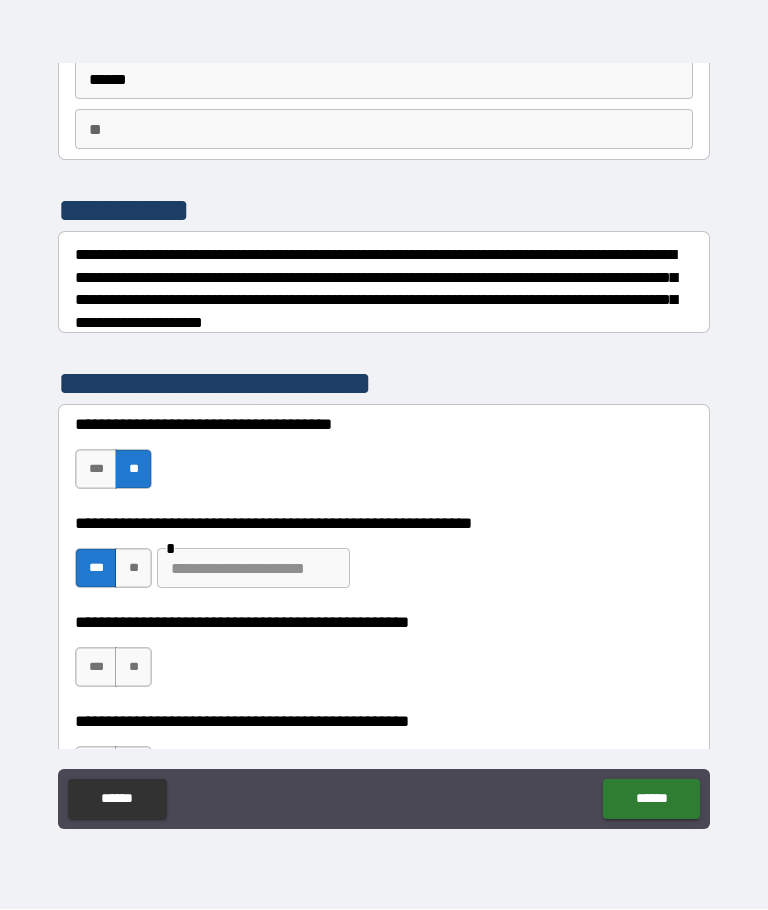 click at bounding box center [253, 569] 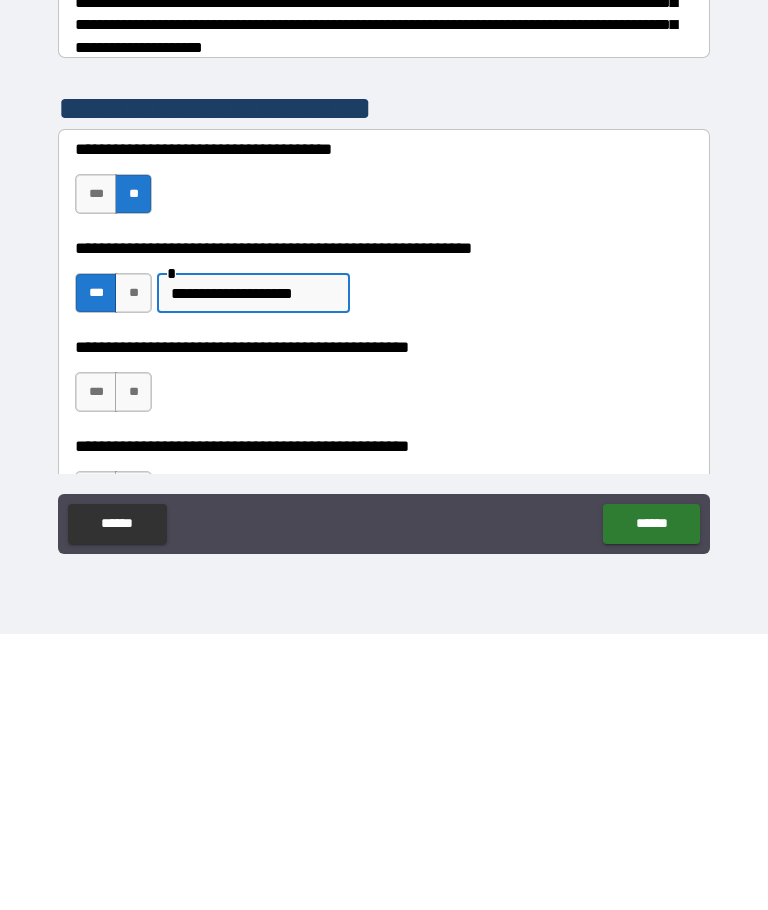 click on "**" at bounding box center [133, 668] 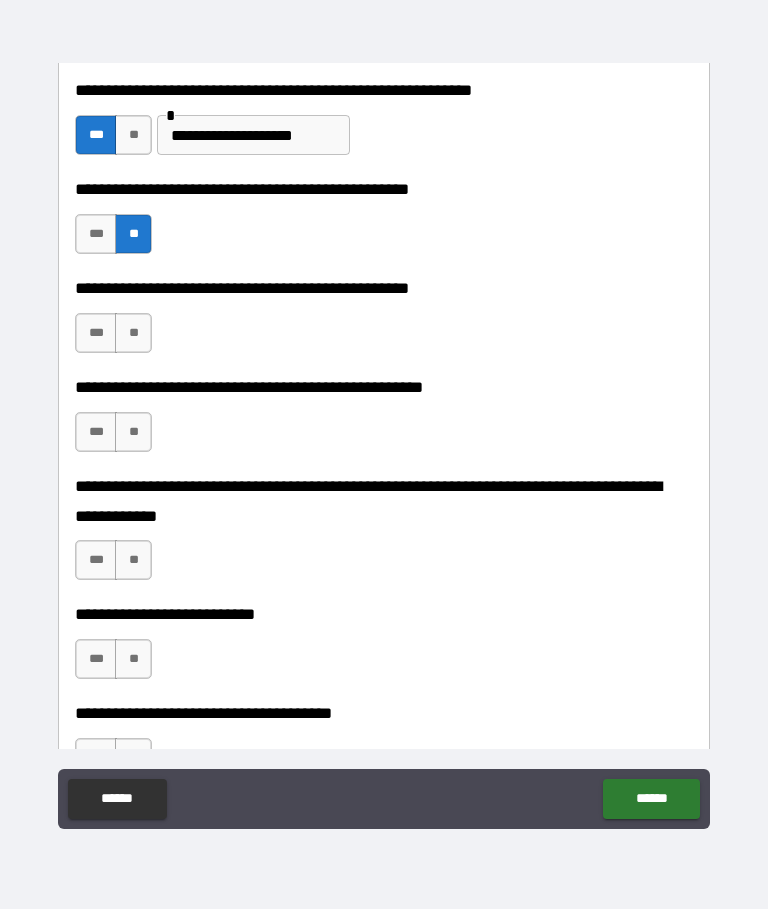 scroll, scrollTop: 582, scrollLeft: 0, axis: vertical 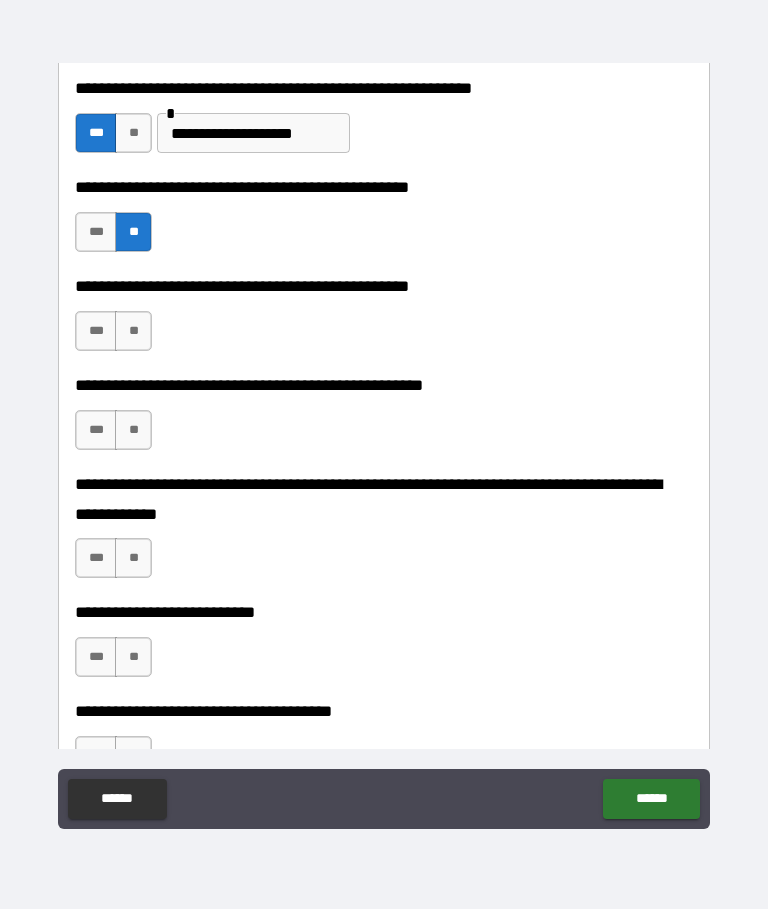 click on "**" at bounding box center (133, 332) 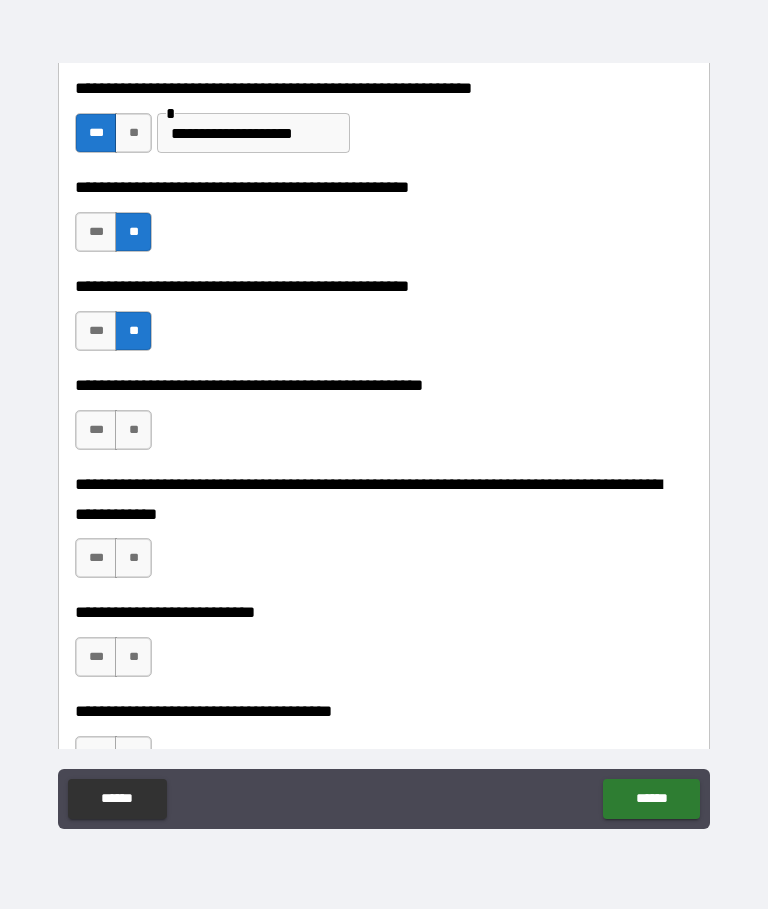 click on "**" at bounding box center (133, 431) 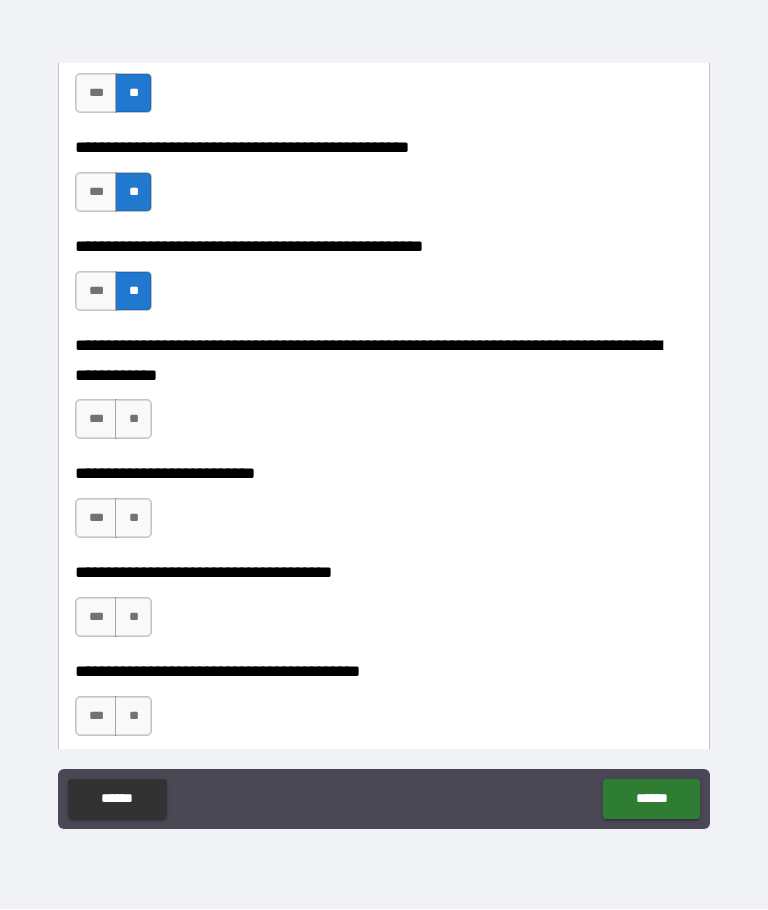 scroll, scrollTop: 725, scrollLeft: 0, axis: vertical 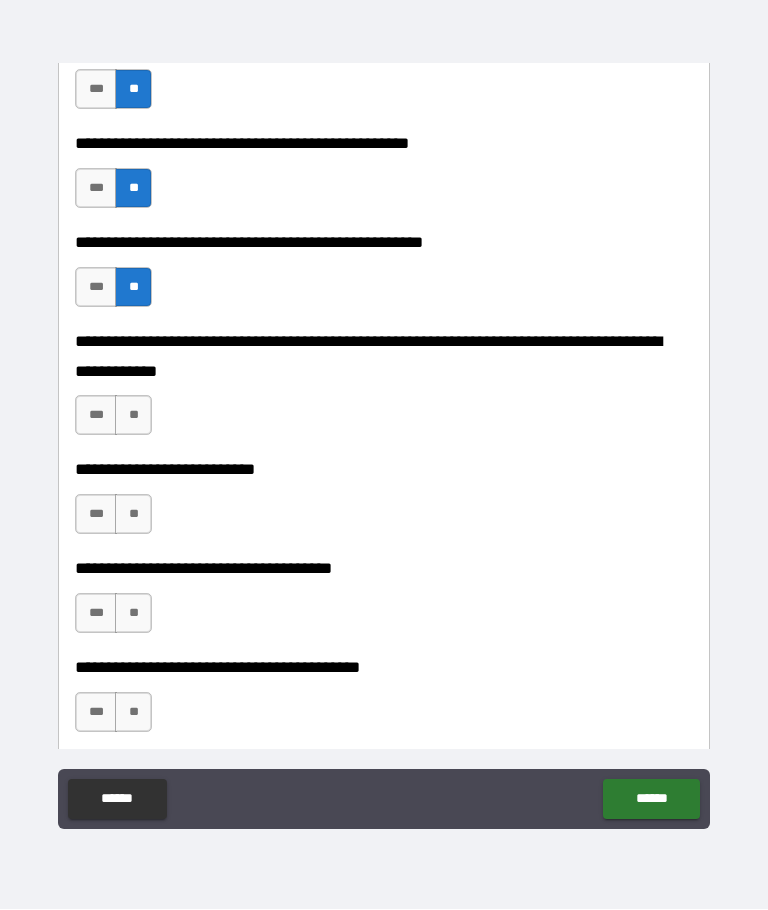 click on "**" at bounding box center (133, 416) 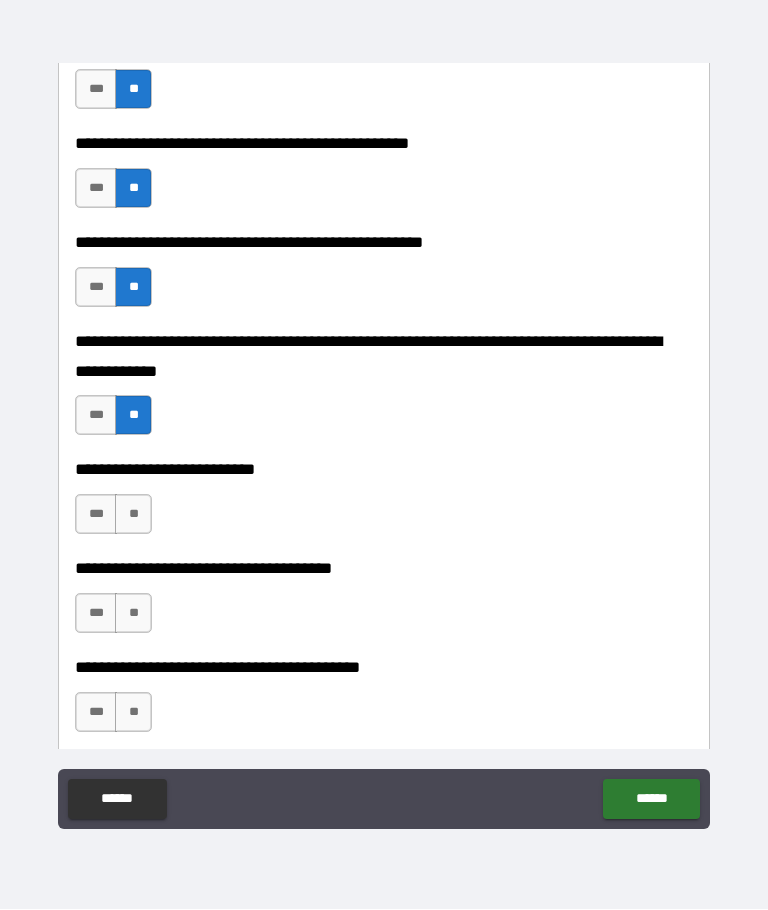click on "**" at bounding box center (133, 515) 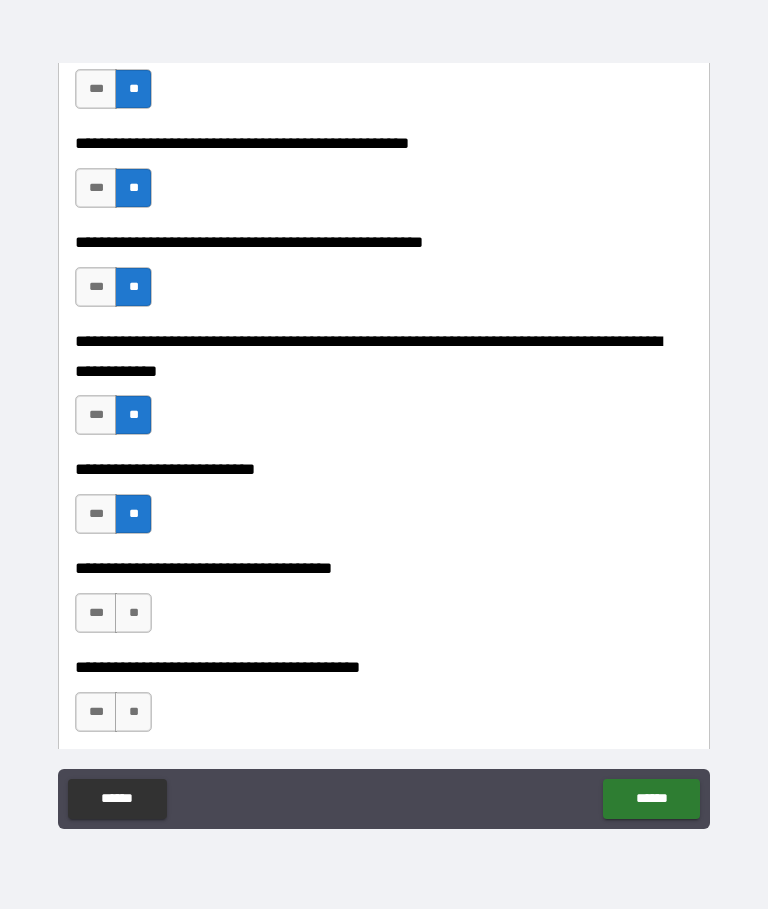 click on "**" at bounding box center [133, 614] 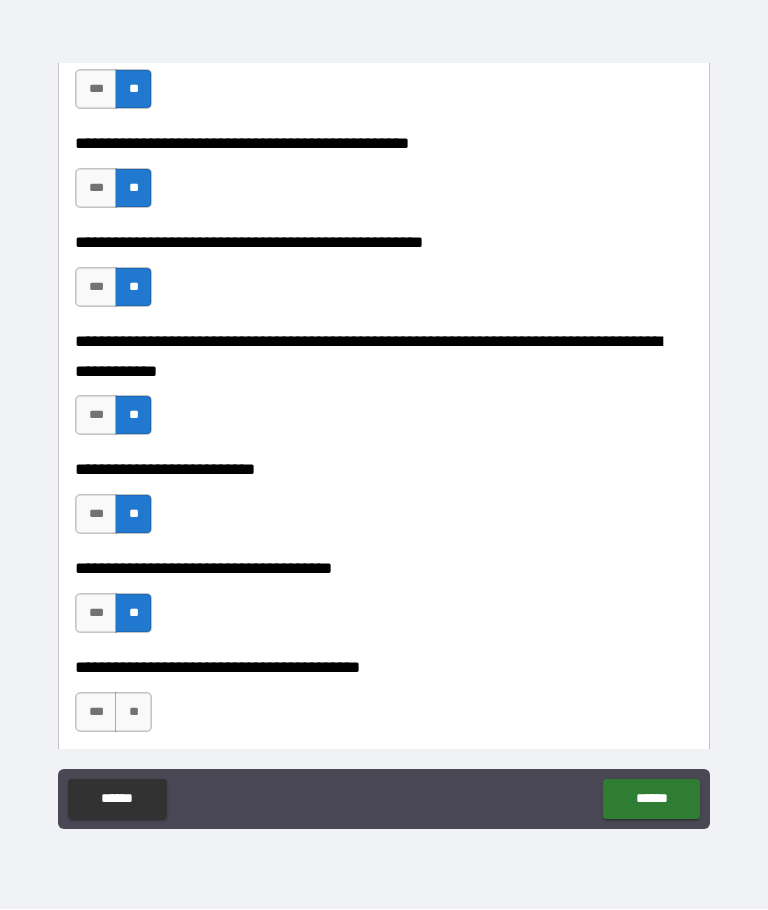 click on "**" at bounding box center (133, 713) 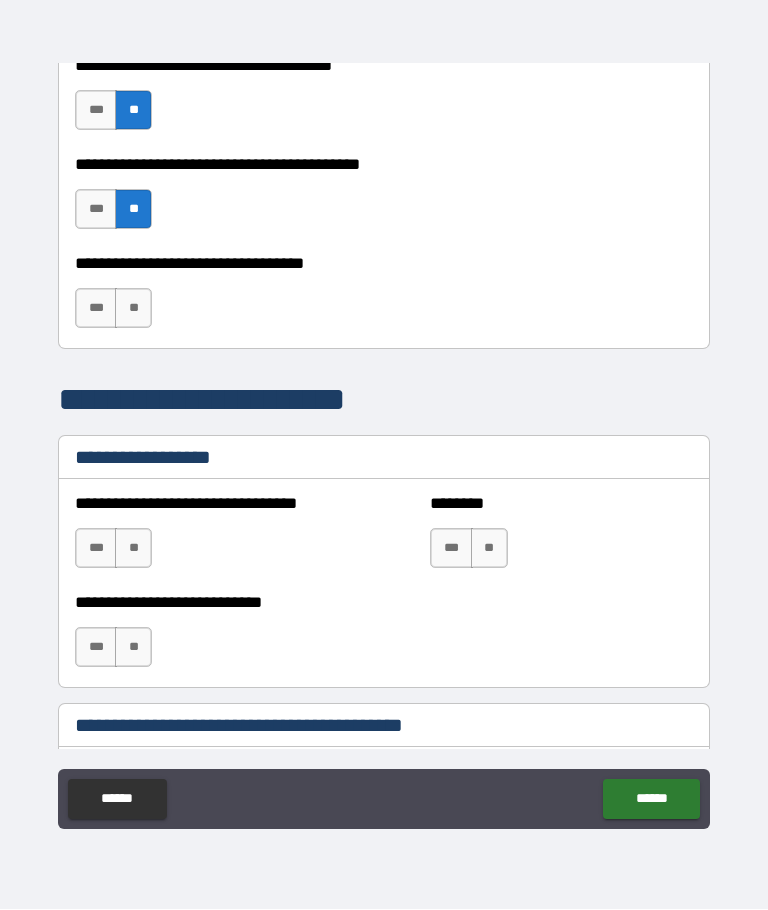 scroll, scrollTop: 1229, scrollLeft: 0, axis: vertical 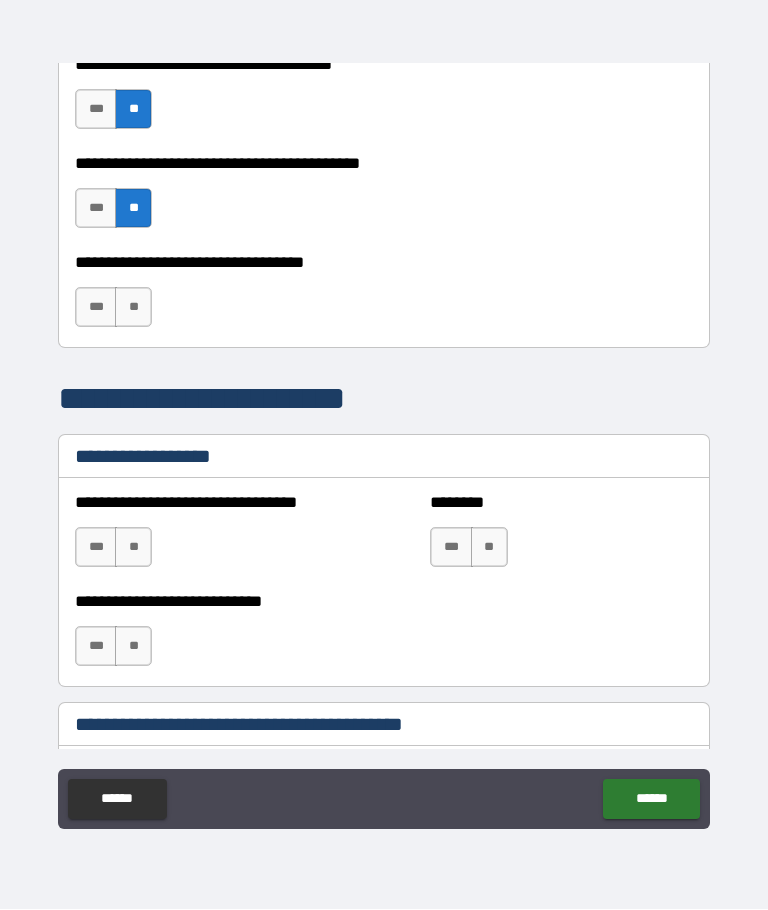 click on "**" at bounding box center [133, 308] 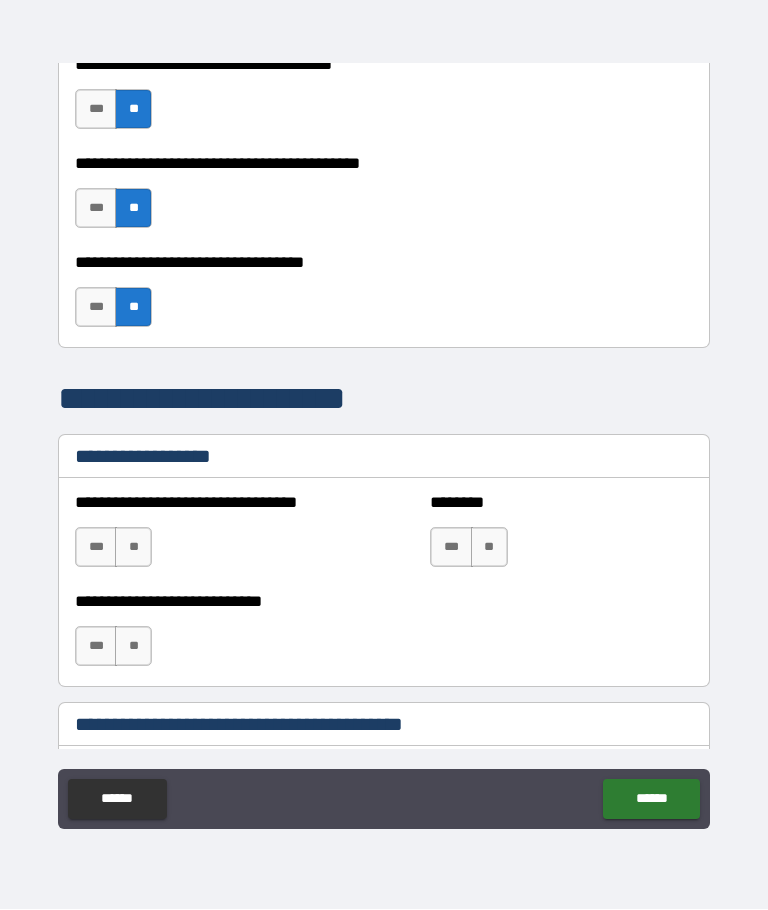 click on "**" at bounding box center [133, 548] 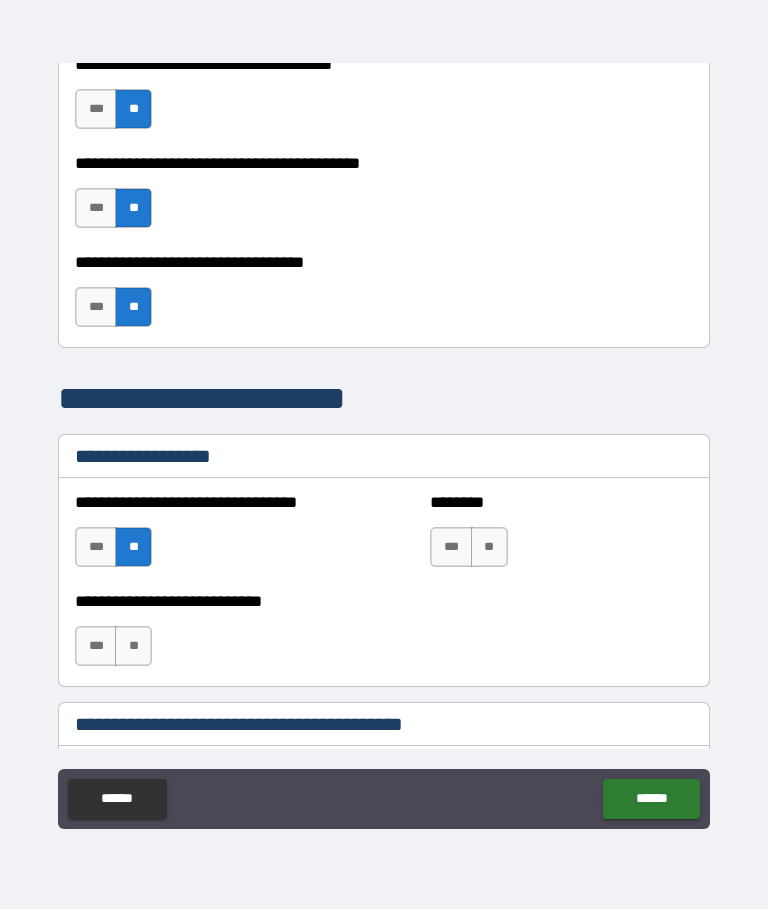 click on "**" at bounding box center [133, 647] 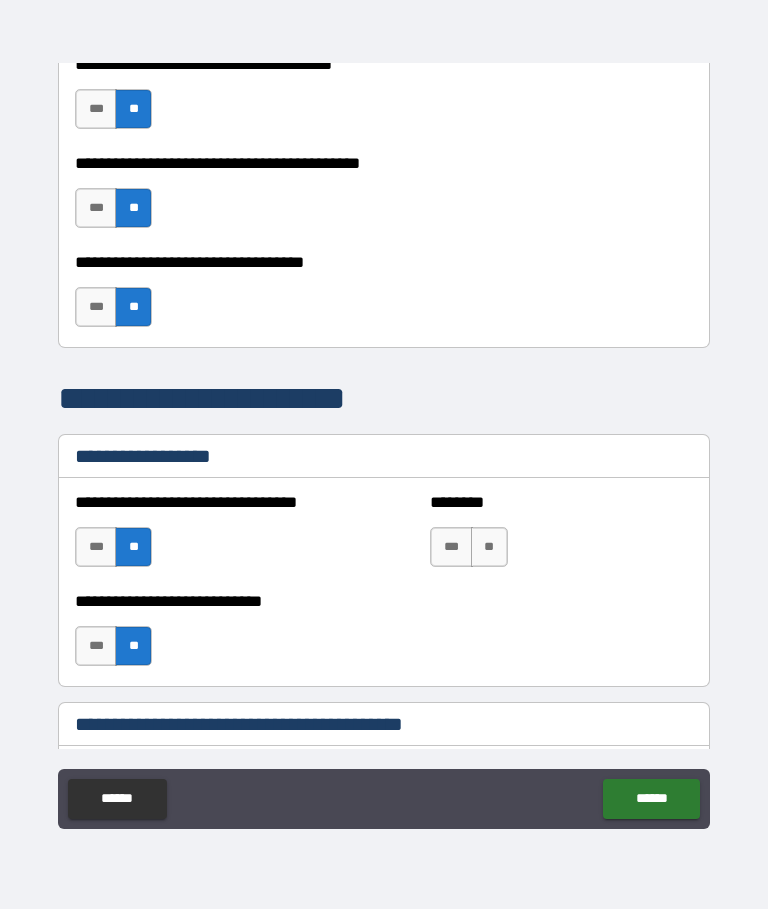 click on "**" at bounding box center (489, 548) 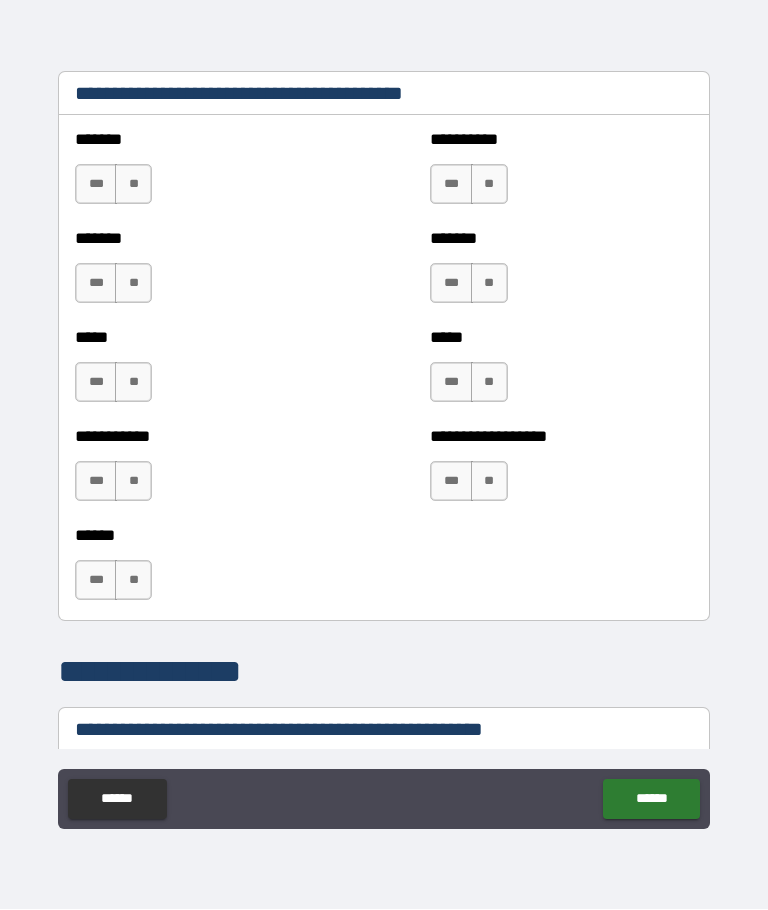 scroll, scrollTop: 1856, scrollLeft: 0, axis: vertical 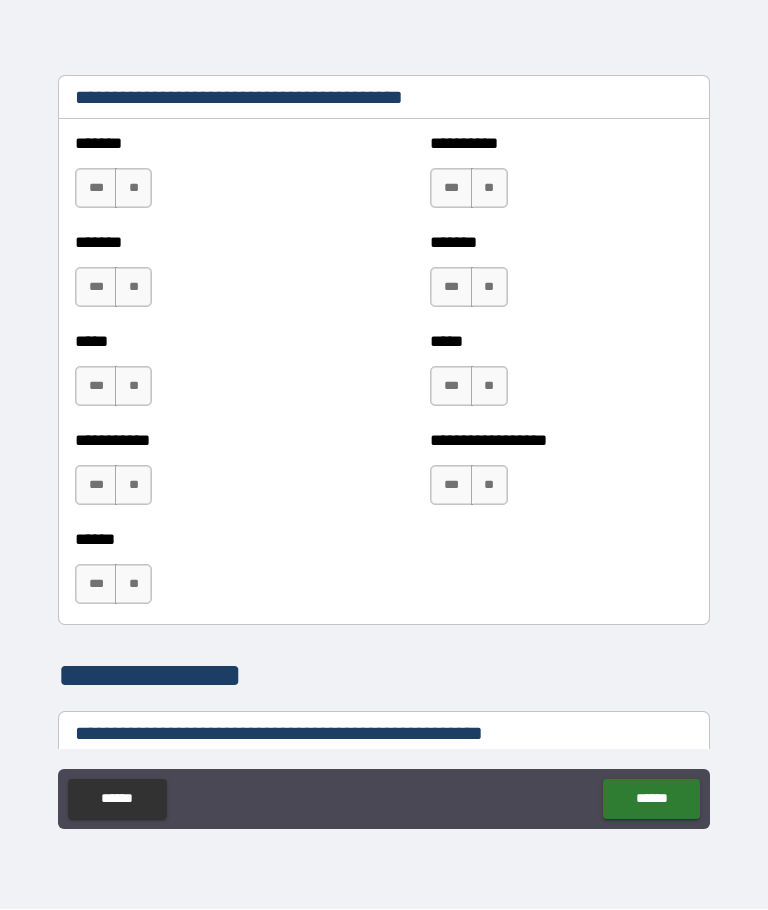 click on "***" at bounding box center (451, 189) 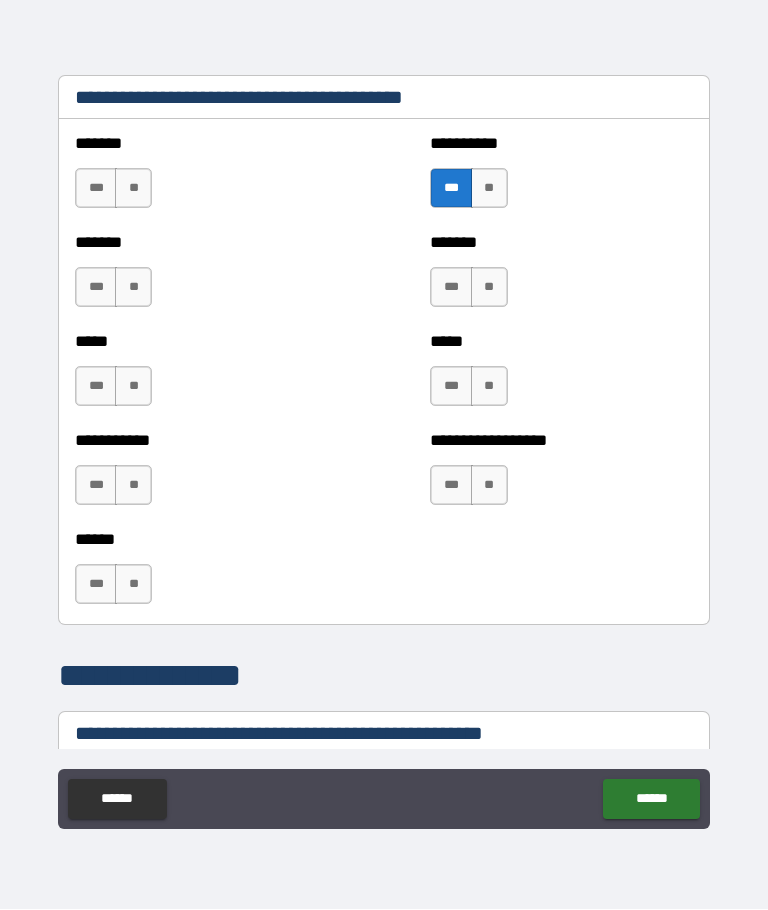 click on "**" at bounding box center [133, 189] 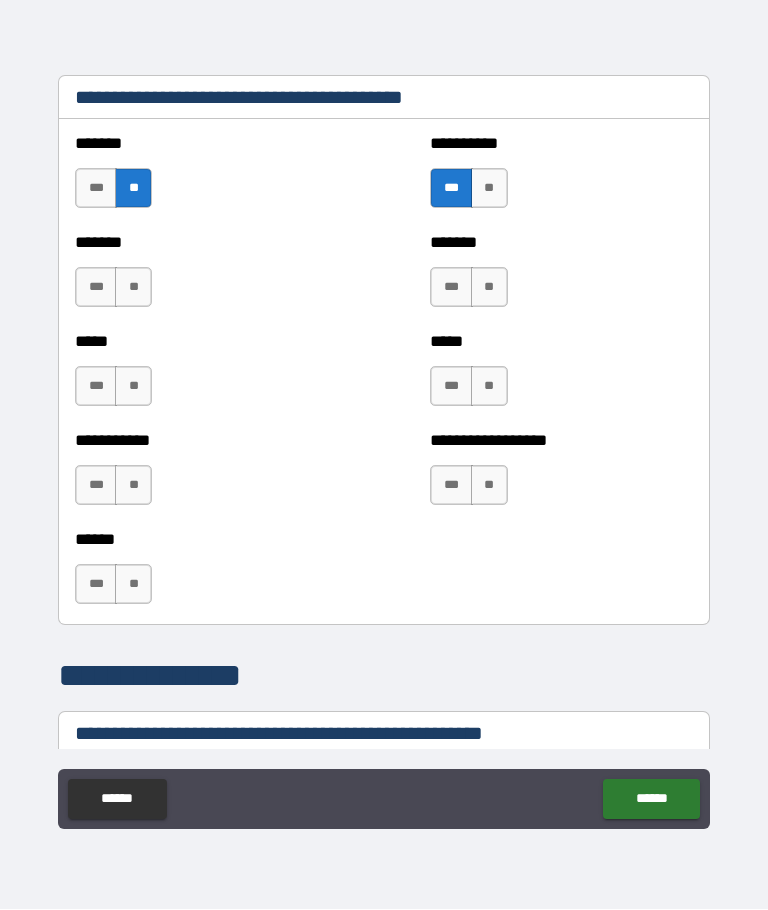 click on "**" at bounding box center [133, 288] 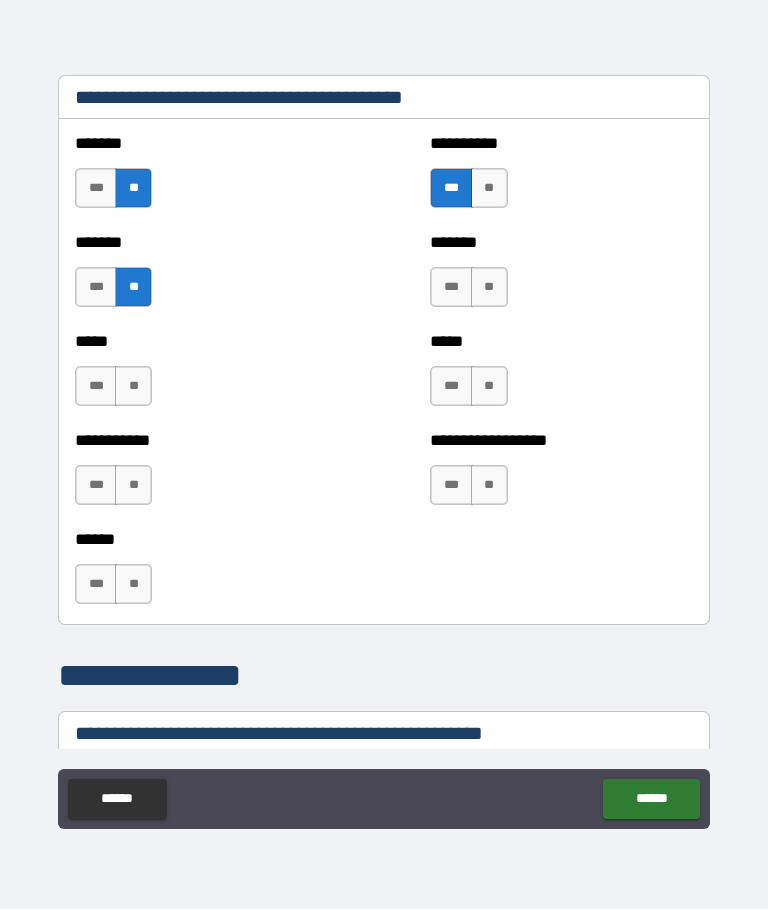 click on "**" at bounding box center (133, 387) 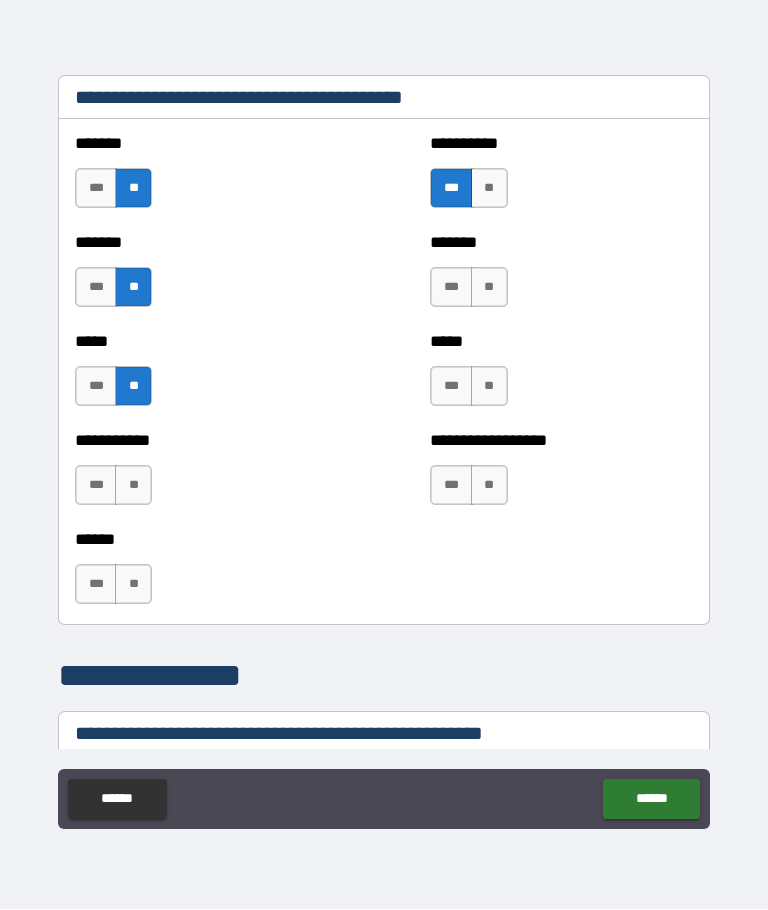 click on "**" at bounding box center (133, 486) 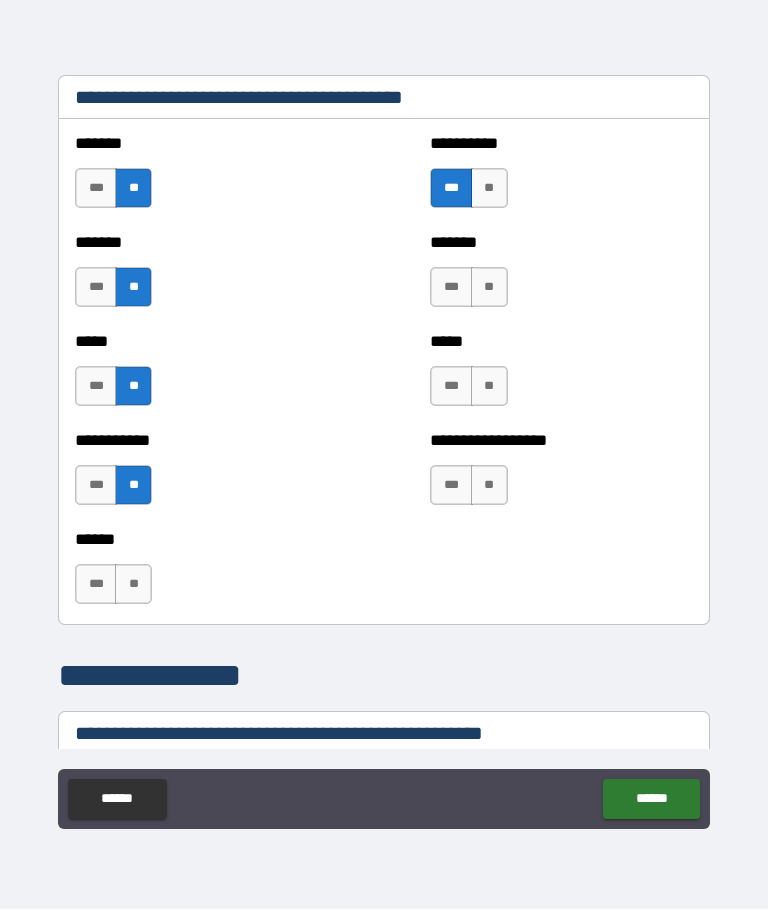 click on "**" at bounding box center (133, 585) 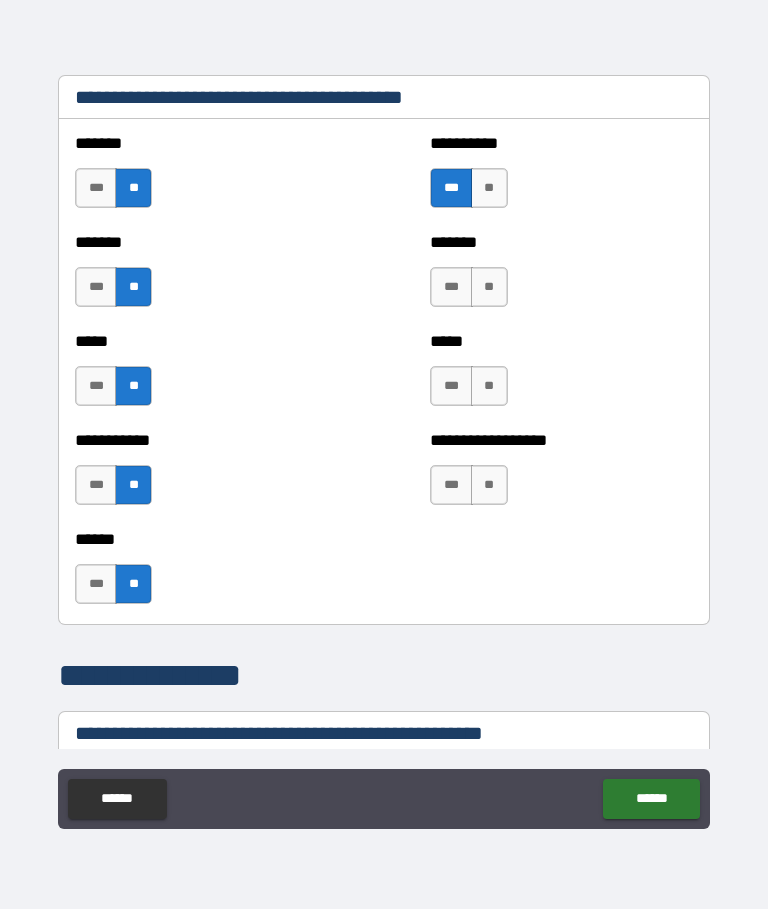 click on "**" at bounding box center (489, 288) 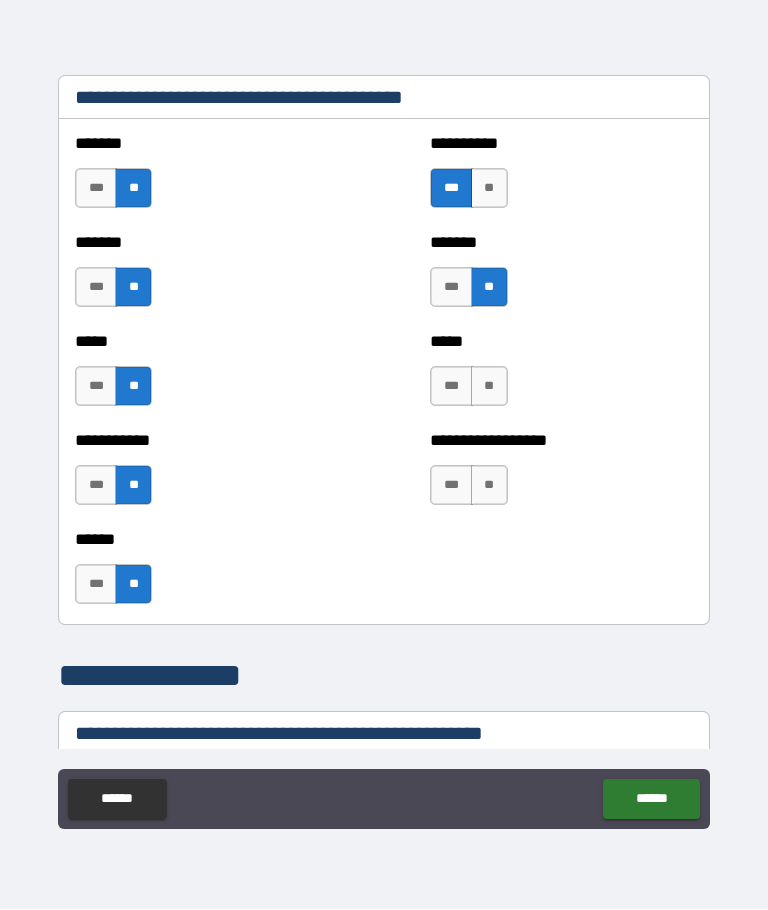 click on "**" at bounding box center [489, 387] 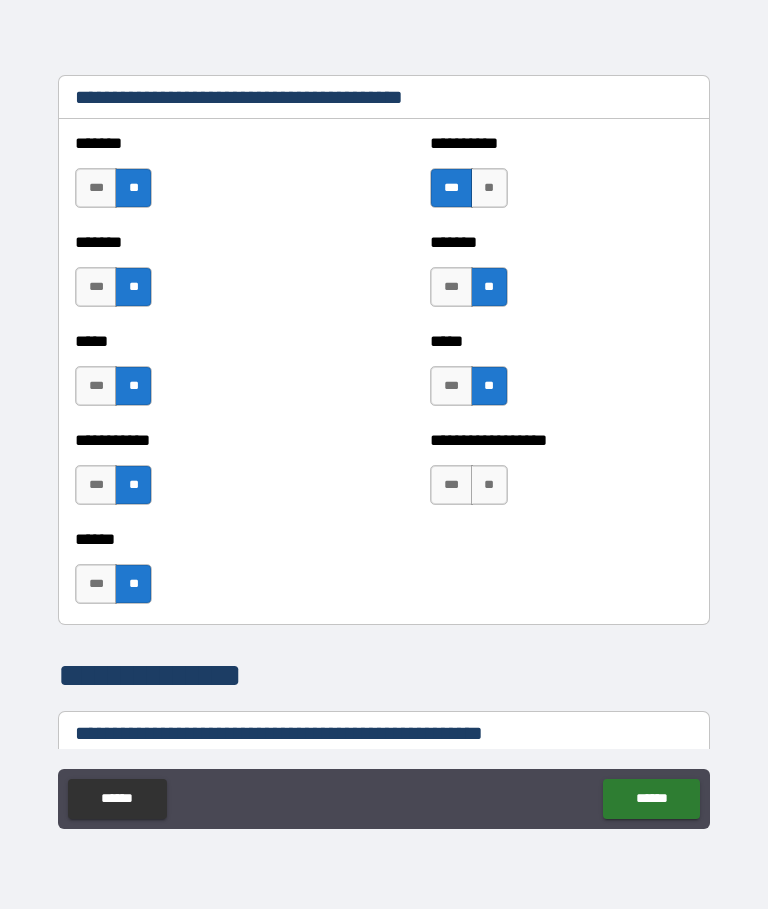 click on "**" at bounding box center [489, 486] 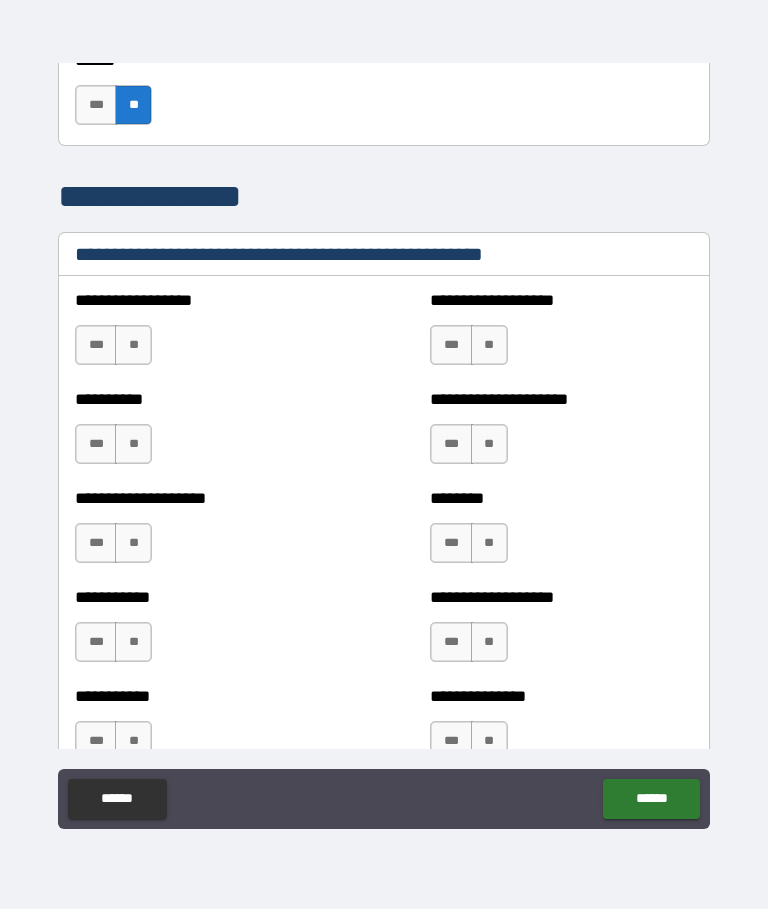 scroll, scrollTop: 2344, scrollLeft: 0, axis: vertical 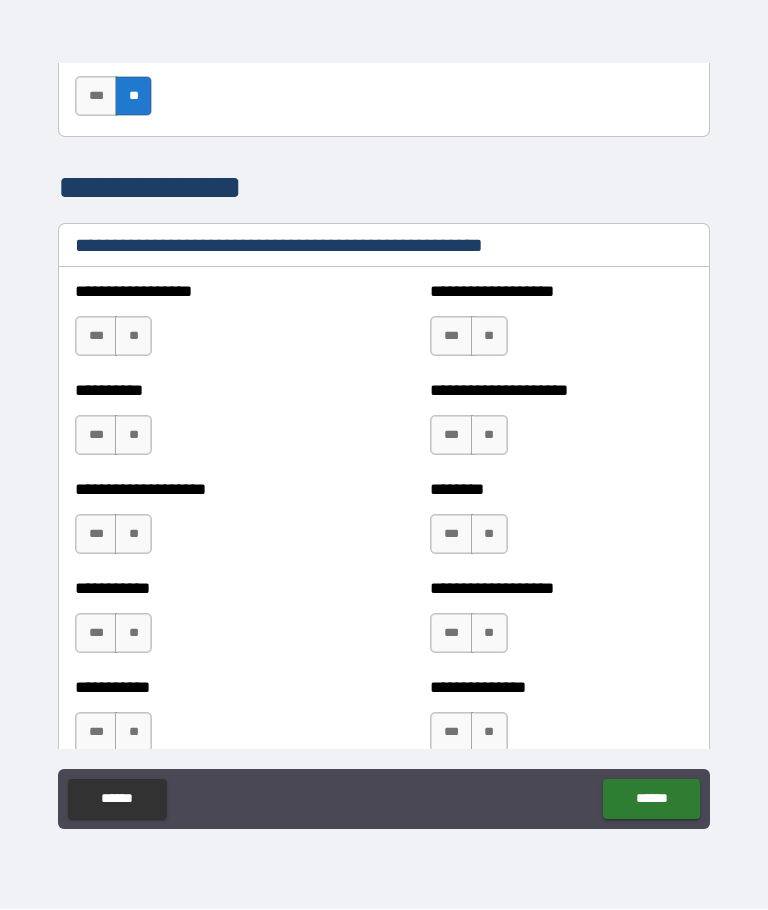 click on "**" at bounding box center [133, 337] 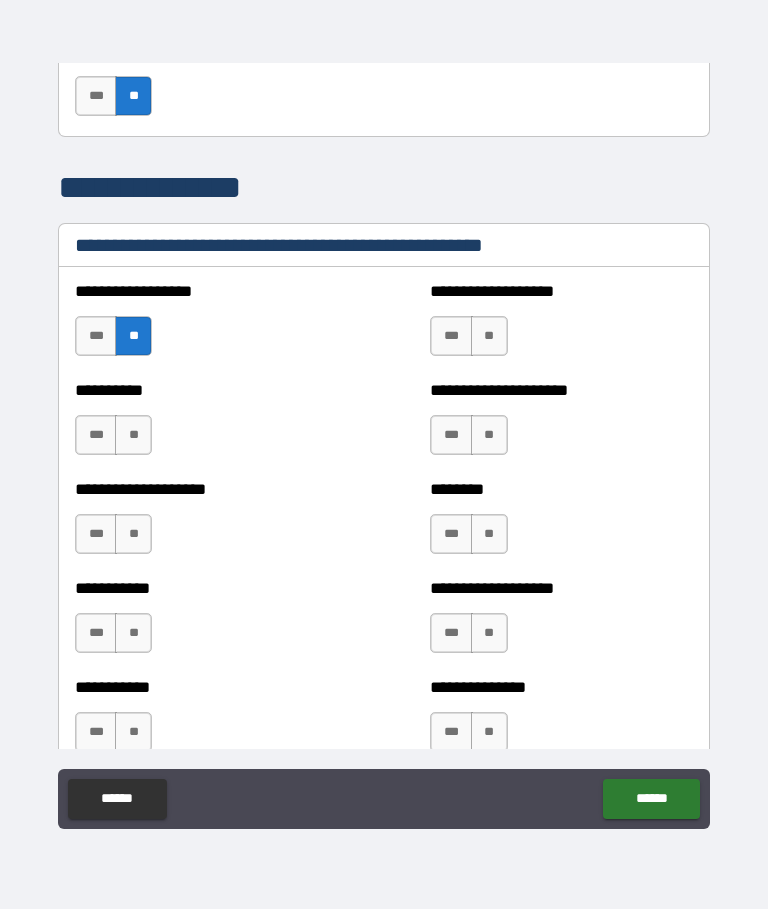 click on "**" at bounding box center [133, 436] 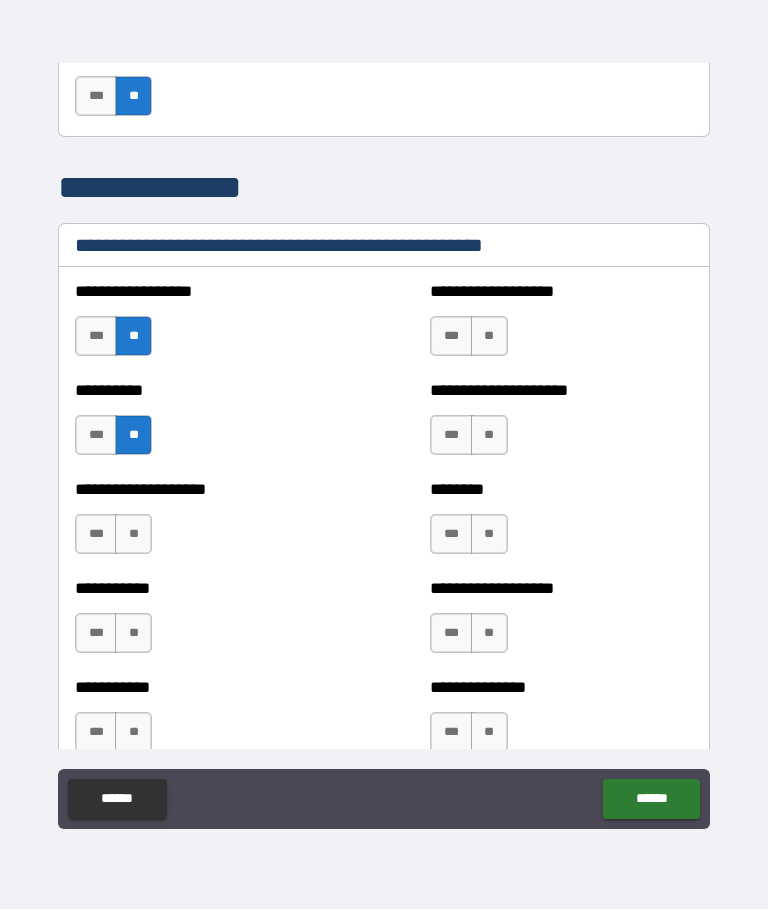 click on "**" at bounding box center (133, 535) 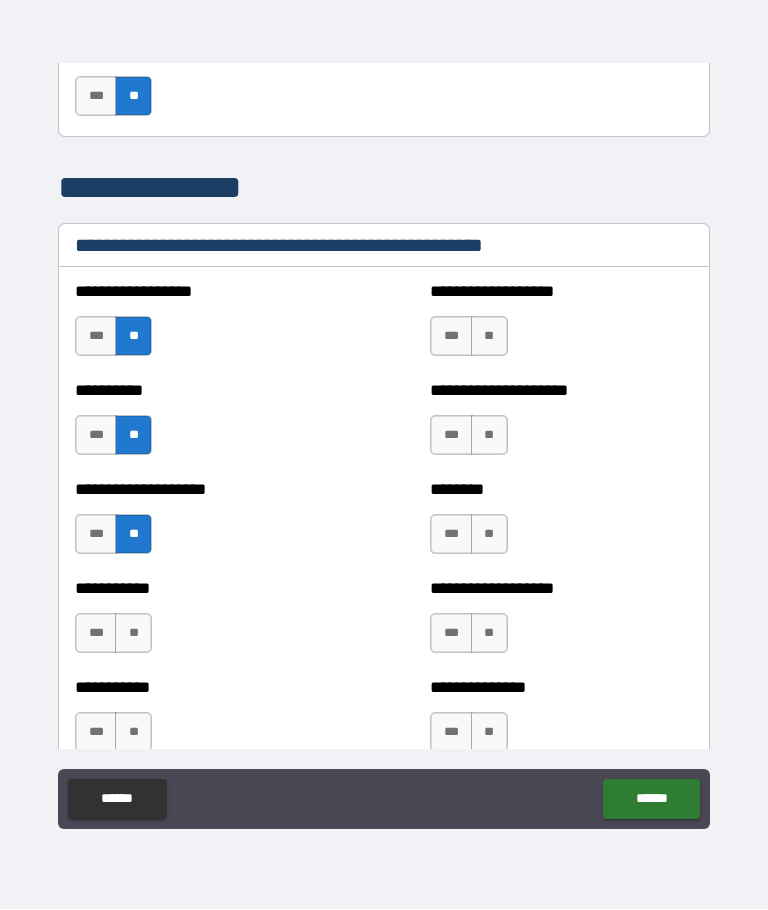 click on "**" at bounding box center (133, 634) 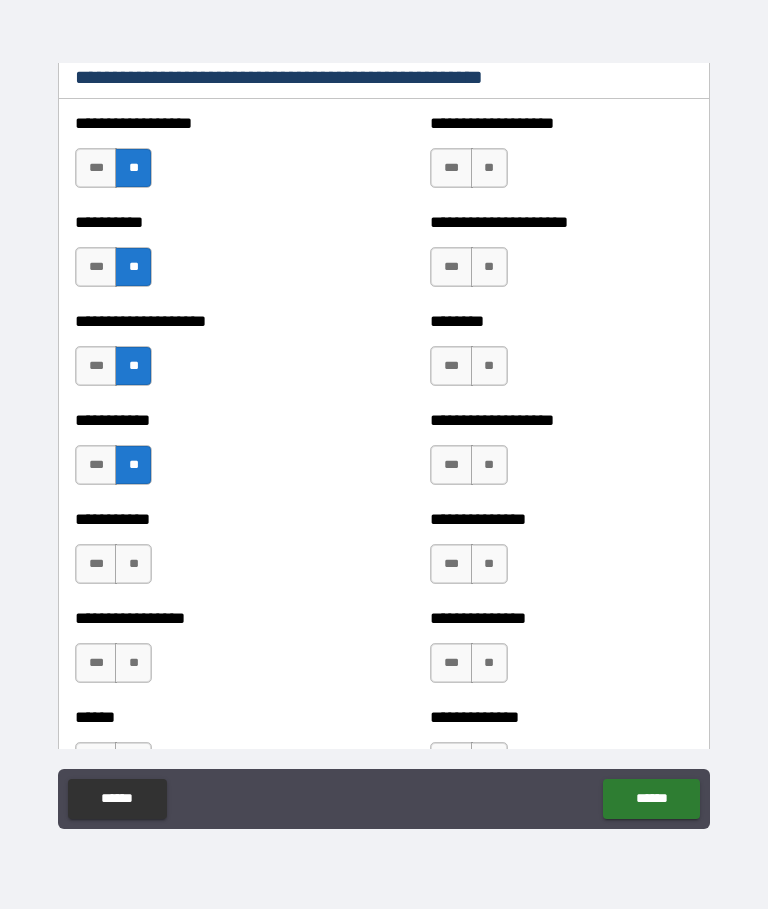 scroll, scrollTop: 2514, scrollLeft: 0, axis: vertical 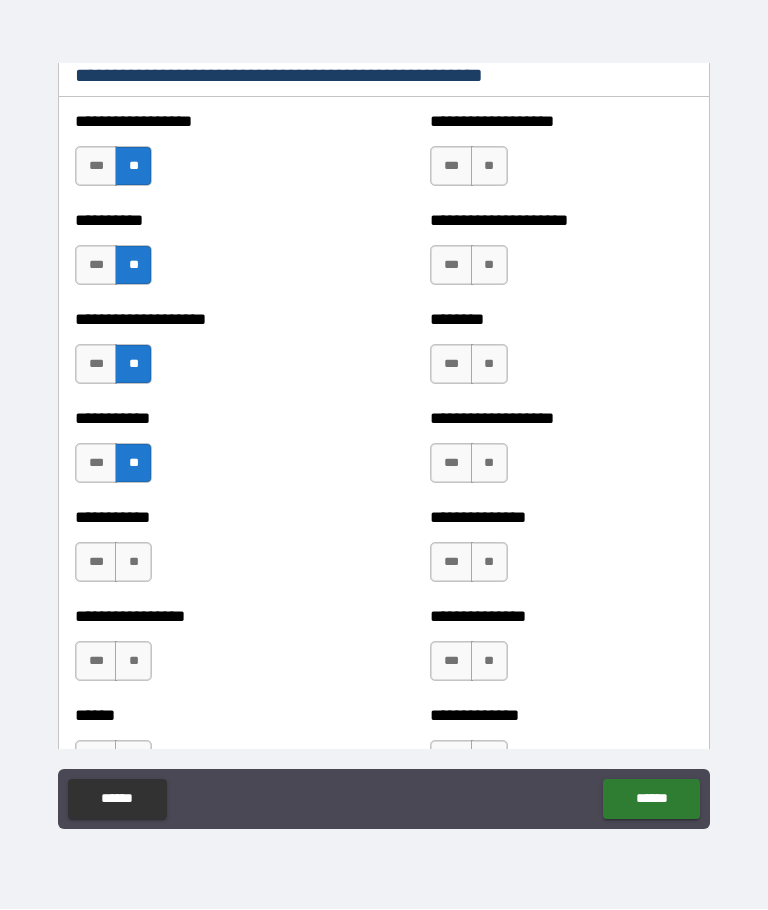 click on "**" at bounding box center [133, 563] 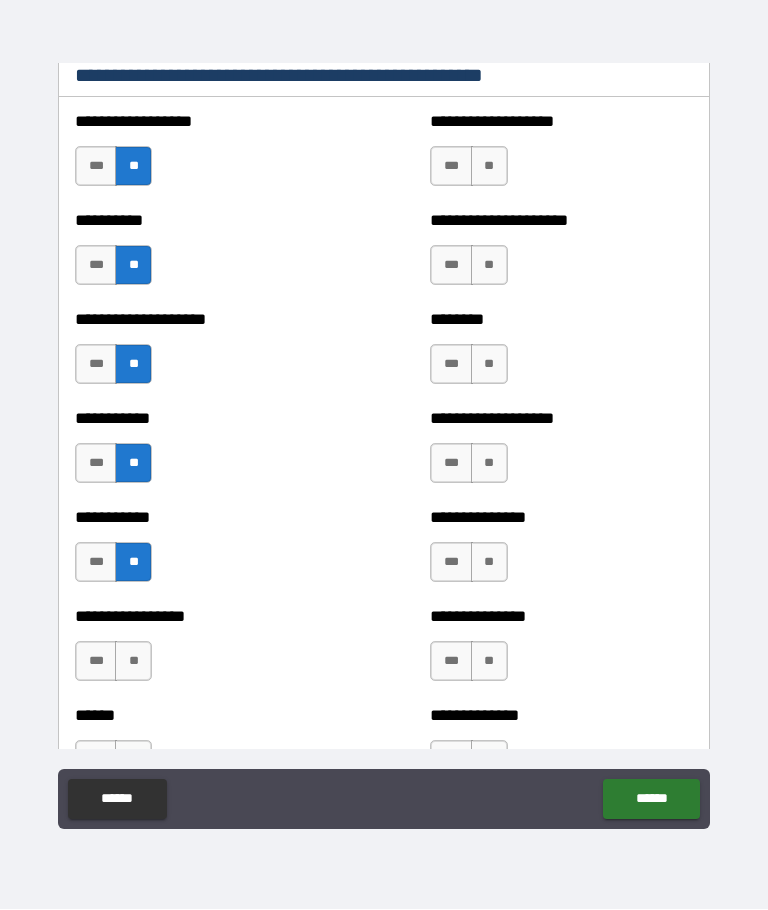 click on "**" at bounding box center [133, 662] 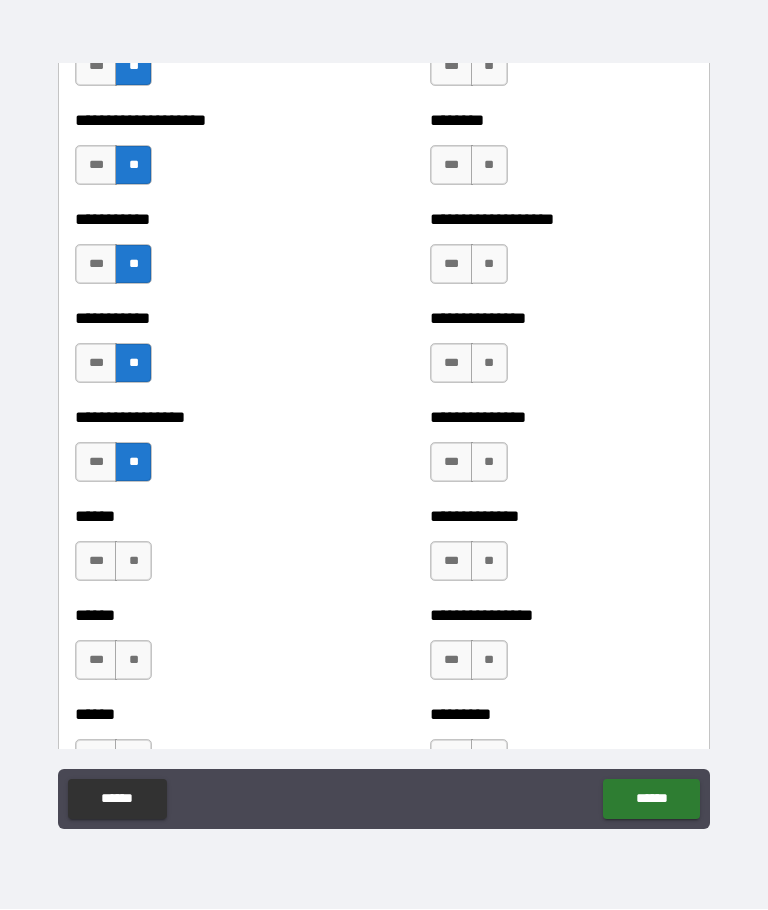 scroll, scrollTop: 2724, scrollLeft: 0, axis: vertical 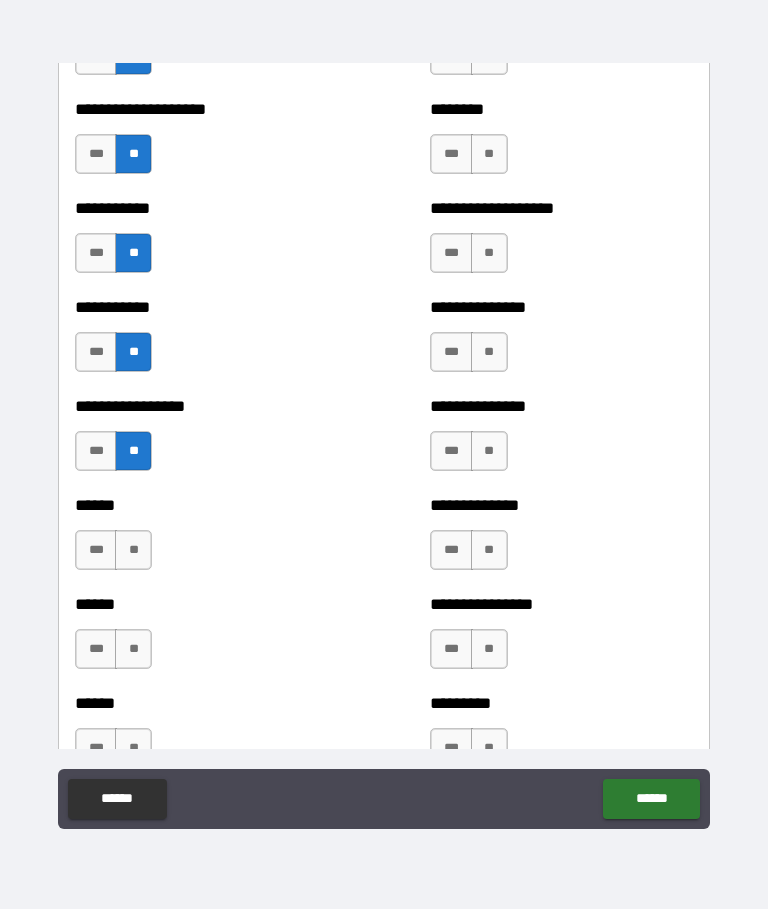 click on "***" at bounding box center [96, 551] 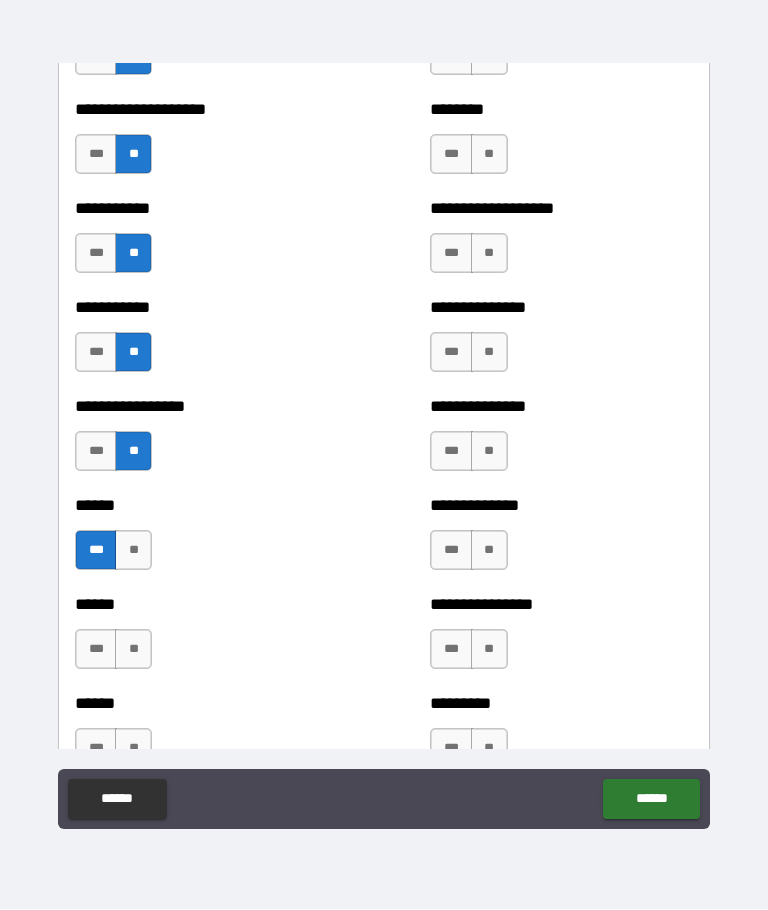 click on "**" at bounding box center (133, 650) 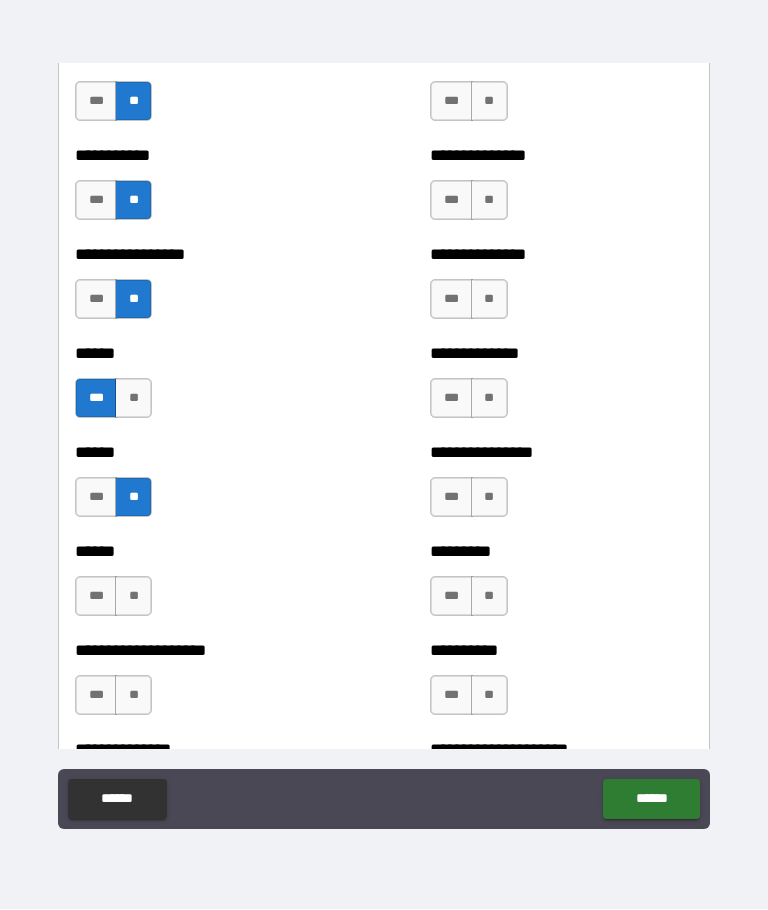 scroll, scrollTop: 2877, scrollLeft: 0, axis: vertical 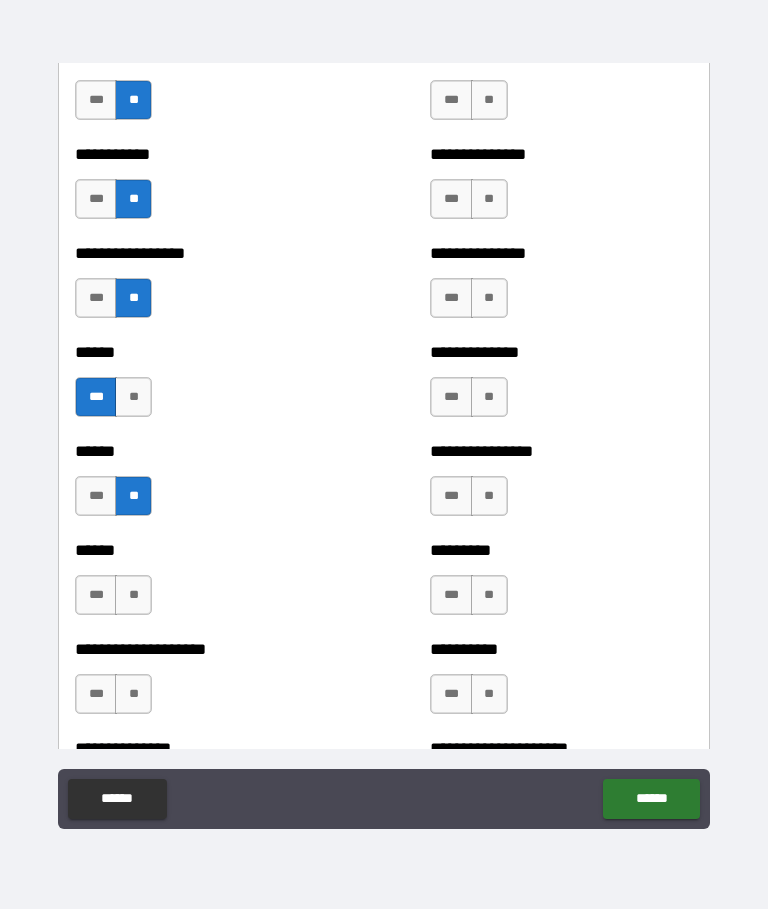 click on "**" at bounding box center (133, 596) 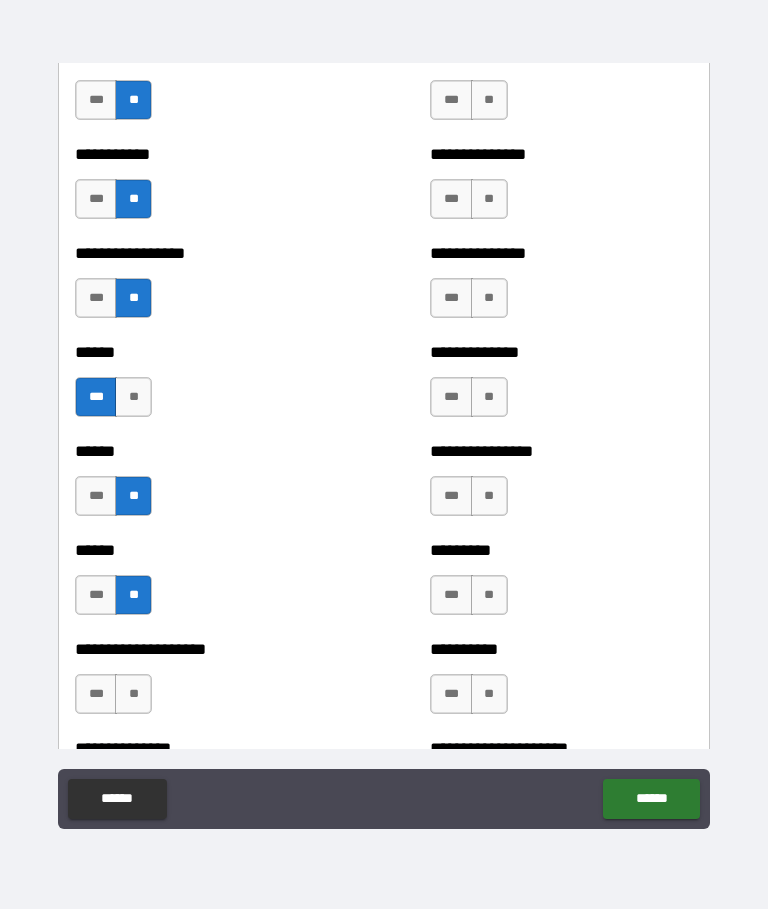 scroll, scrollTop: 2966, scrollLeft: 0, axis: vertical 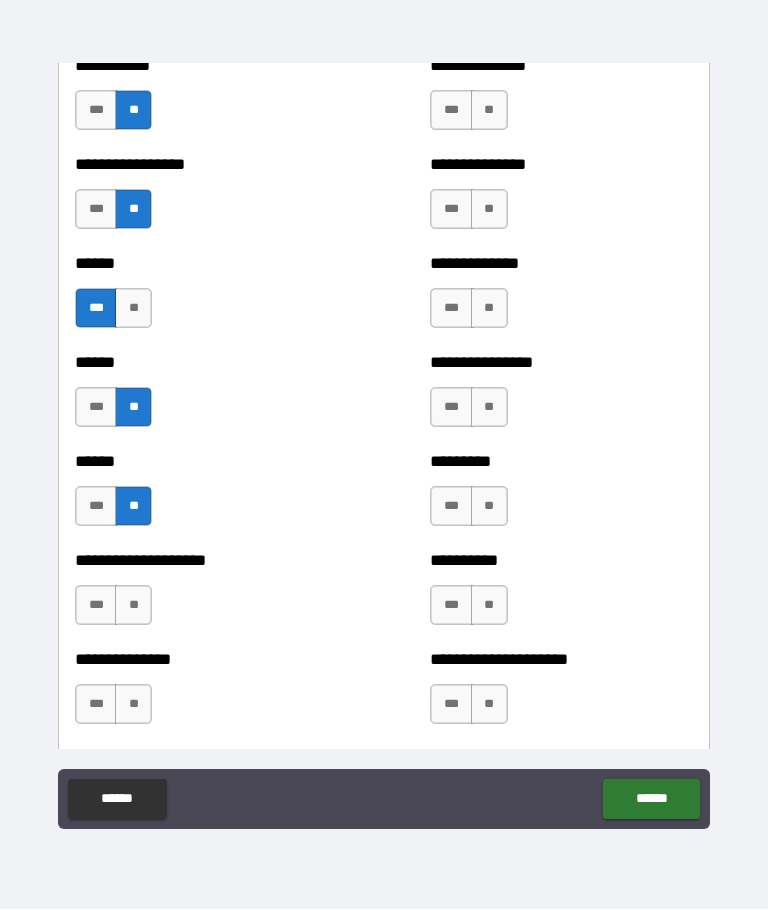 click on "***" at bounding box center [96, 606] 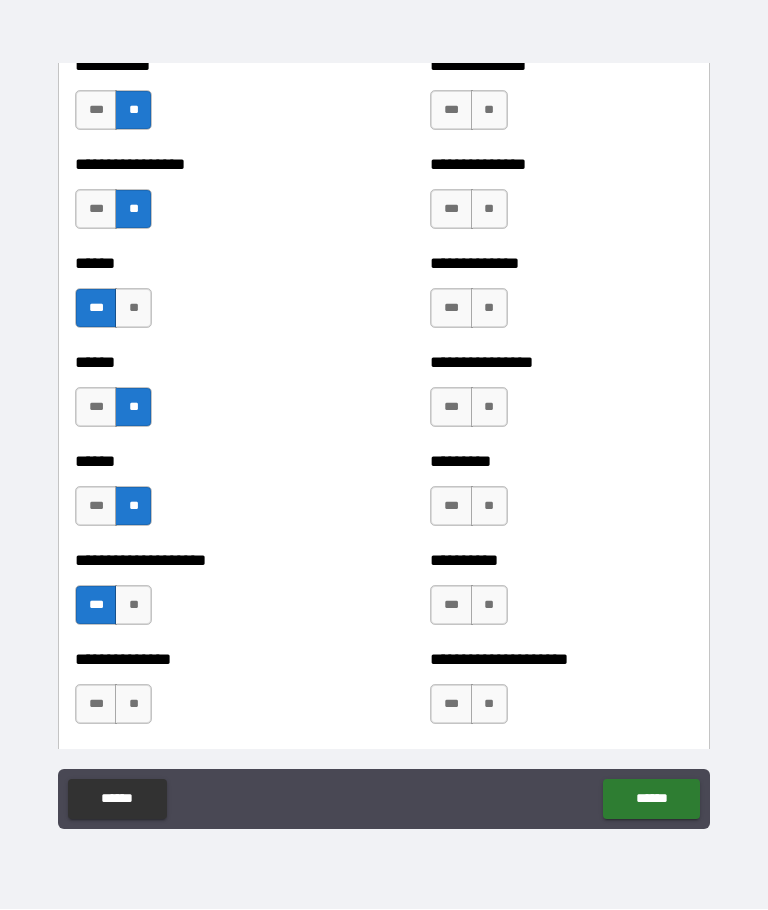 click on "**" at bounding box center [133, 705] 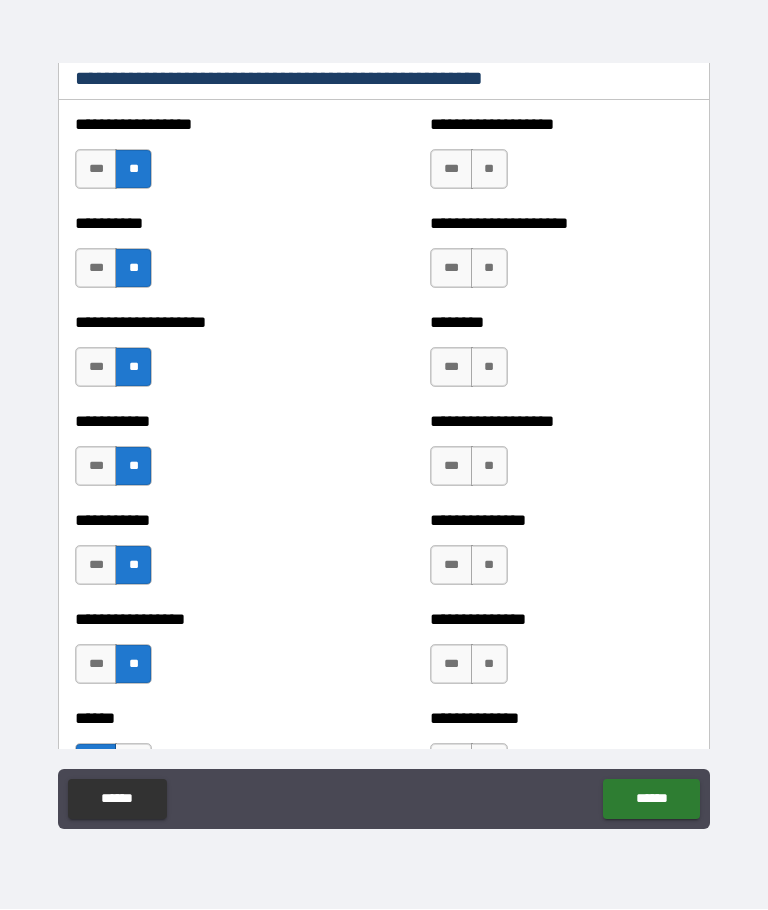 scroll, scrollTop: 2503, scrollLeft: 0, axis: vertical 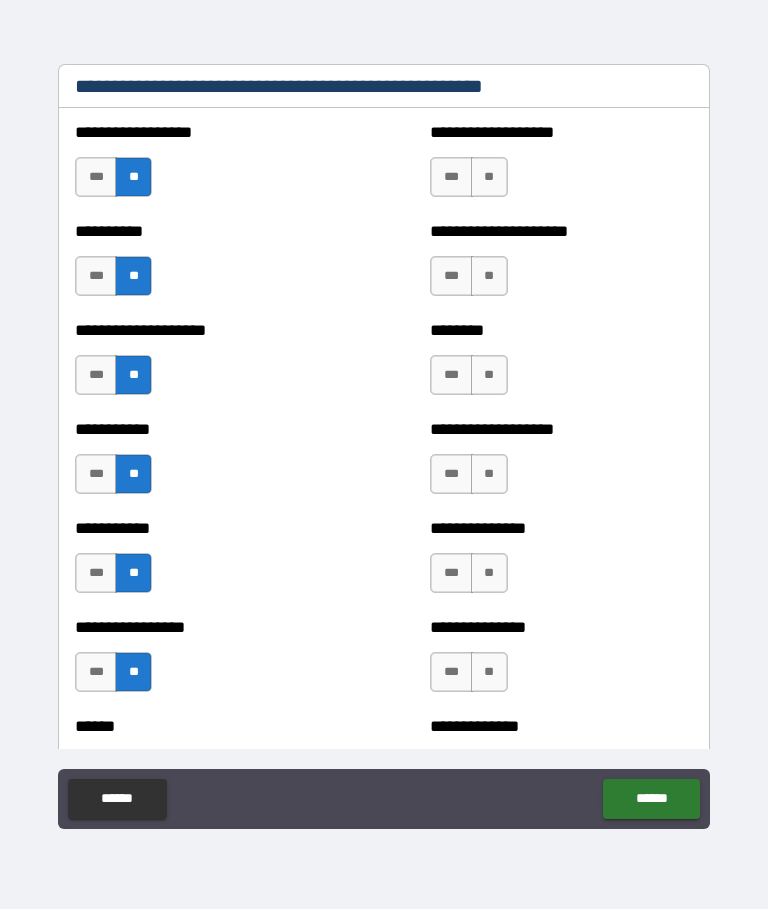 click on "***" at bounding box center [451, 376] 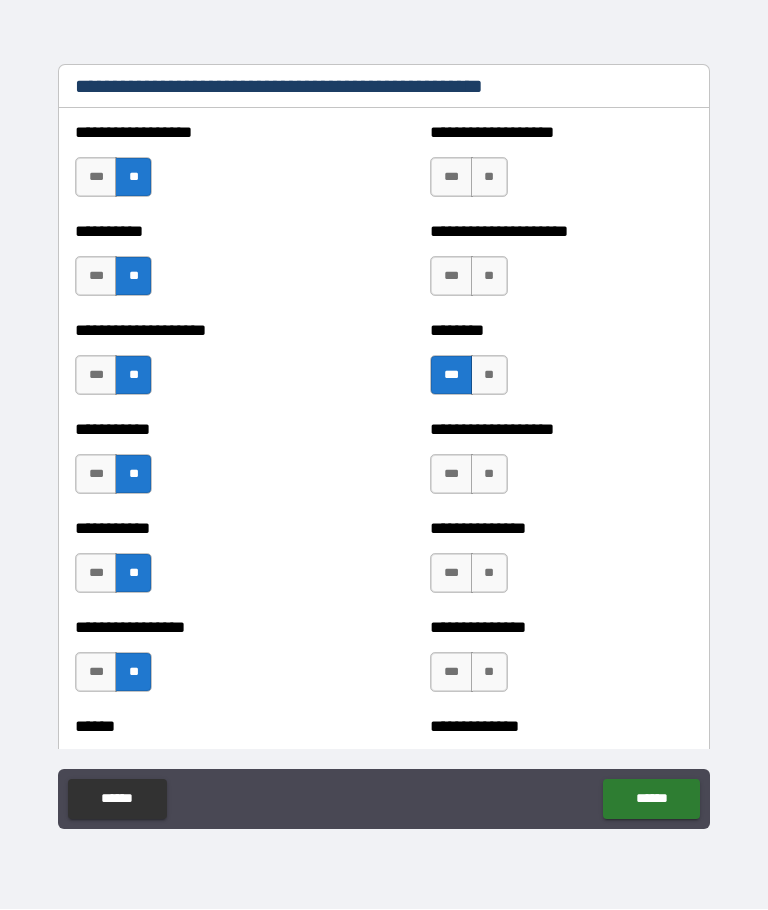 click on "**" at bounding box center [489, 277] 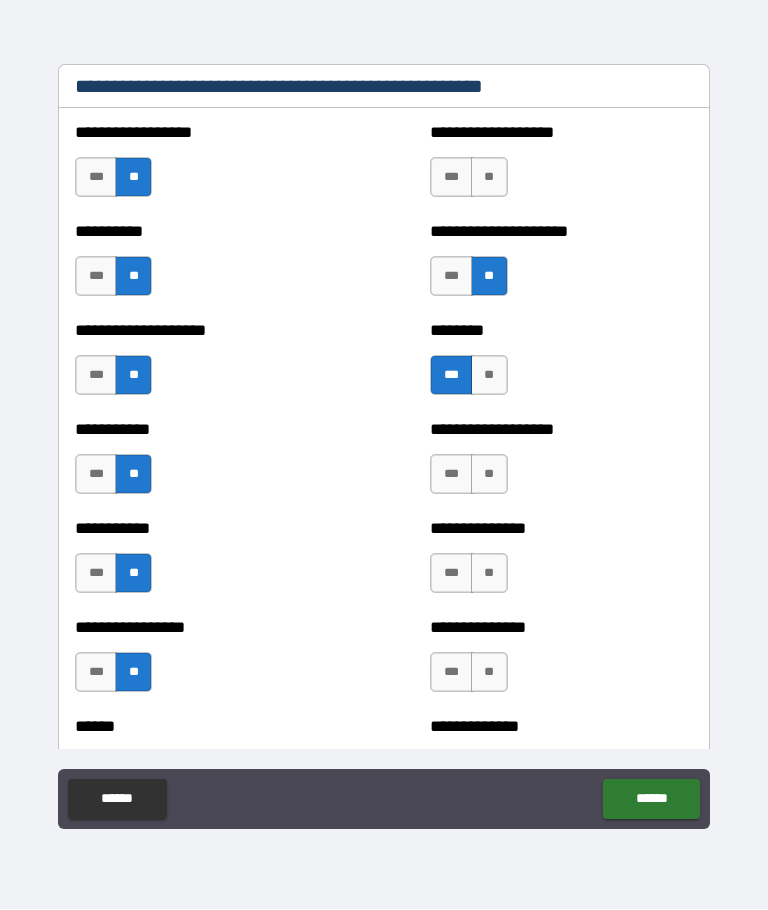 click on "**" at bounding box center (489, 178) 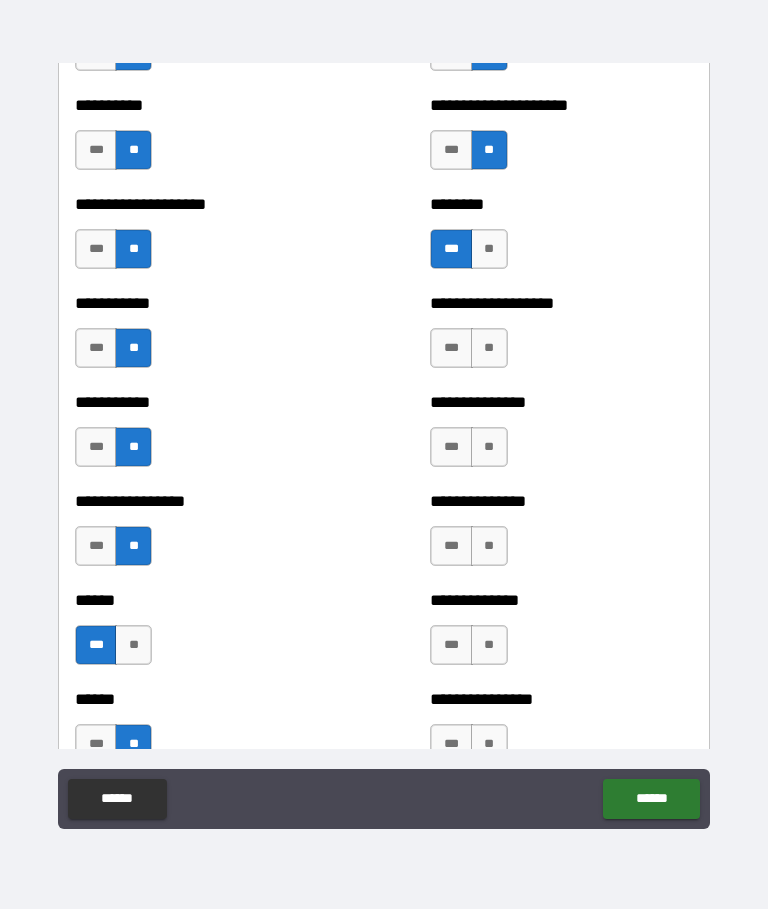 scroll, scrollTop: 2647, scrollLeft: 0, axis: vertical 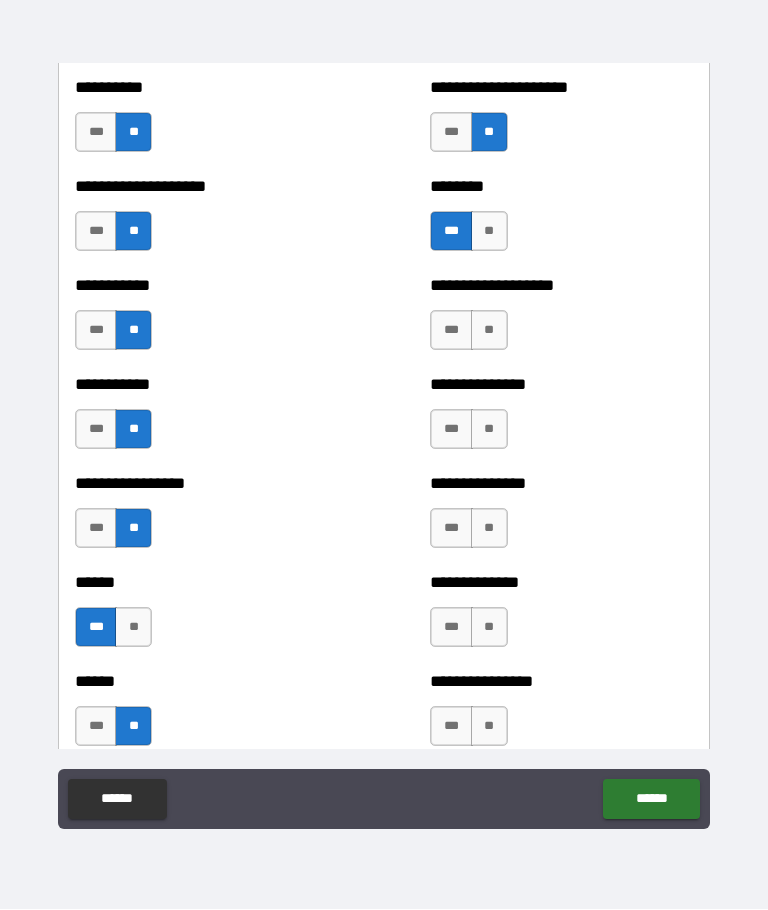 click on "**" at bounding box center (489, 331) 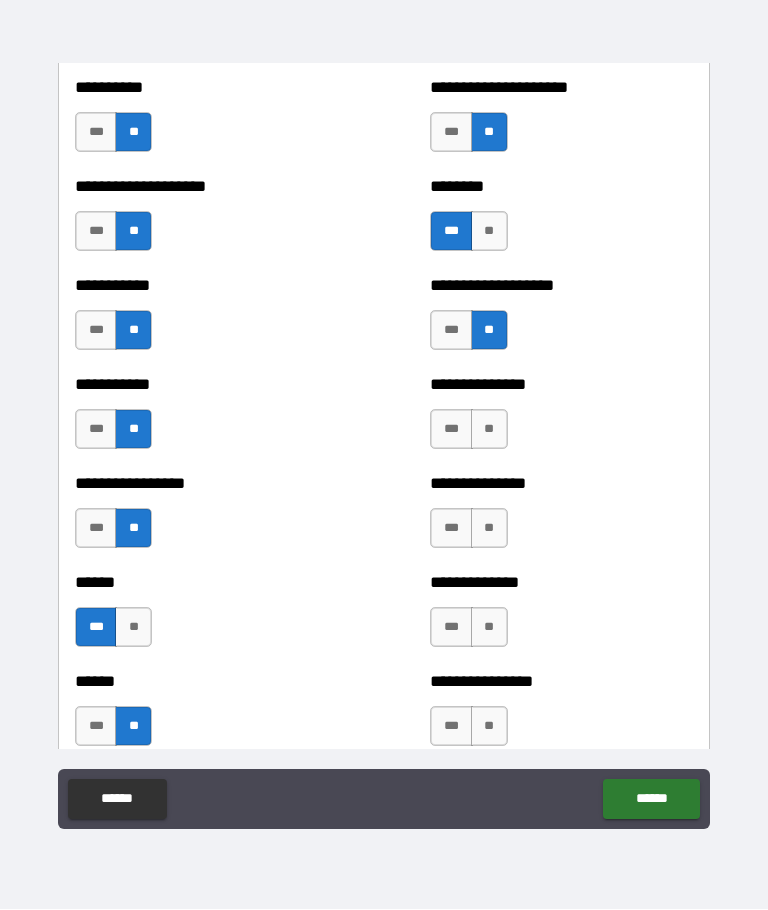 click on "**" at bounding box center (489, 430) 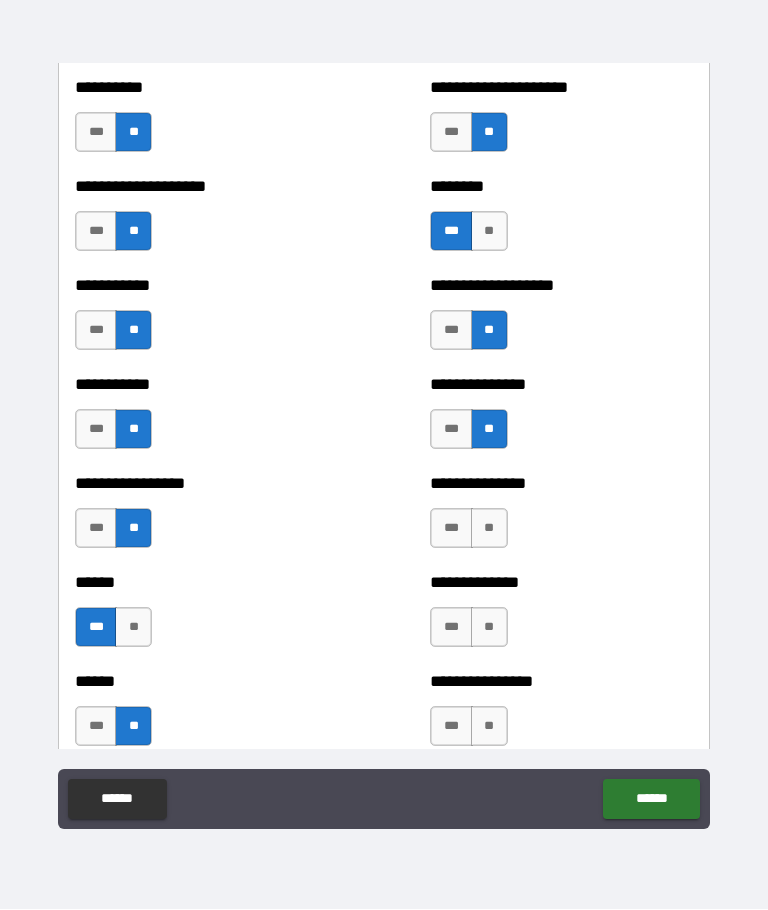 click on "**" at bounding box center [489, 529] 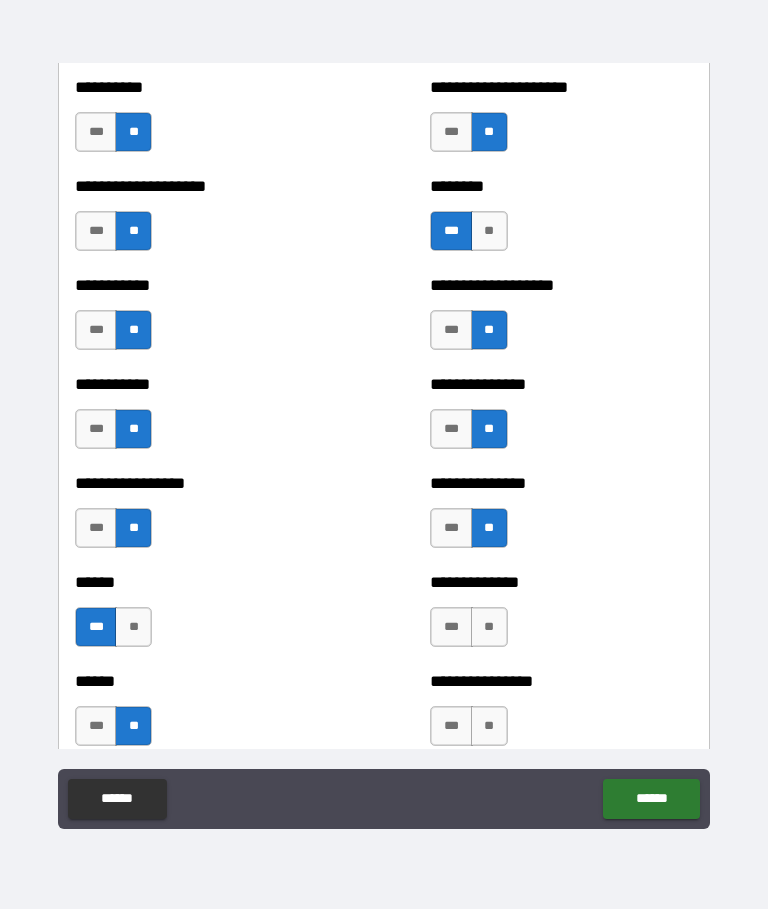 click on "**" at bounding box center [489, 628] 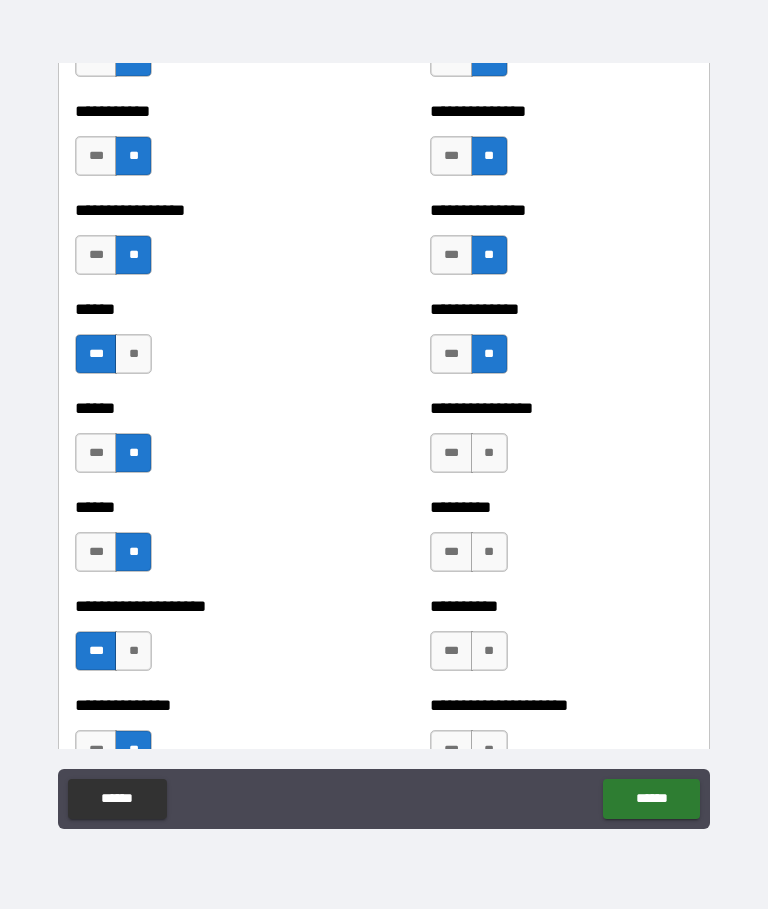 scroll, scrollTop: 2921, scrollLeft: 0, axis: vertical 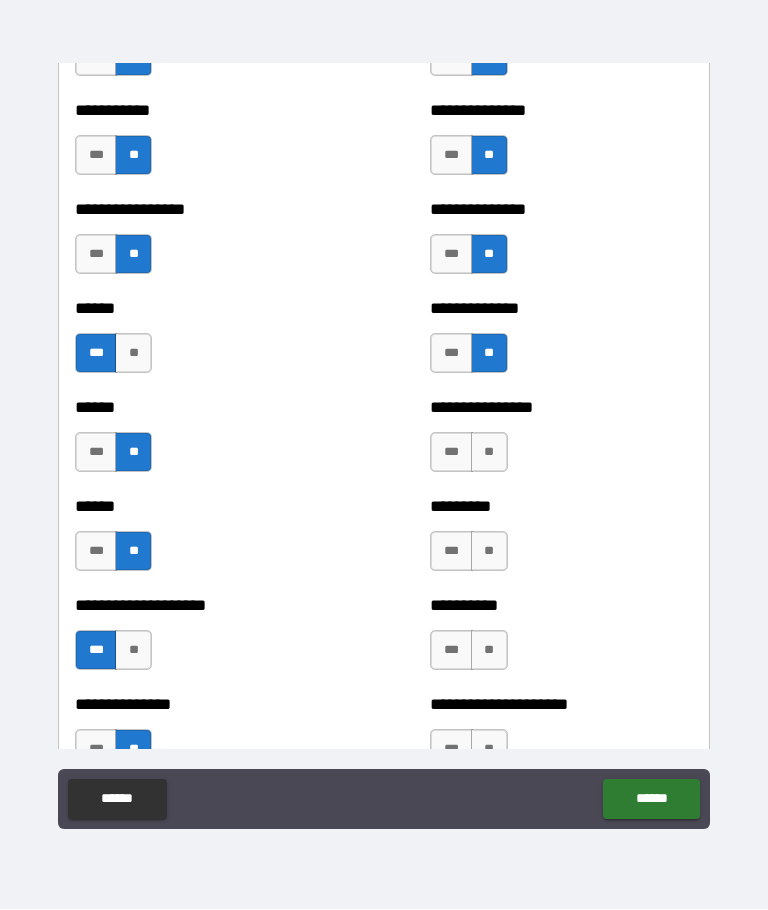 click on "**" at bounding box center (489, 453) 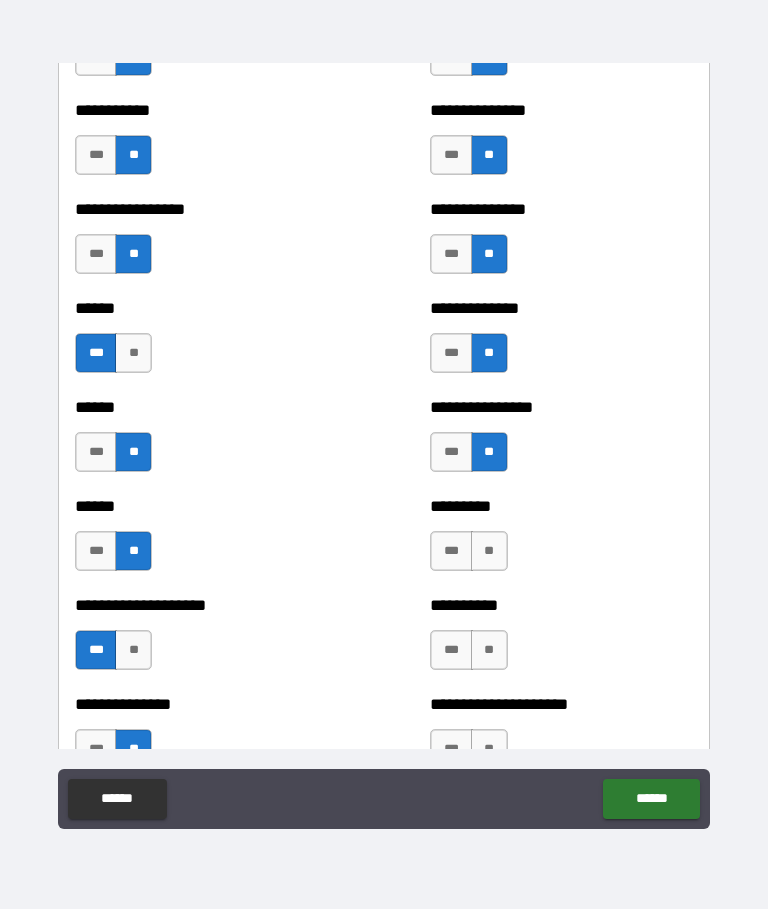 click on "**" at bounding box center (489, 552) 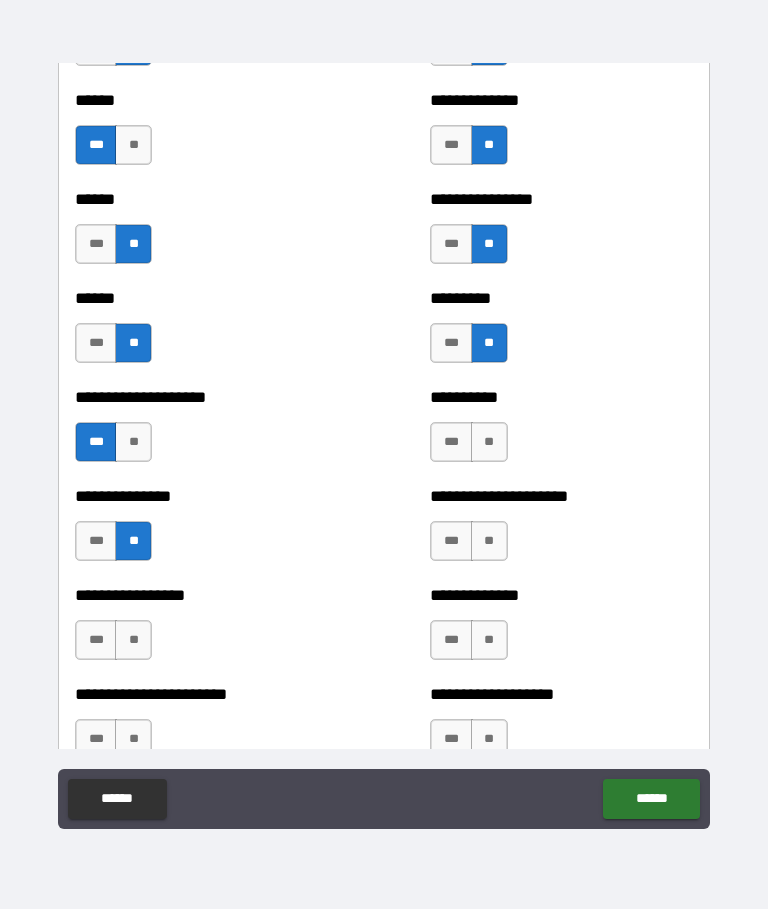 scroll, scrollTop: 3129, scrollLeft: 0, axis: vertical 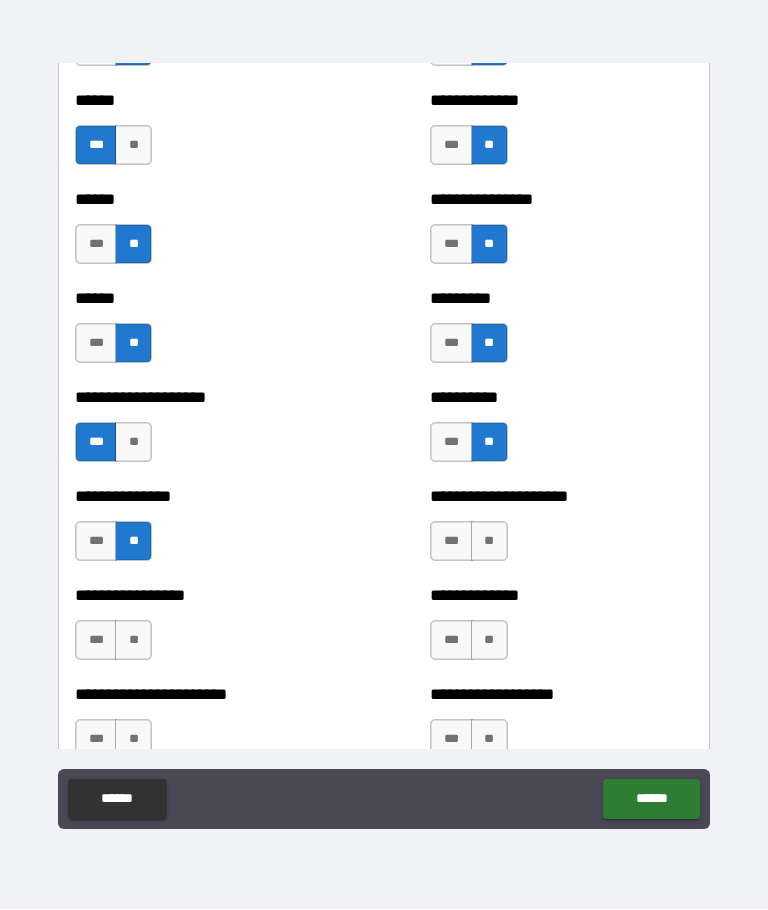 click on "**" at bounding box center (489, 542) 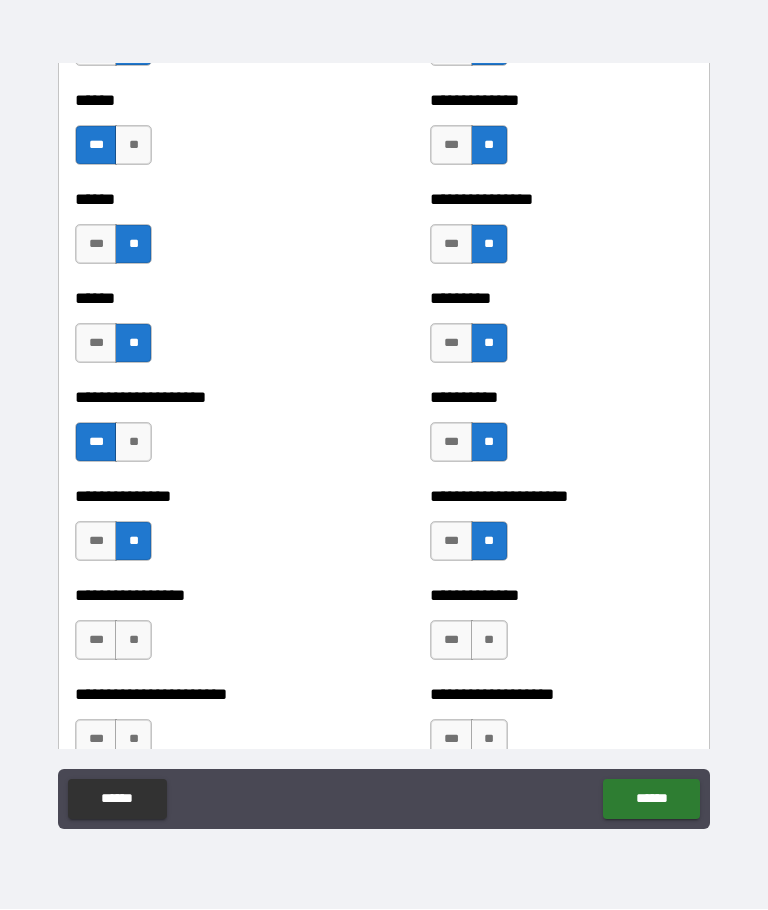click on "**" at bounding box center [489, 641] 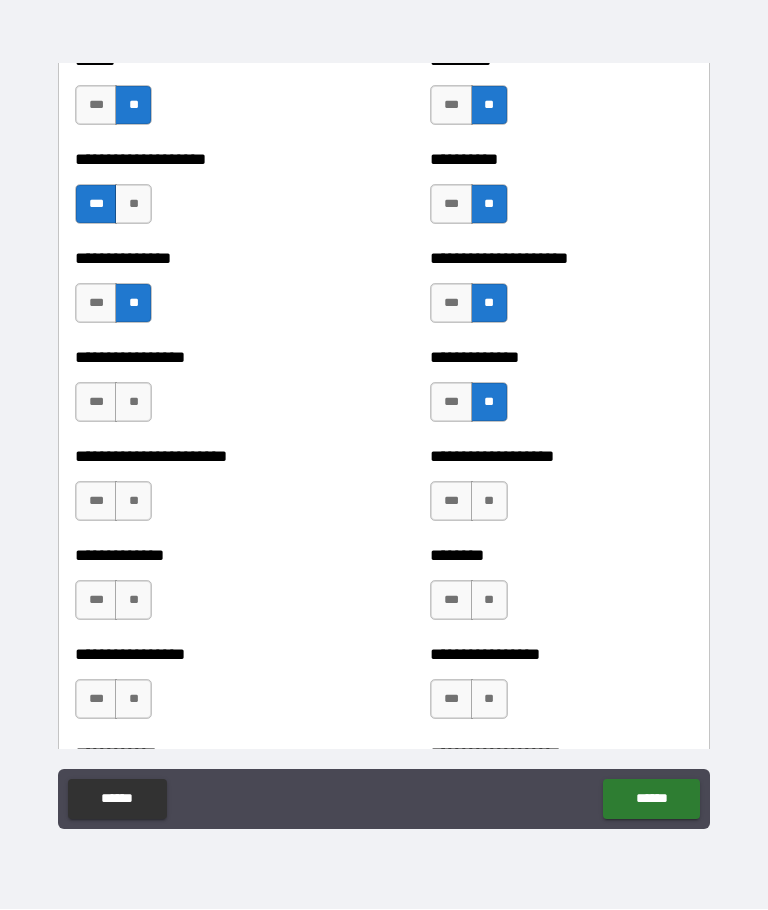 scroll, scrollTop: 3373, scrollLeft: 0, axis: vertical 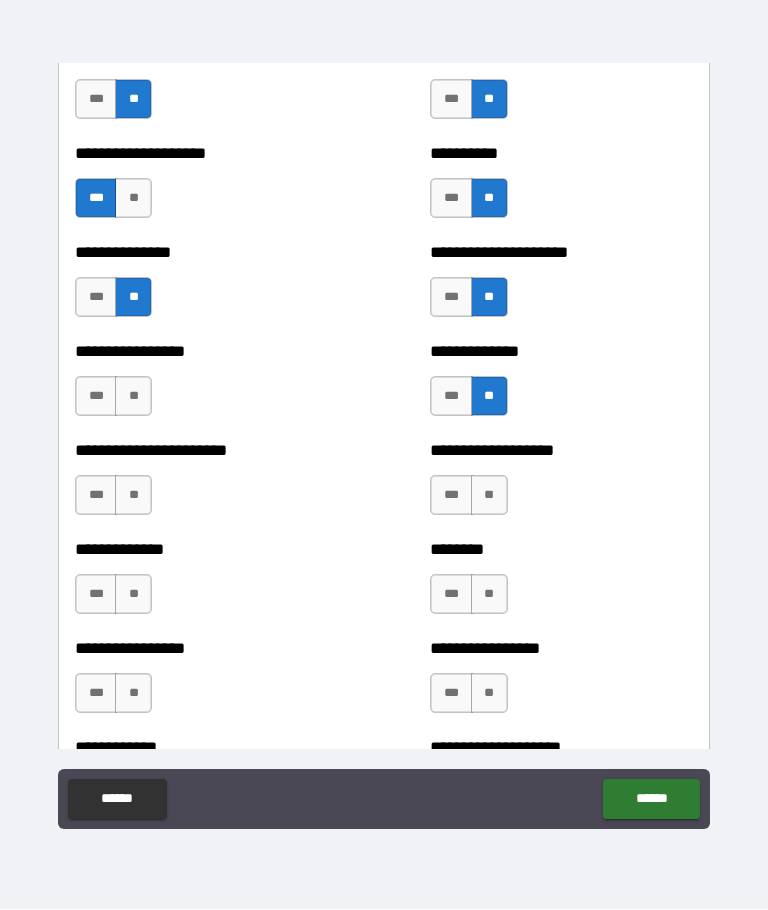 click on "**" at bounding box center (489, 496) 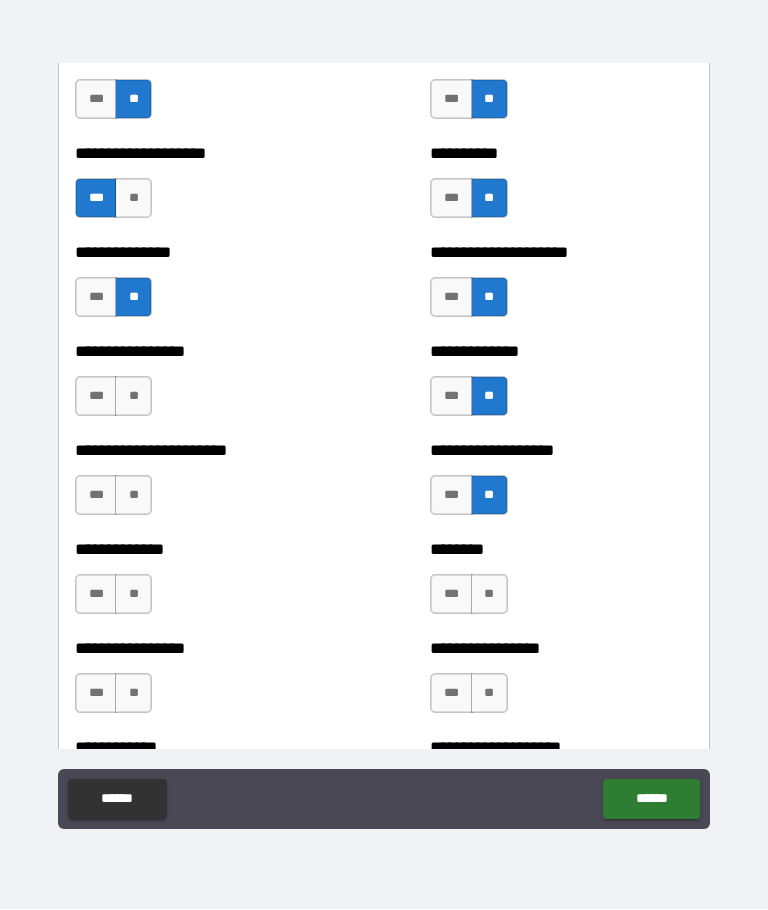 click on "**" at bounding box center (489, 595) 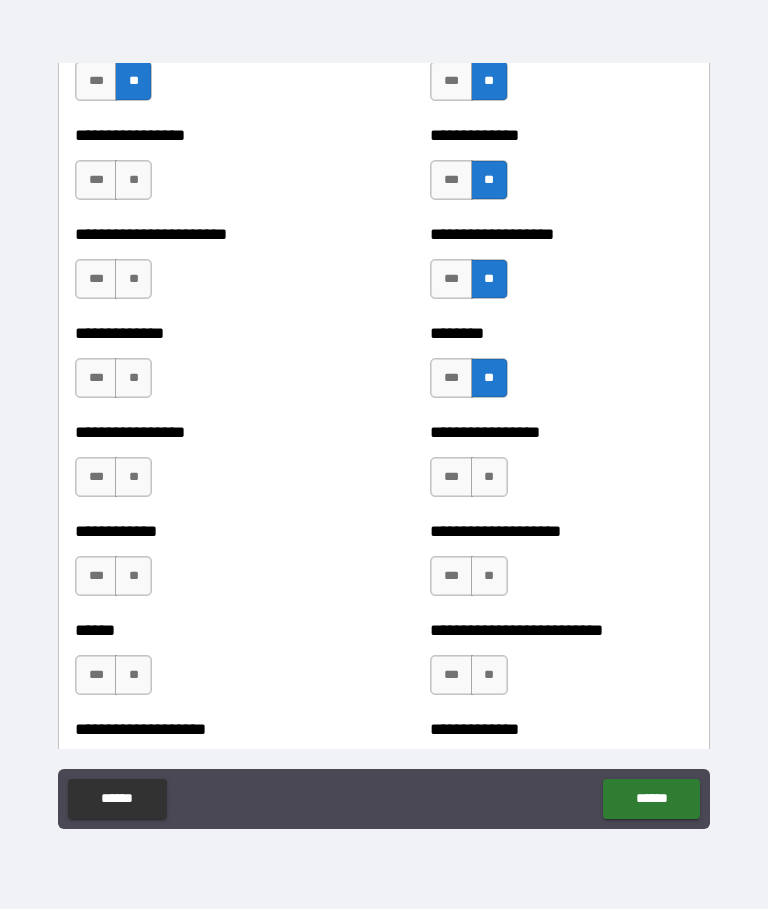 scroll, scrollTop: 3589, scrollLeft: 0, axis: vertical 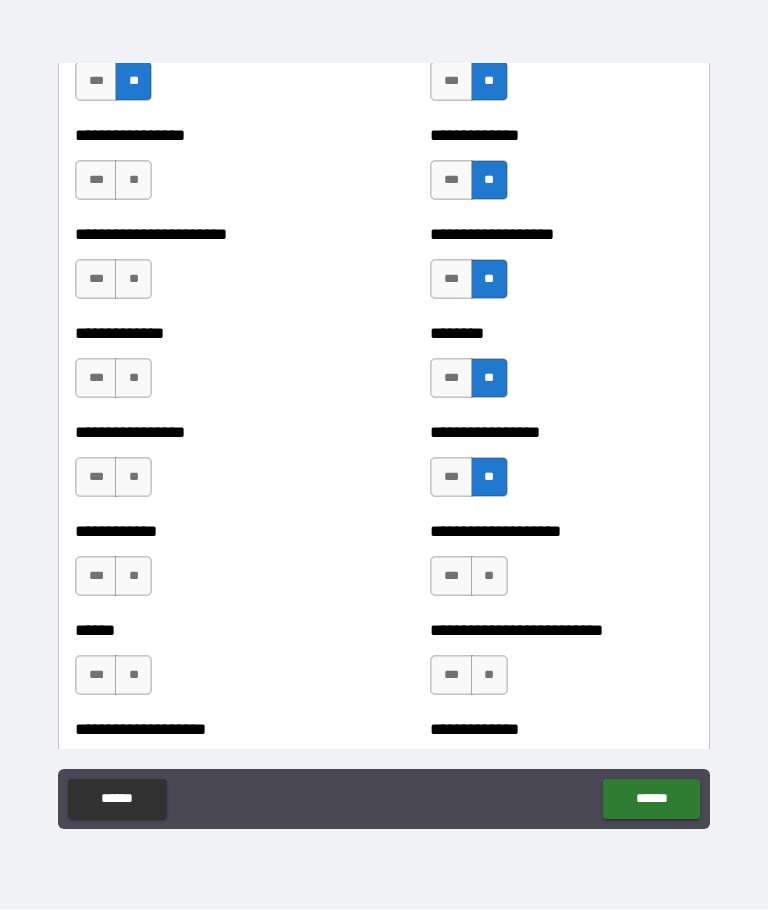 click on "**" at bounding box center (489, 577) 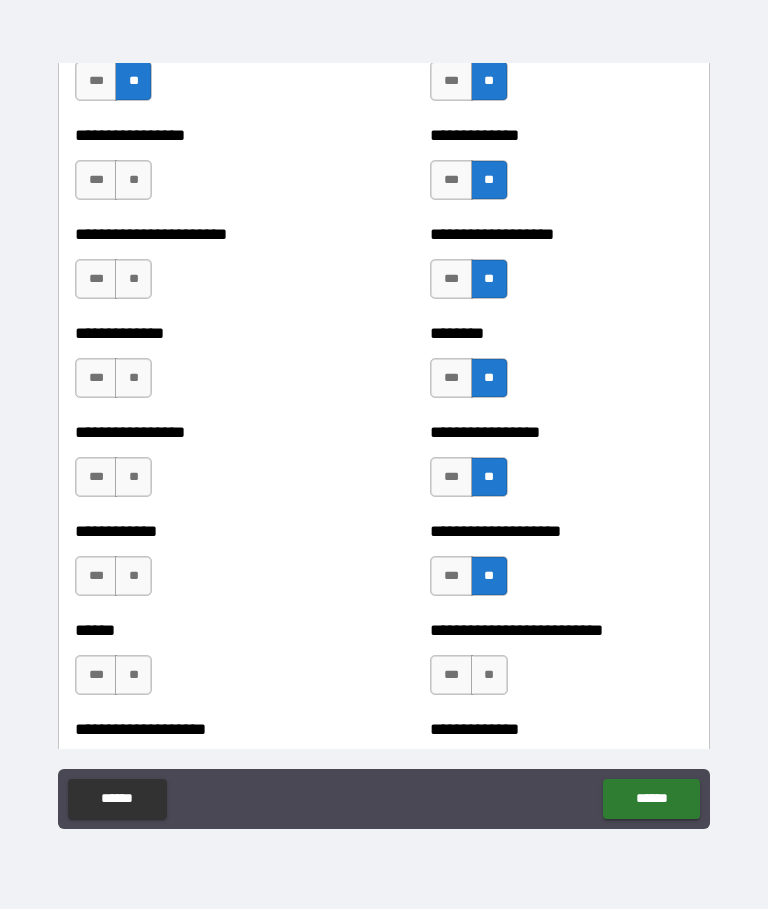 click on "**" at bounding box center [489, 676] 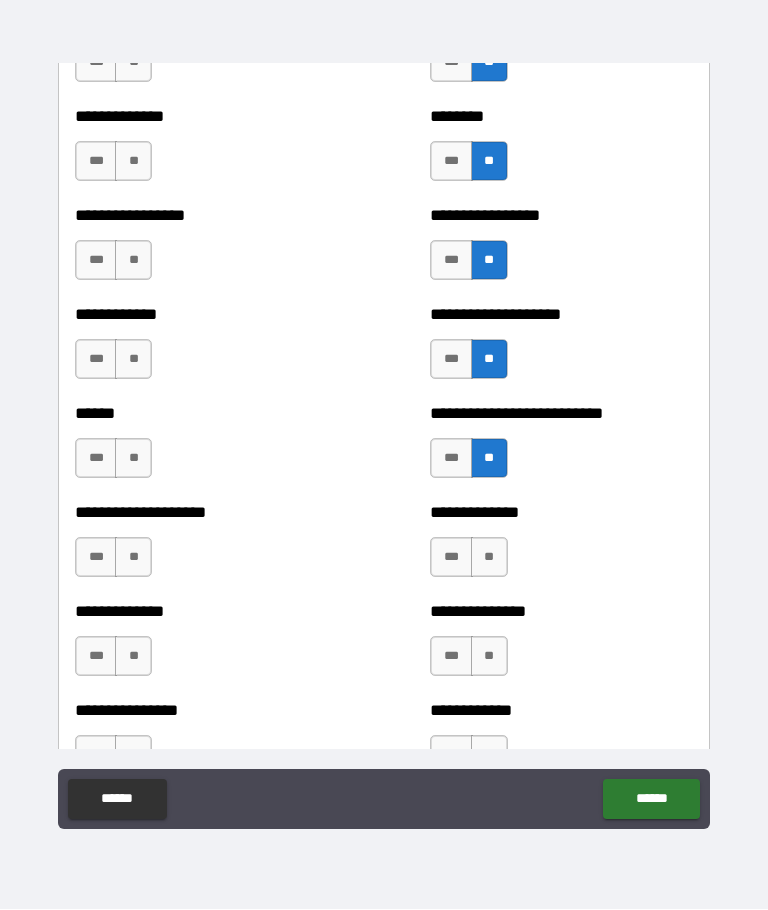 scroll, scrollTop: 3819, scrollLeft: 0, axis: vertical 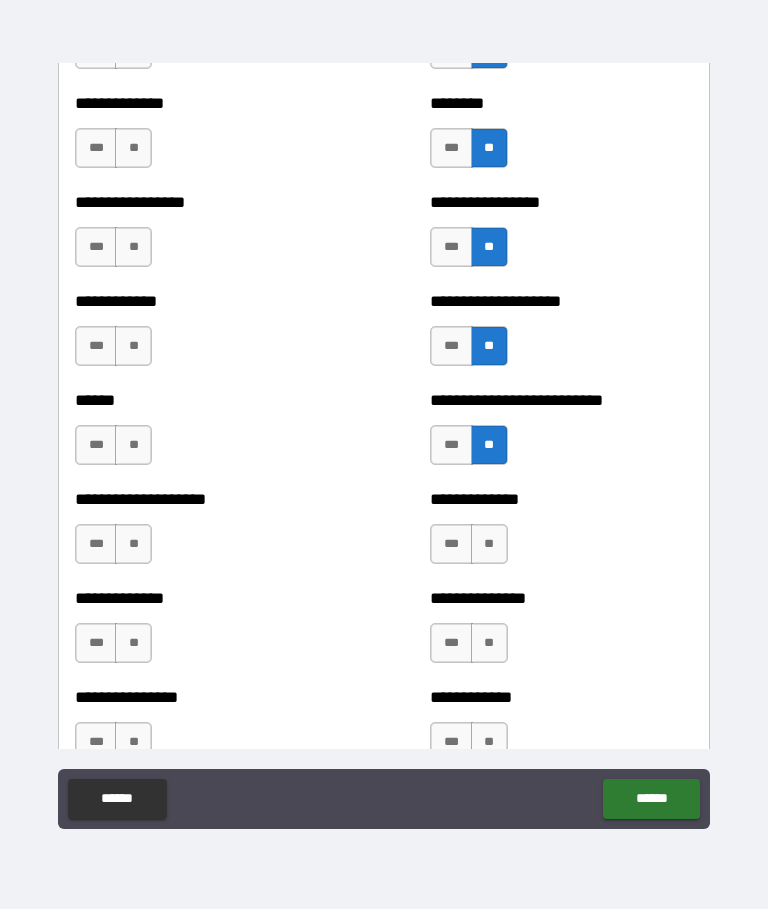 click on "***" at bounding box center [451, 446] 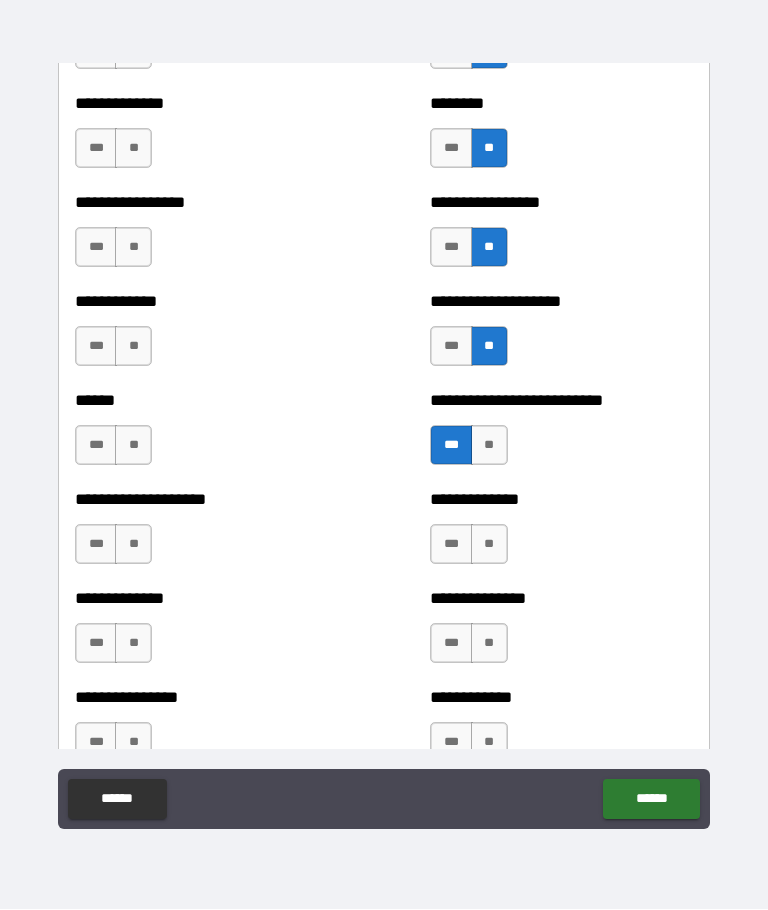 click on "**" at bounding box center (489, 545) 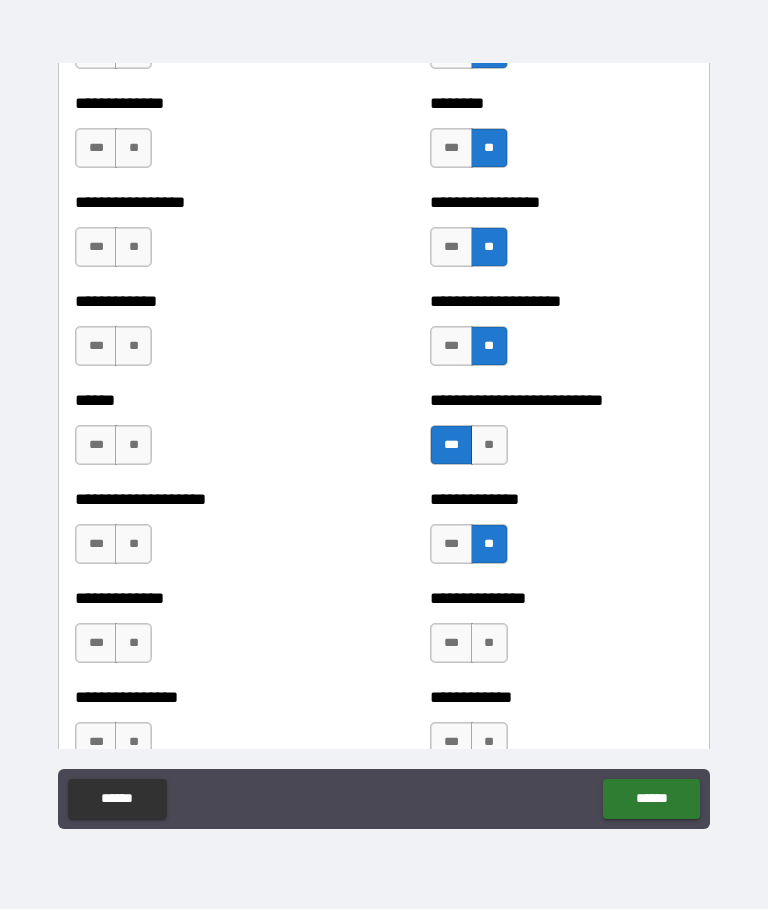 click on "**" at bounding box center (489, 644) 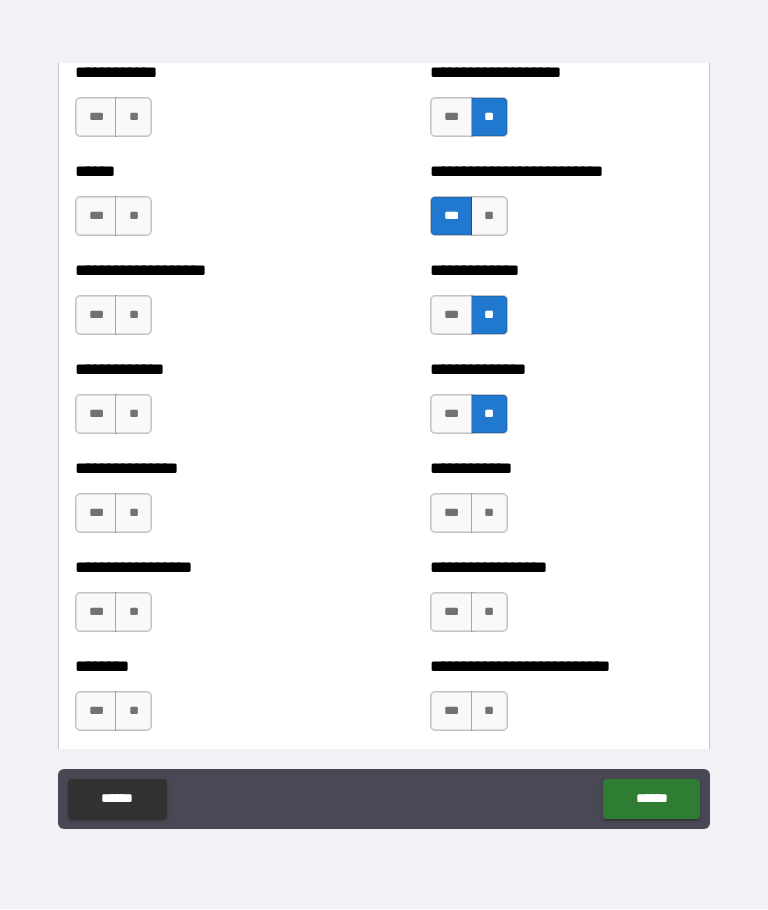scroll, scrollTop: 4046, scrollLeft: 0, axis: vertical 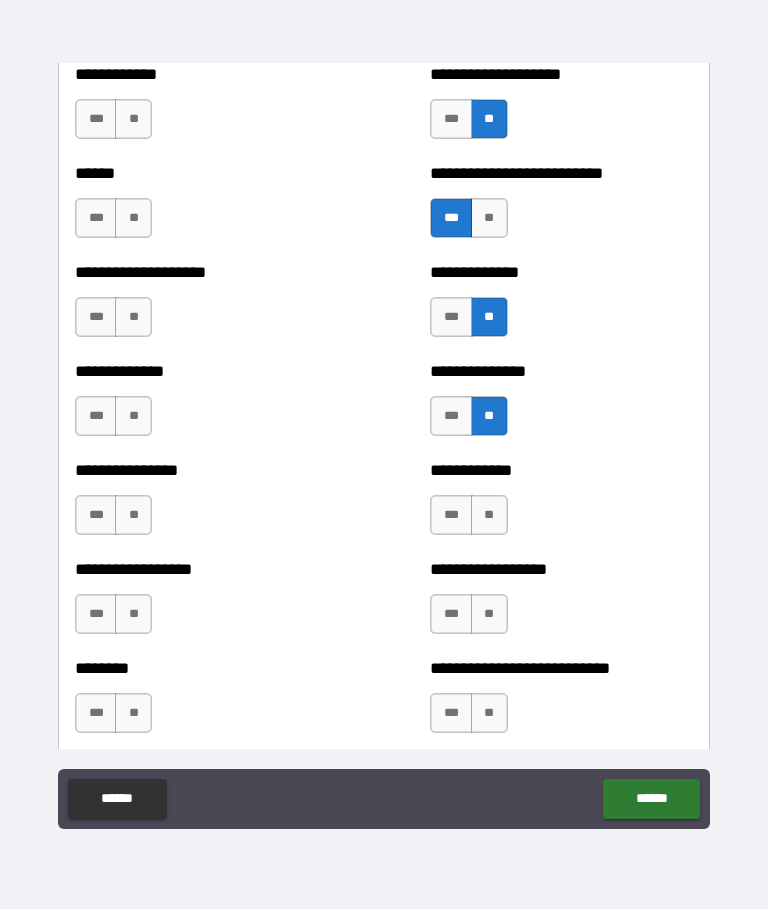 click on "**" at bounding box center [489, 516] 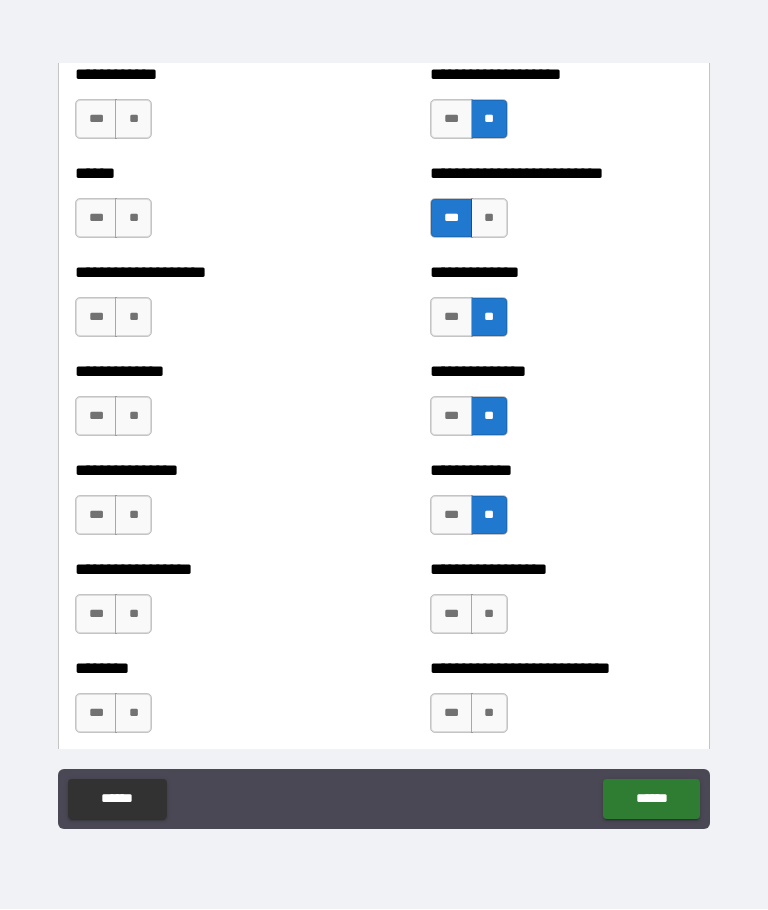 click on "**" at bounding box center [489, 615] 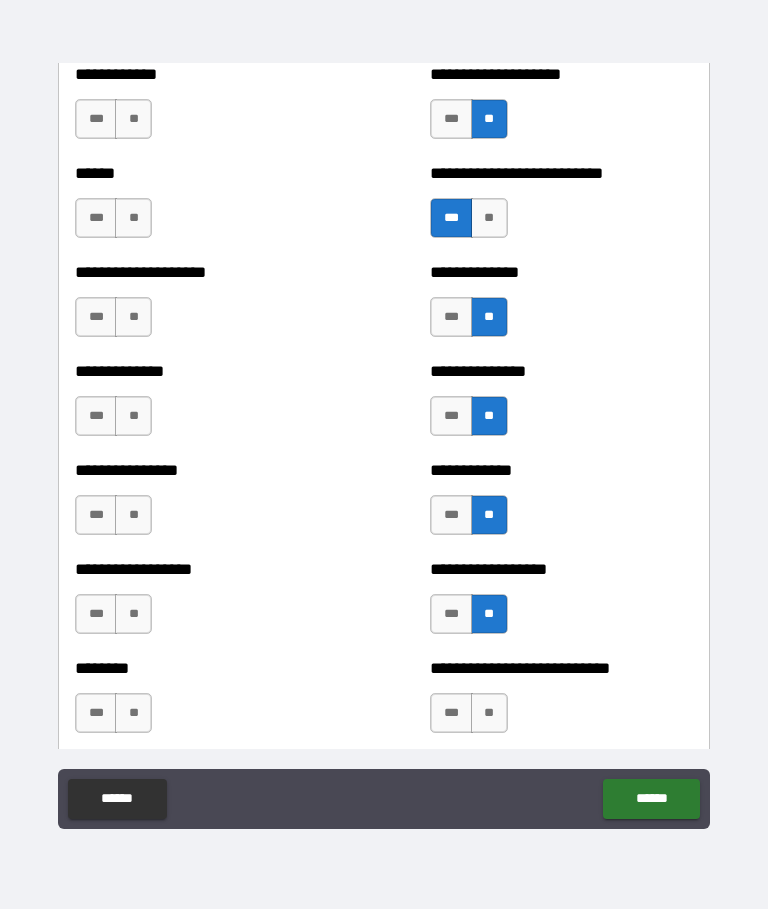 click on "**" at bounding box center [489, 714] 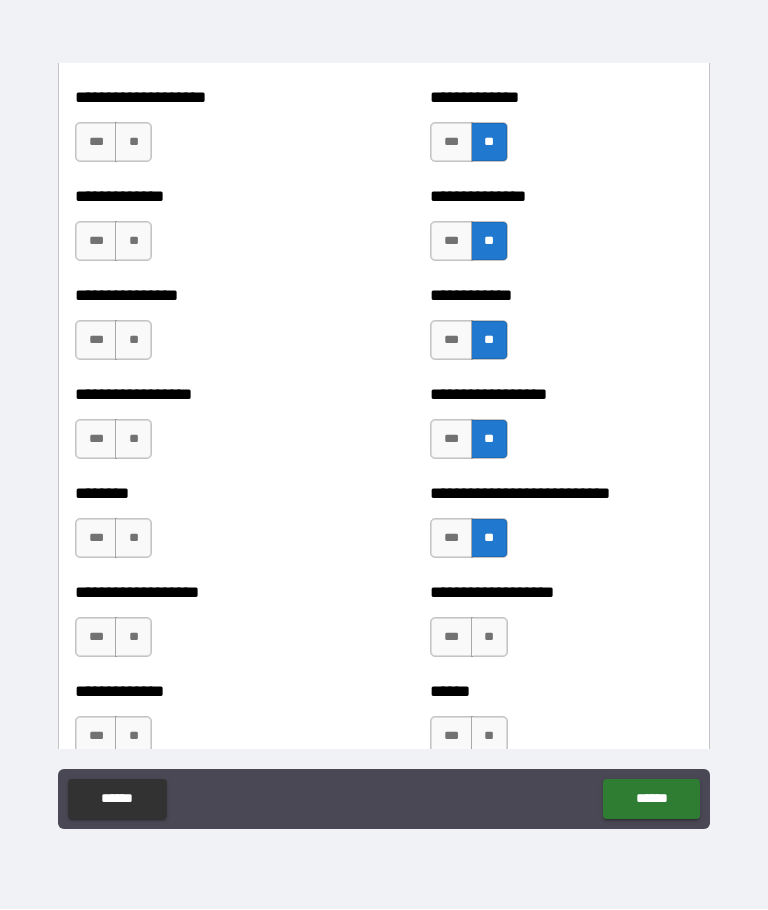 scroll, scrollTop: 4251, scrollLeft: 0, axis: vertical 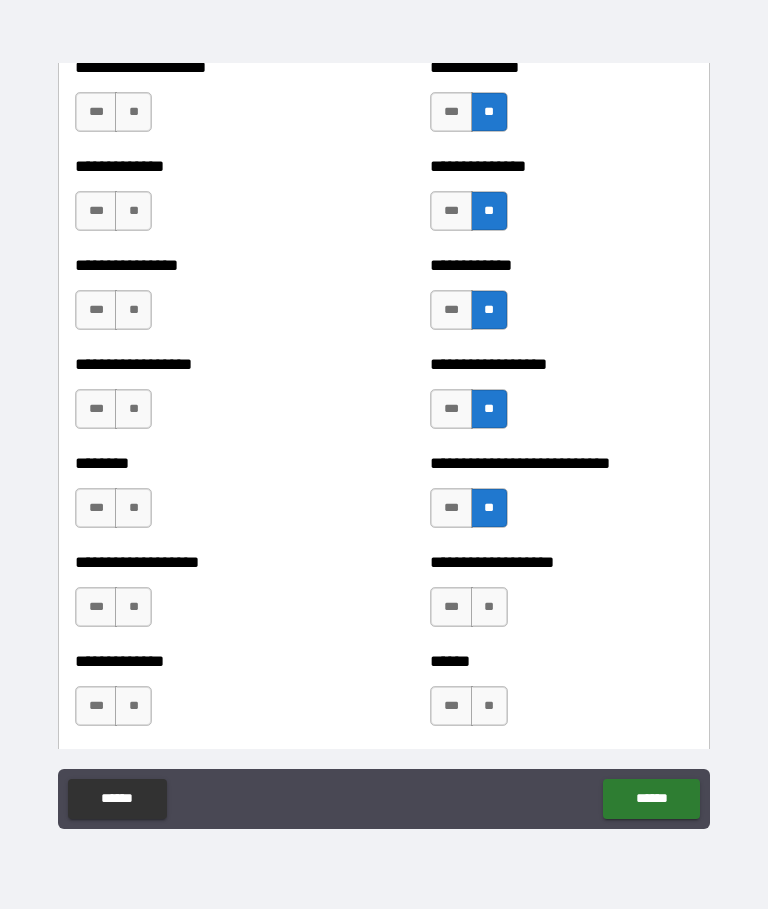 click on "**" at bounding box center [489, 608] 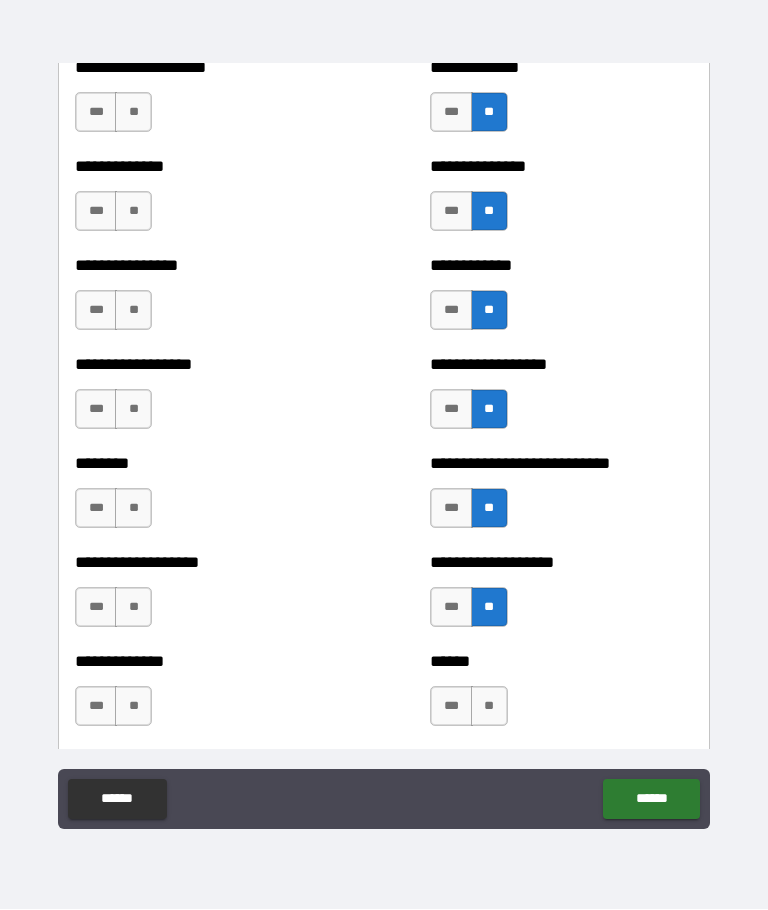 click on "**" at bounding box center (489, 707) 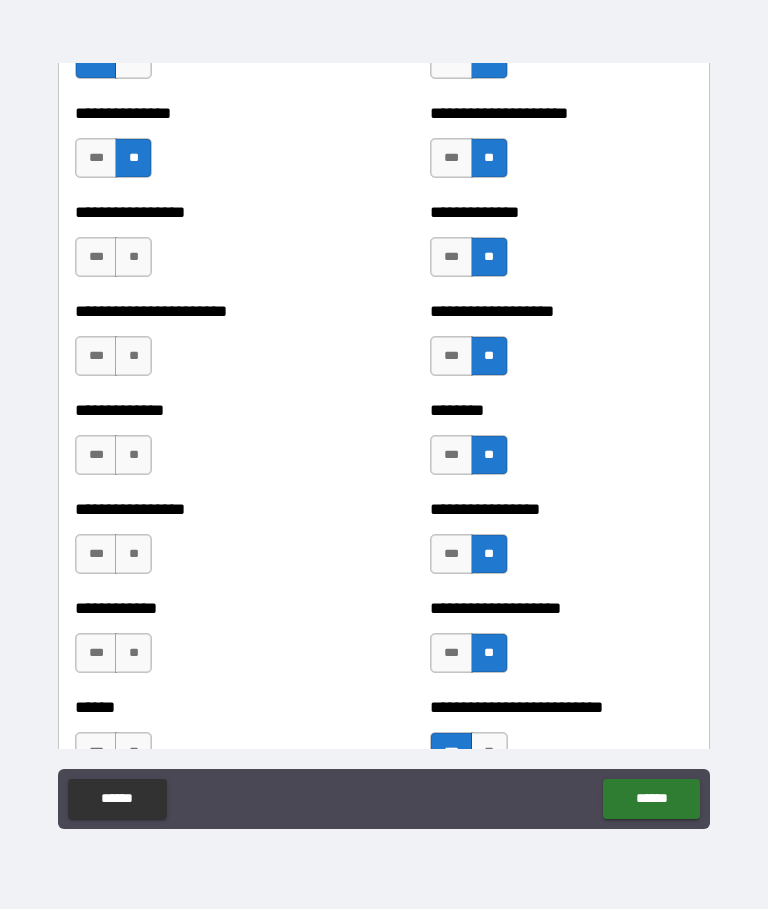 scroll, scrollTop: 3488, scrollLeft: 0, axis: vertical 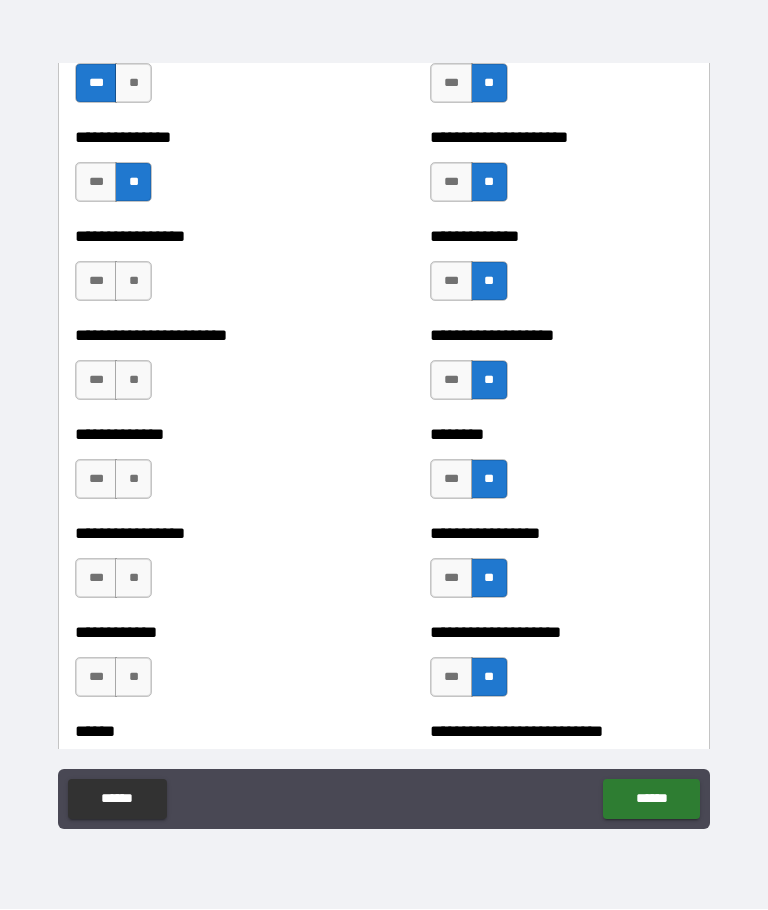click on "***" at bounding box center [96, 282] 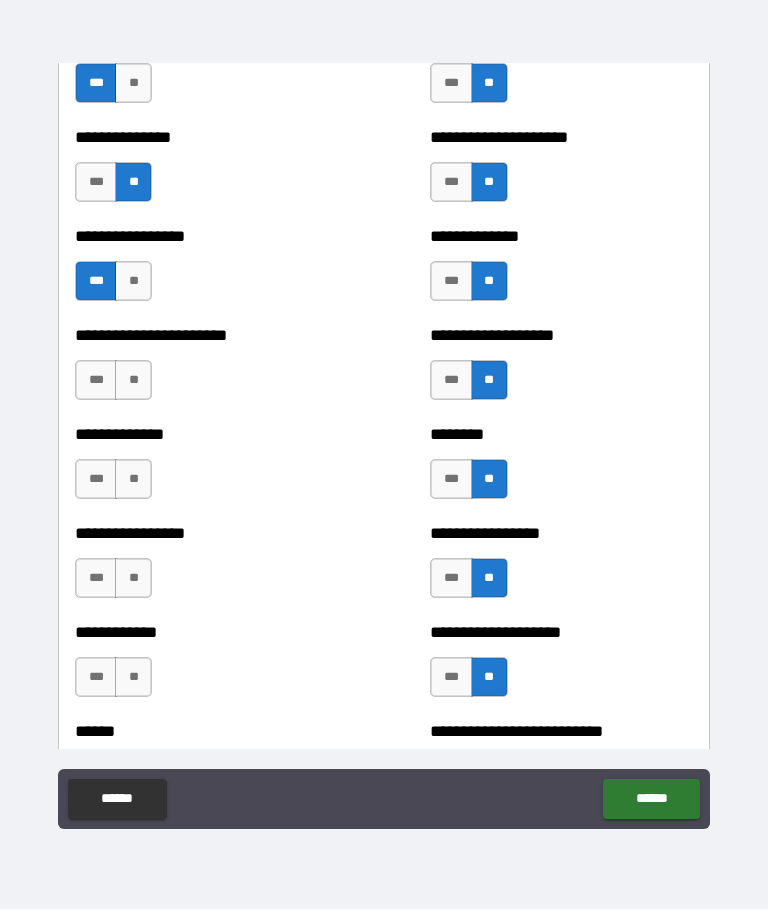 click on "**" at bounding box center [133, 381] 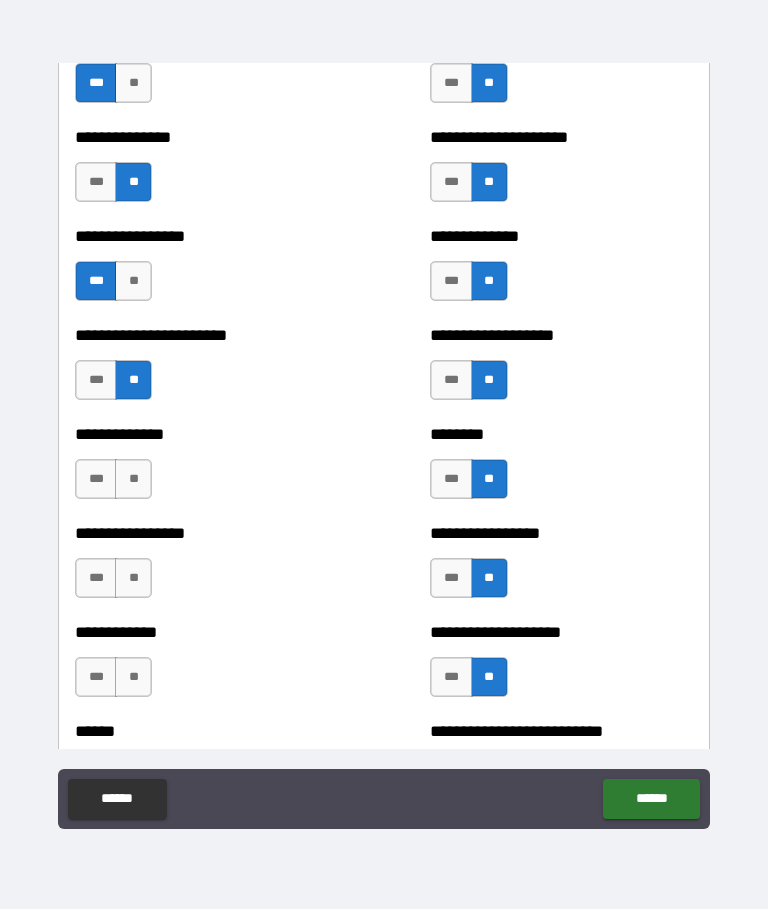 click on "***" at bounding box center (96, 480) 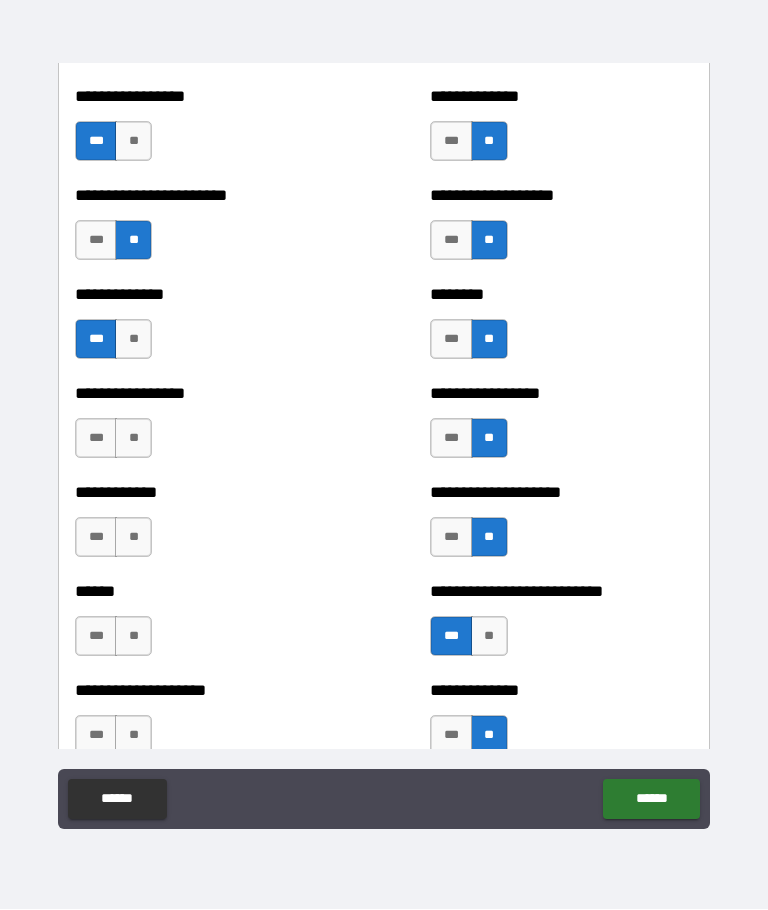 scroll, scrollTop: 3628, scrollLeft: 0, axis: vertical 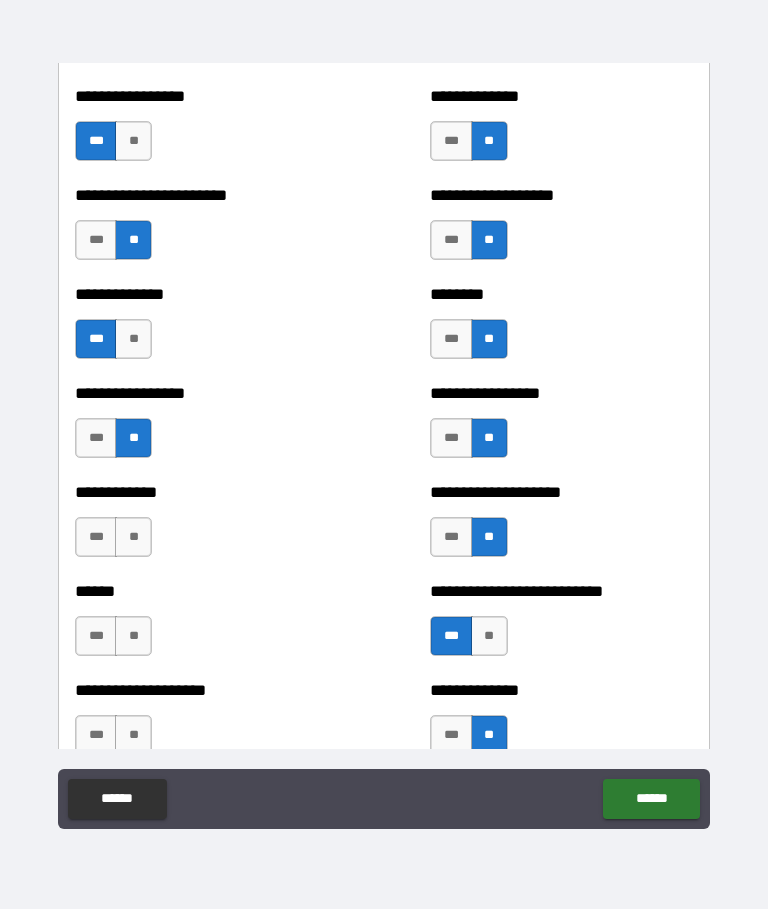 click on "**" at bounding box center (133, 538) 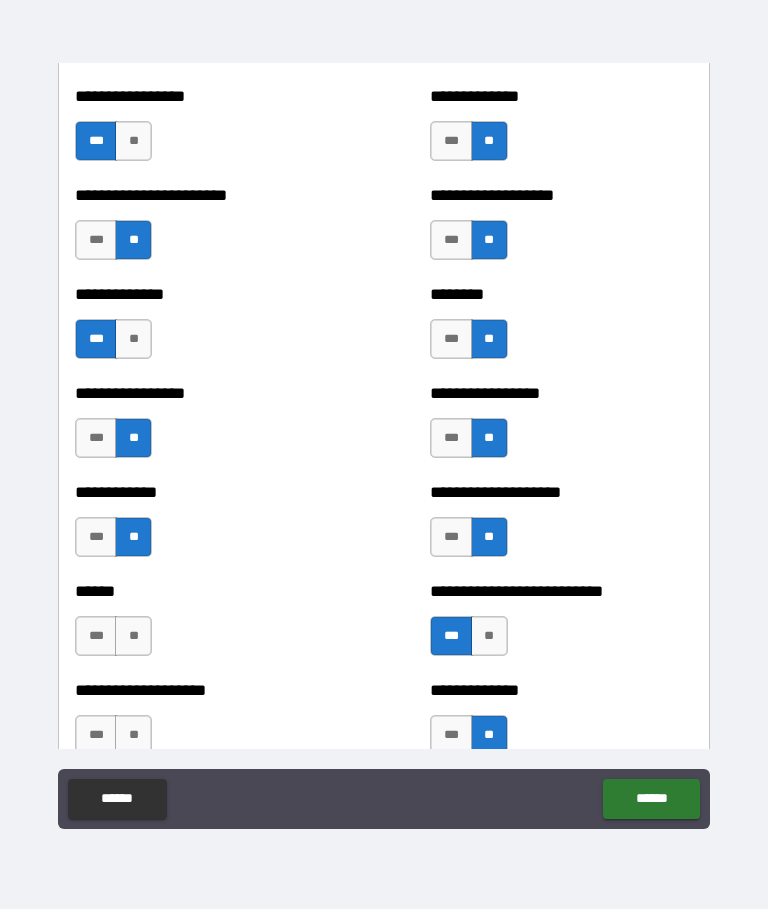 click on "**" at bounding box center [133, 637] 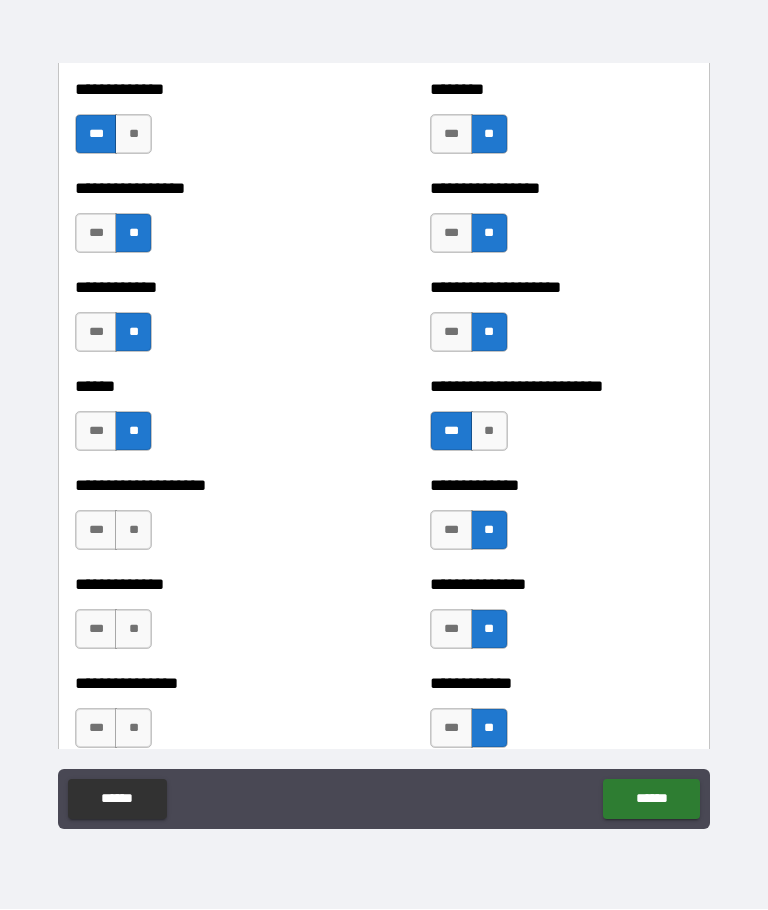 scroll, scrollTop: 3875, scrollLeft: 0, axis: vertical 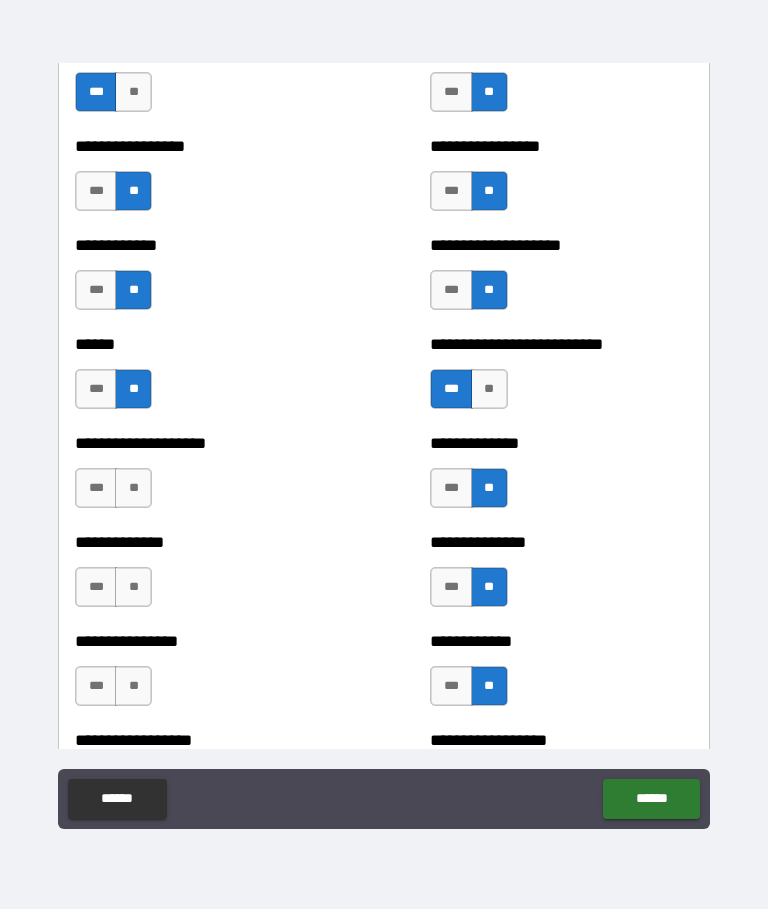 click on "**" at bounding box center (133, 489) 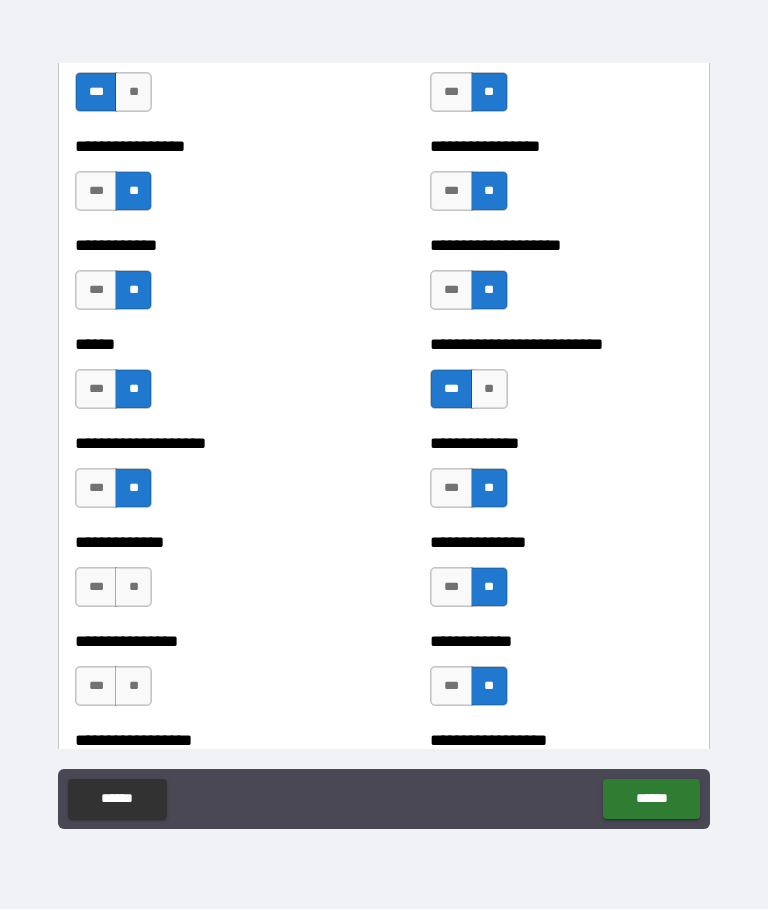 click on "**" at bounding box center (133, 588) 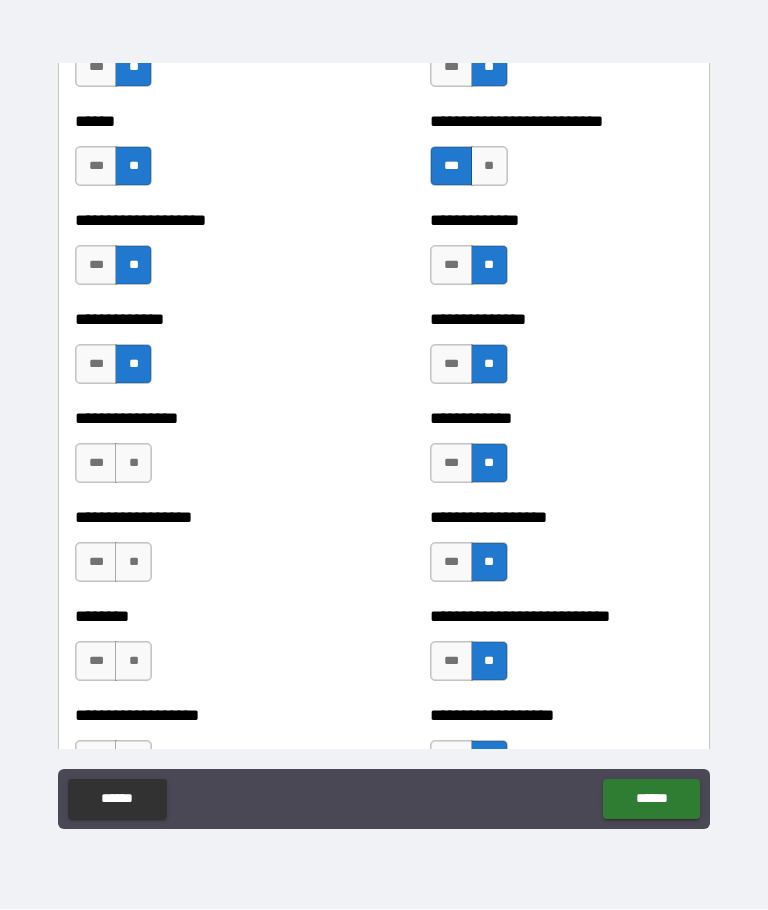 scroll, scrollTop: 4130, scrollLeft: 0, axis: vertical 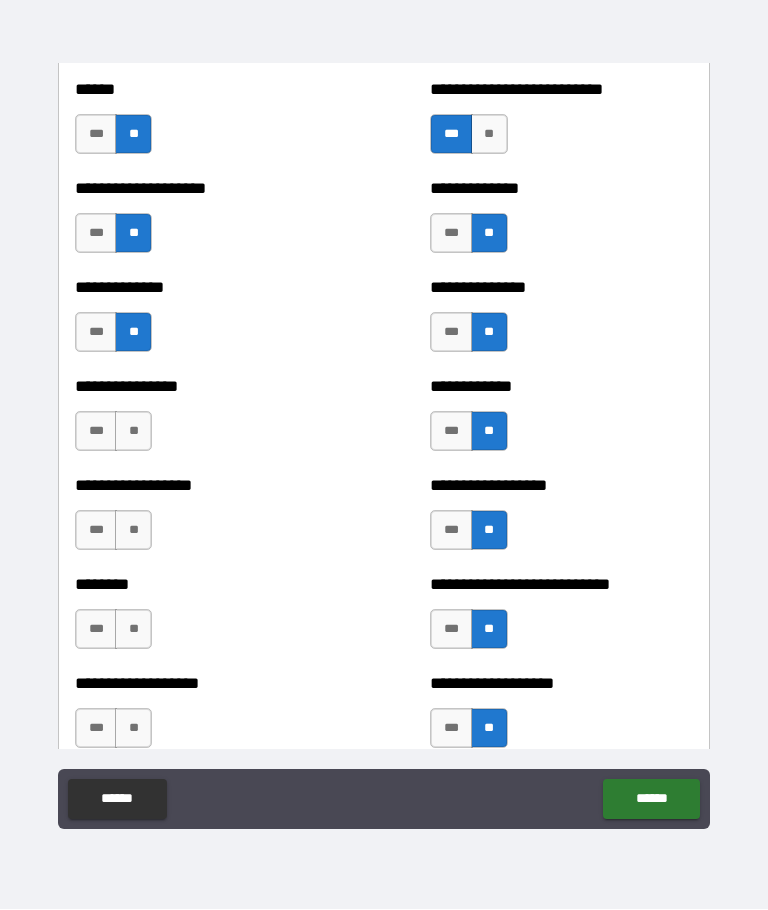 click on "**" at bounding box center [133, 432] 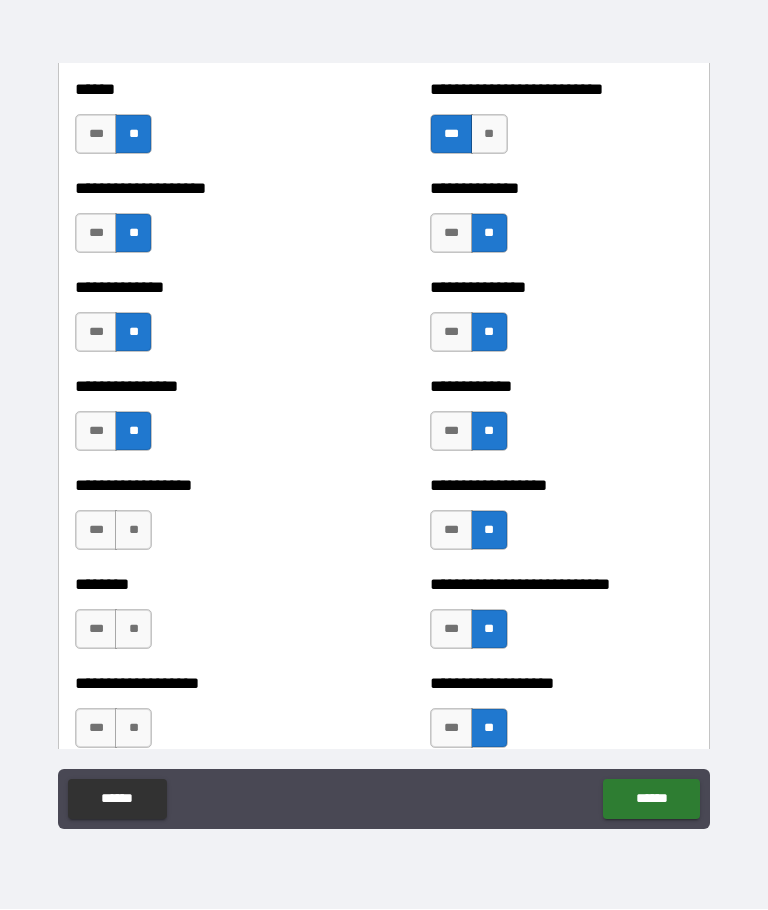 click on "**" at bounding box center [133, 531] 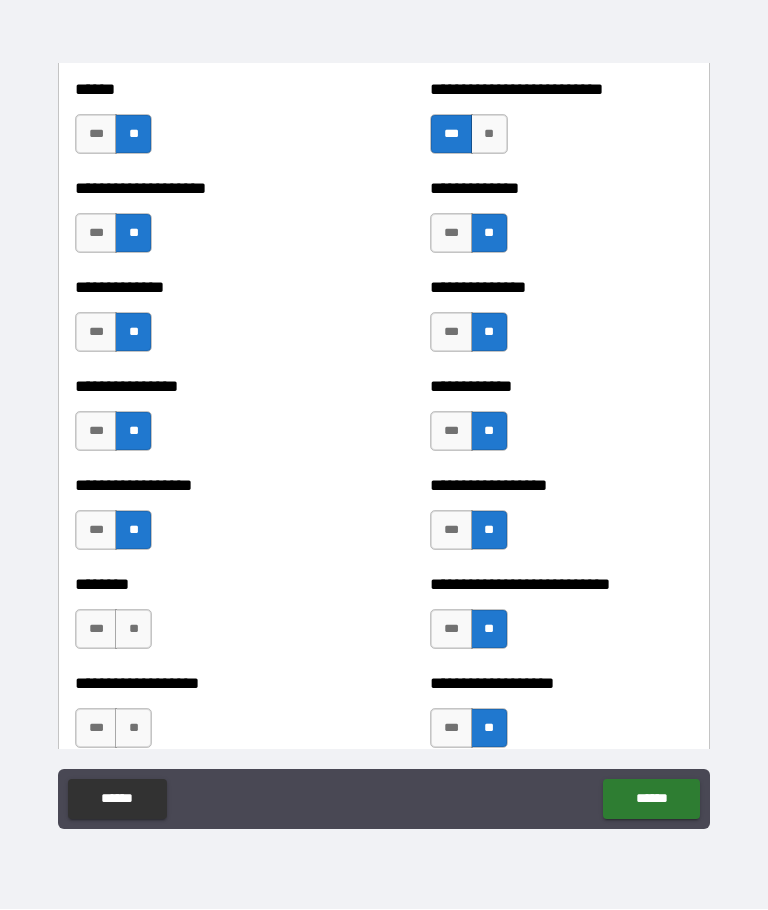 click on "**" at bounding box center (133, 630) 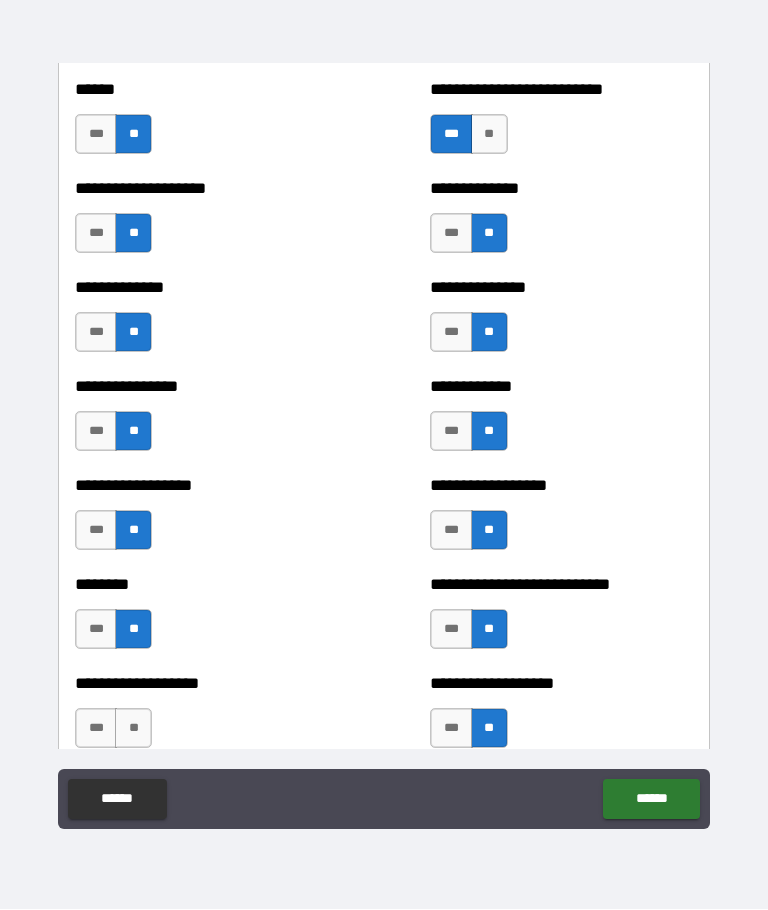 click on "**" at bounding box center (133, 729) 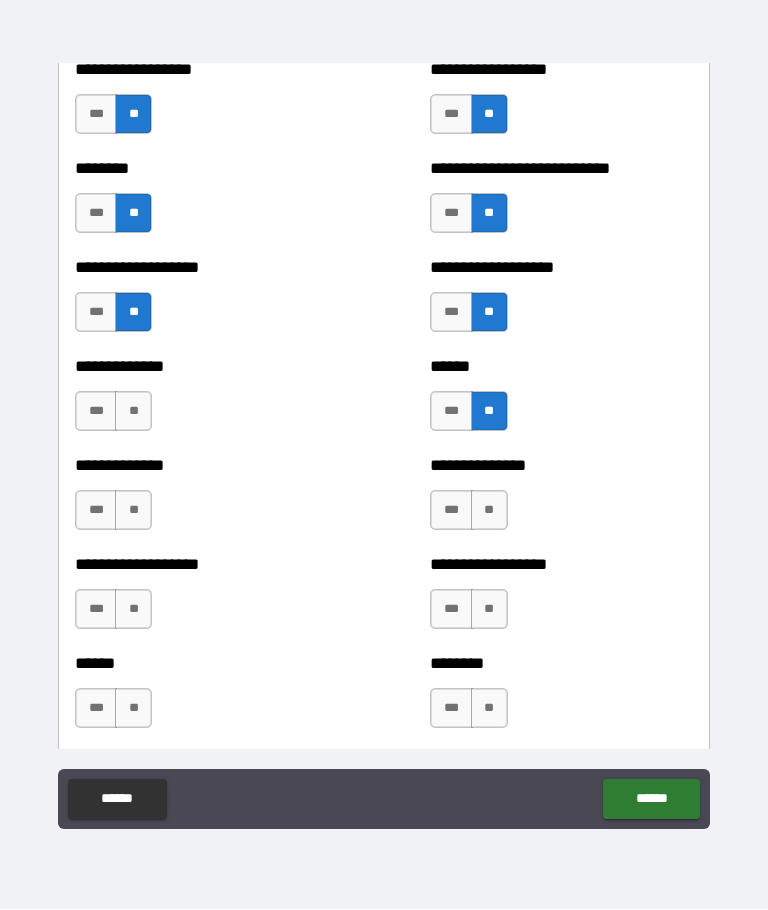 scroll, scrollTop: 4566, scrollLeft: 0, axis: vertical 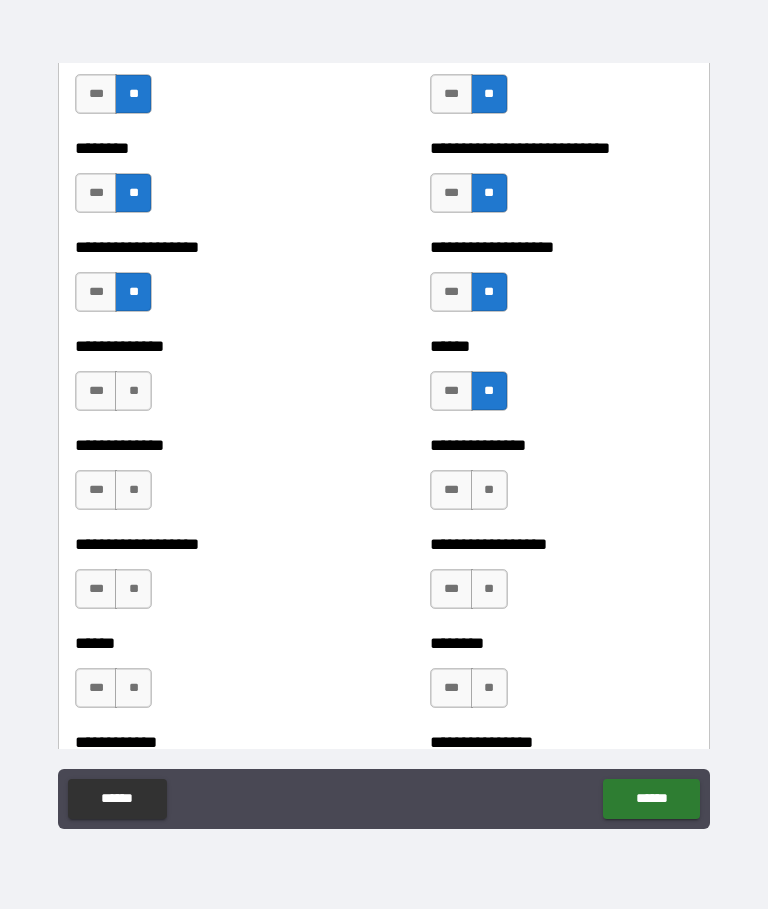 click on "**" at bounding box center (133, 392) 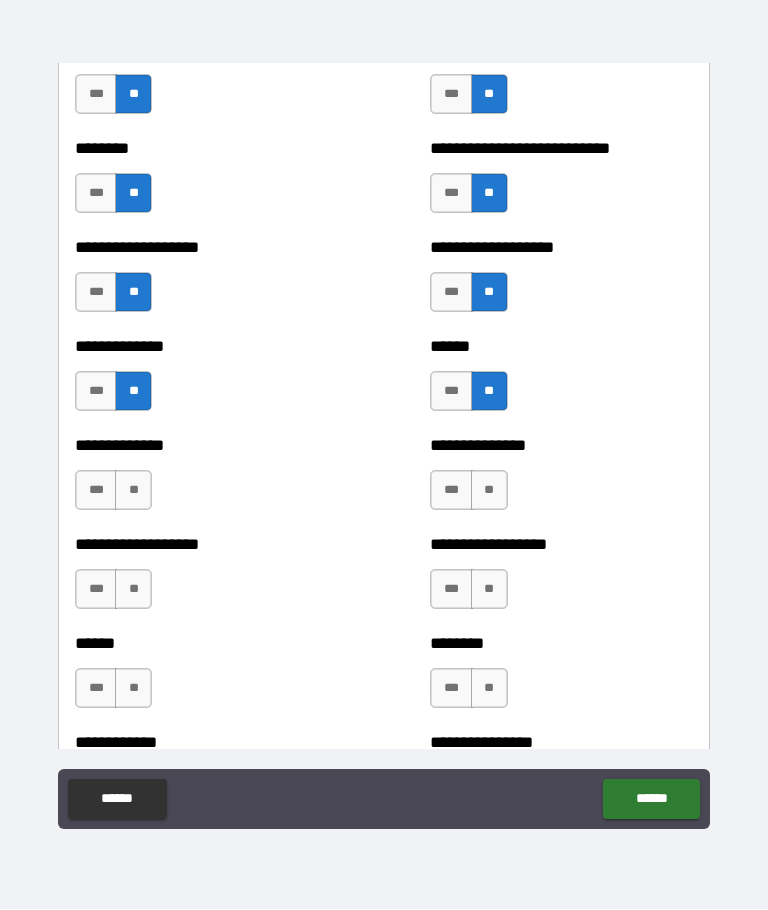 click on "**" at bounding box center [133, 491] 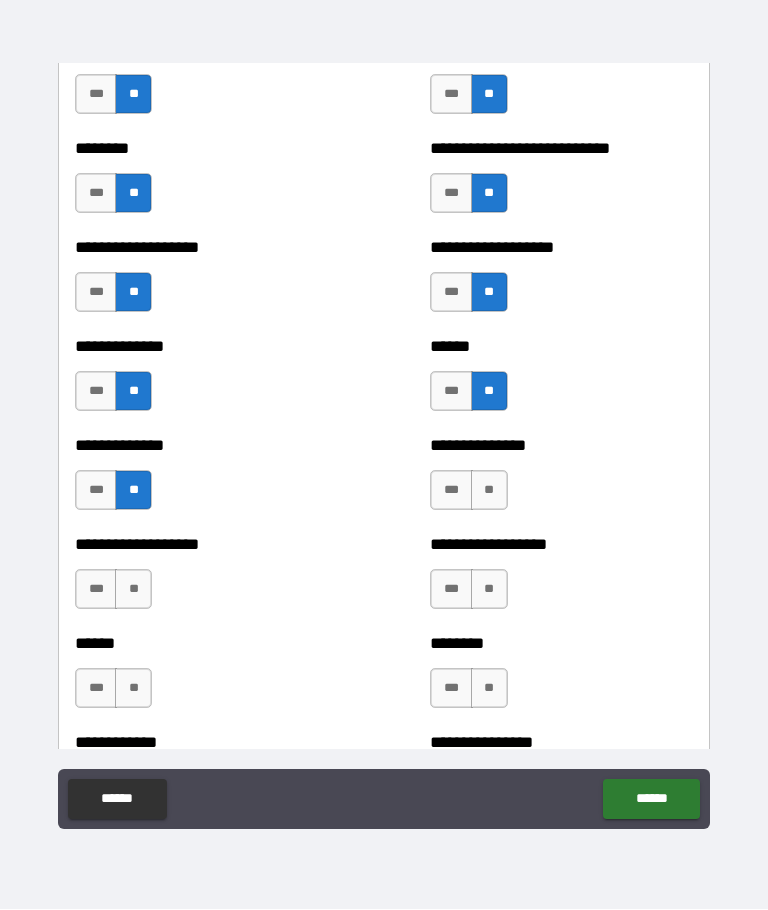 click on "***" at bounding box center (96, 590) 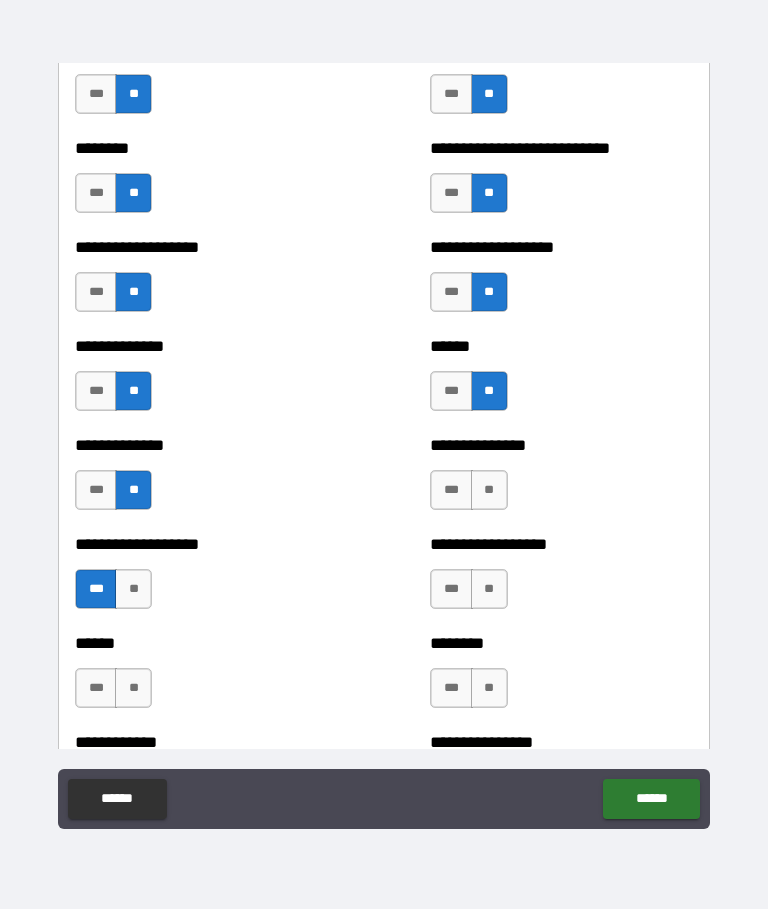click on "***" at bounding box center (96, 590) 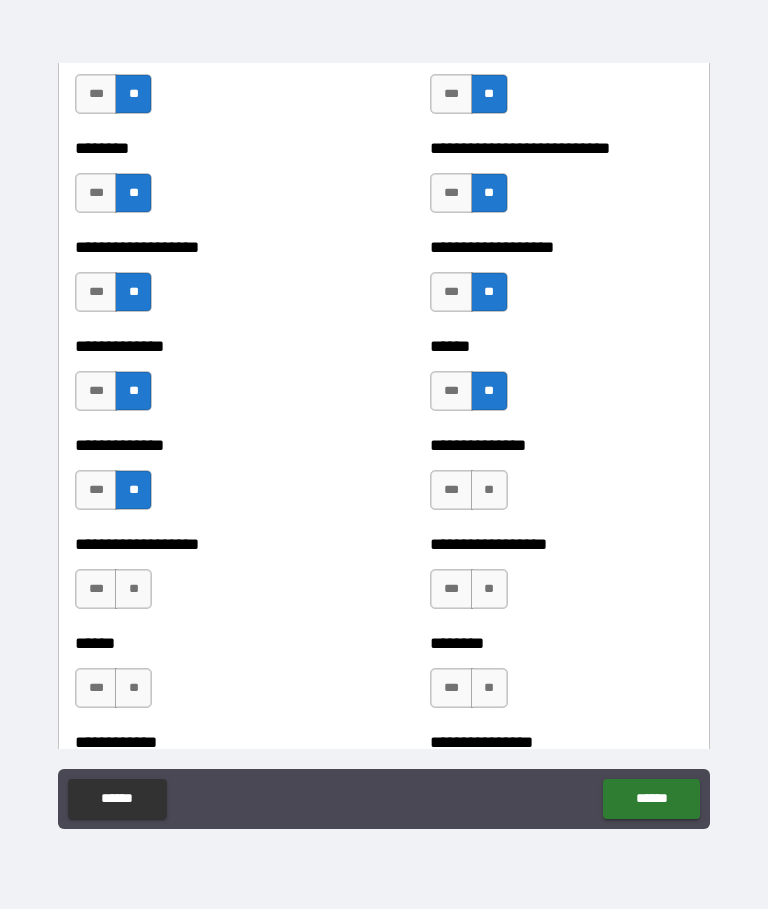click on "**" at bounding box center (133, 590) 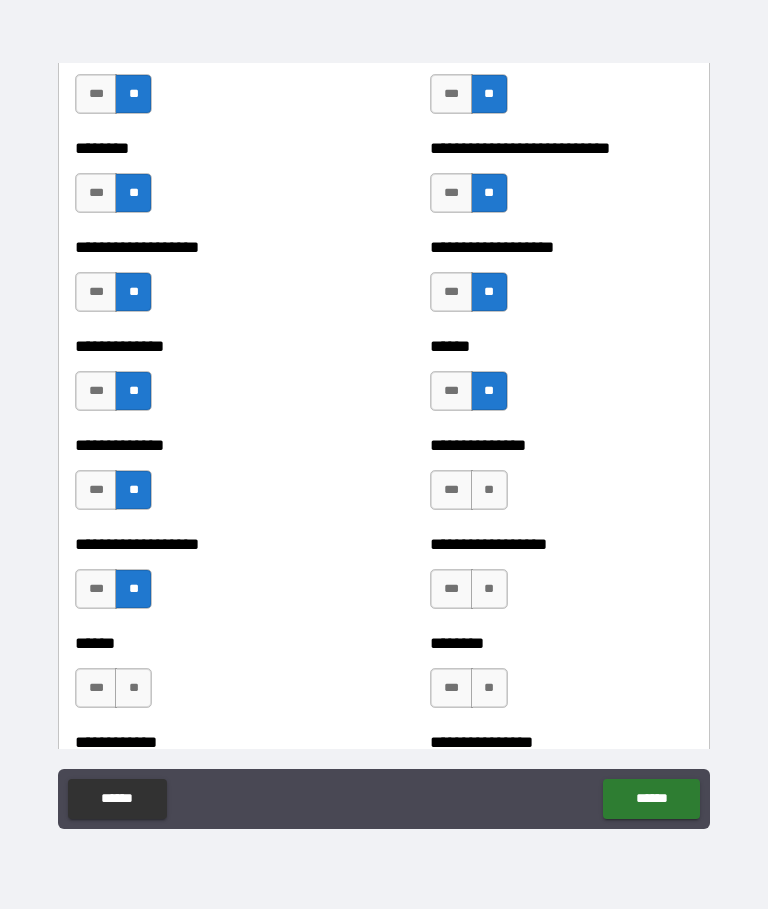 click on "**" at bounding box center (133, 689) 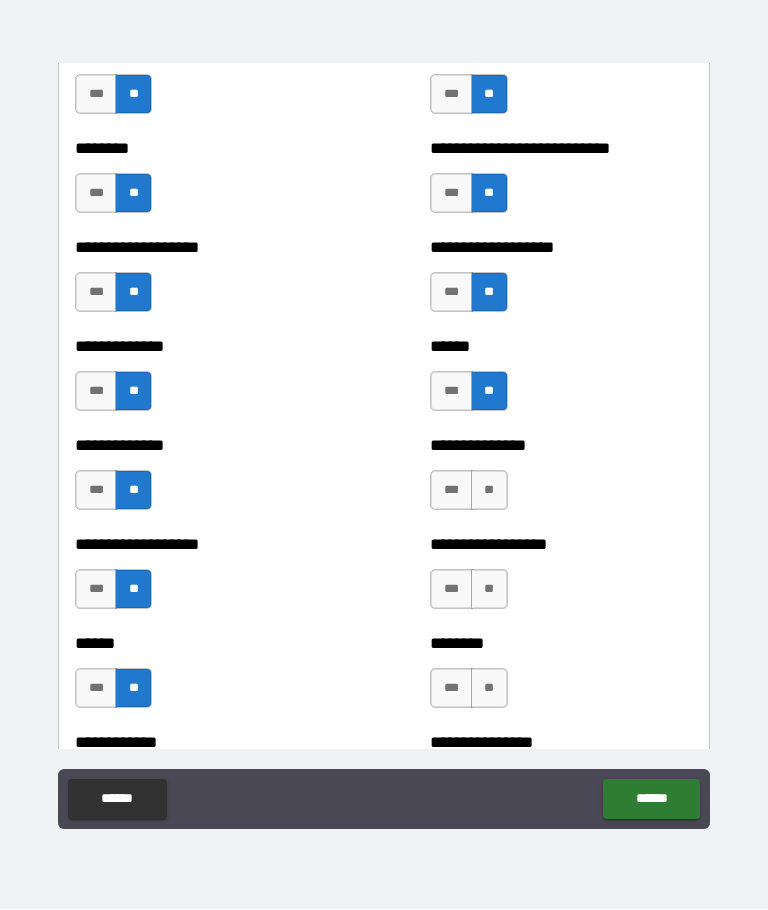 click on "**" at bounding box center (489, 491) 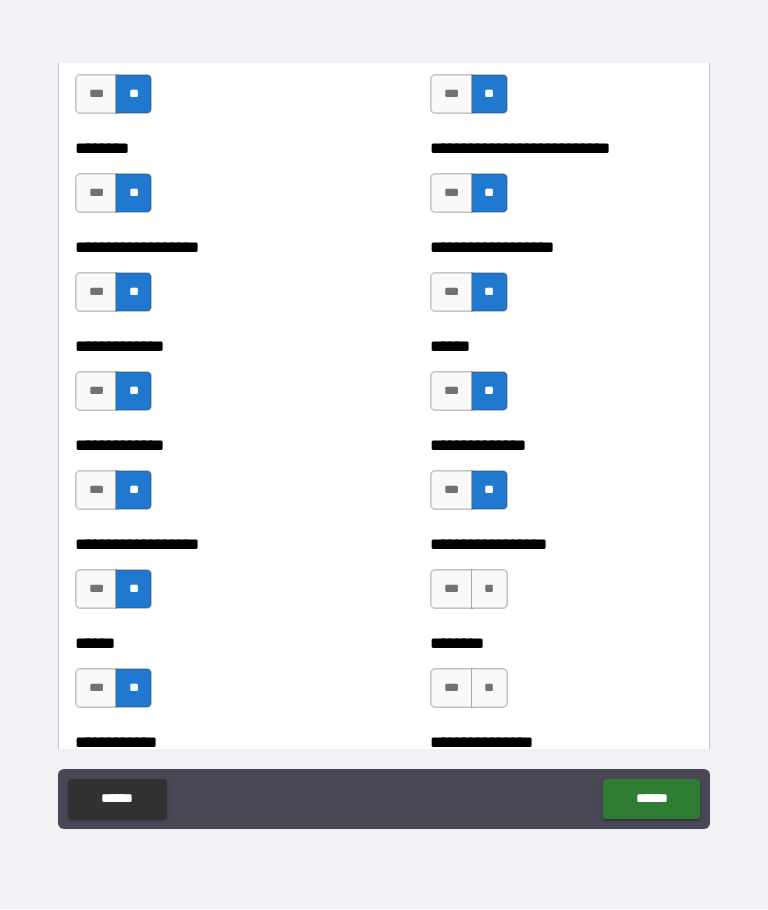 click on "**" at bounding box center (489, 590) 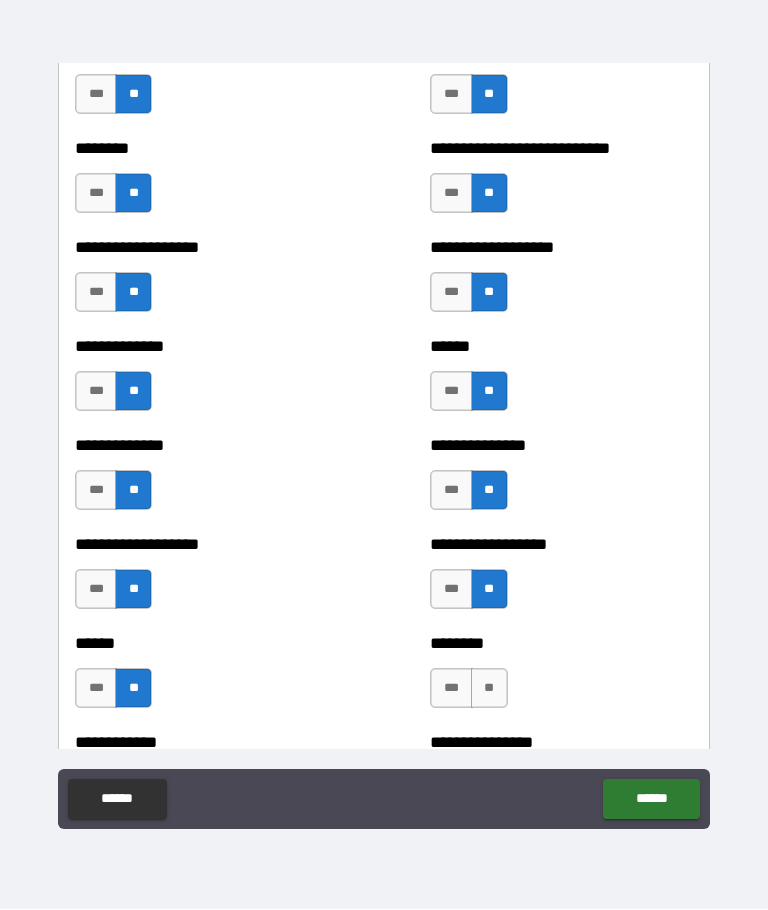 click on "**" at bounding box center (489, 689) 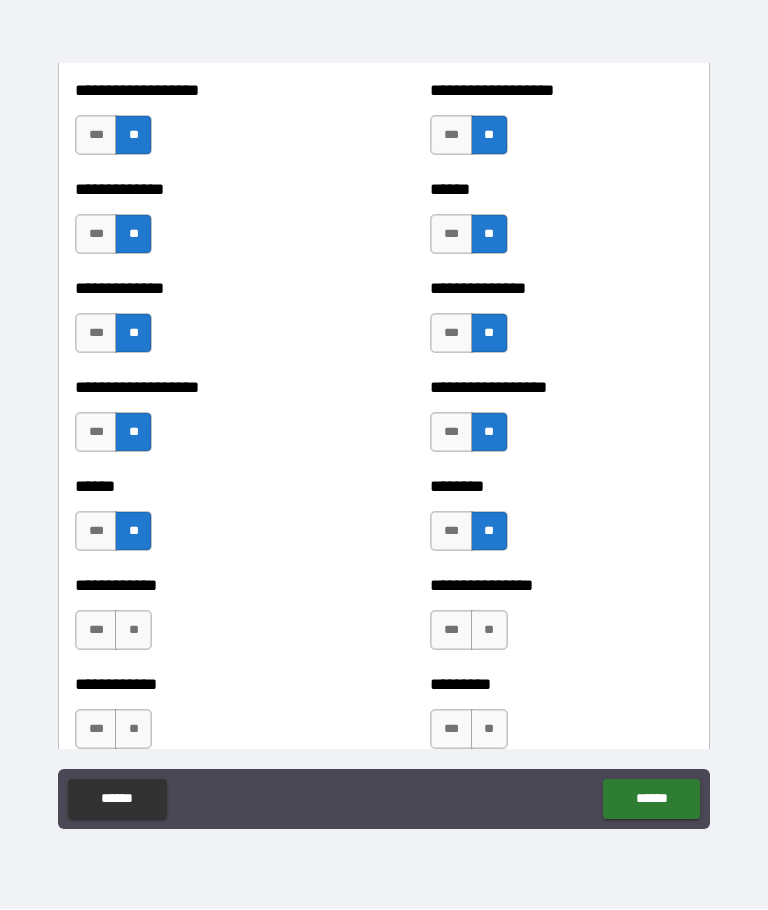 scroll, scrollTop: 4731, scrollLeft: 0, axis: vertical 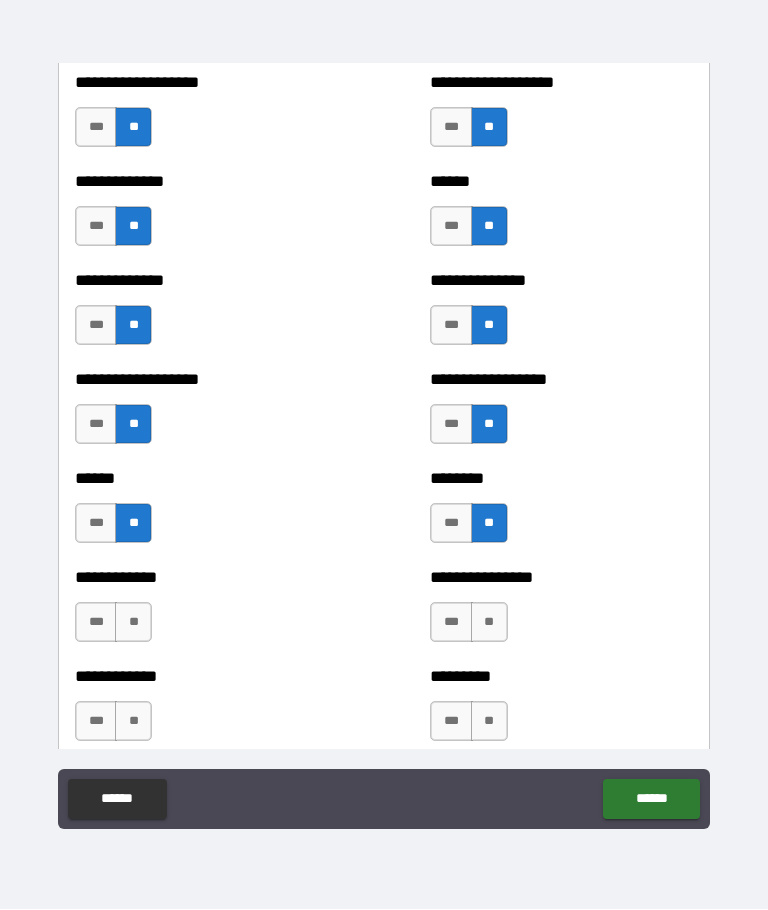 click on "***" at bounding box center [451, 524] 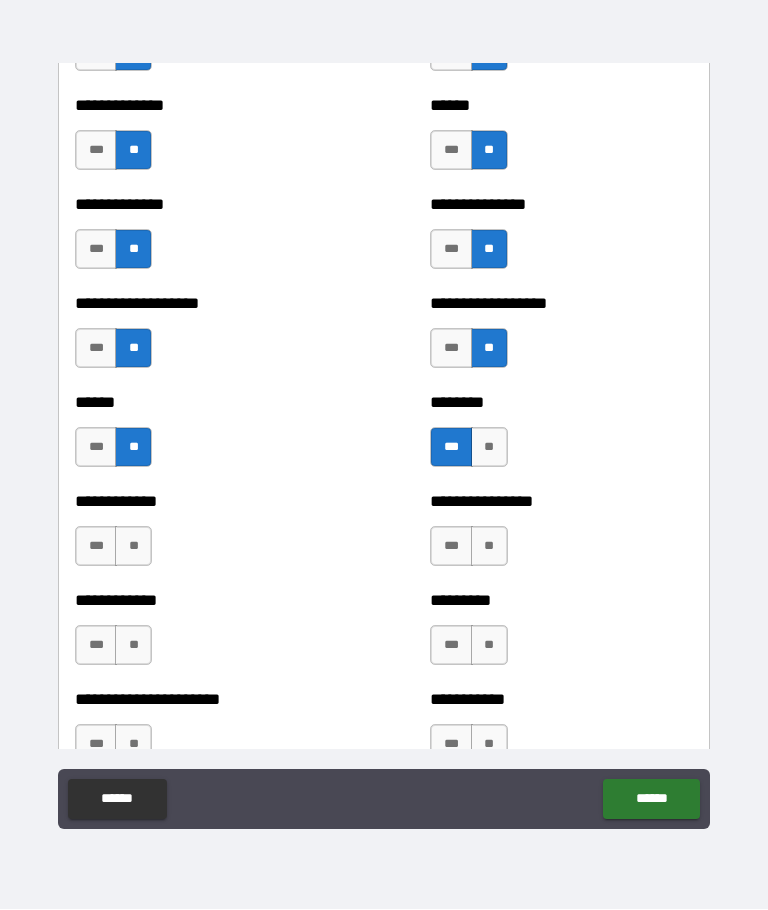 scroll, scrollTop: 4810, scrollLeft: 0, axis: vertical 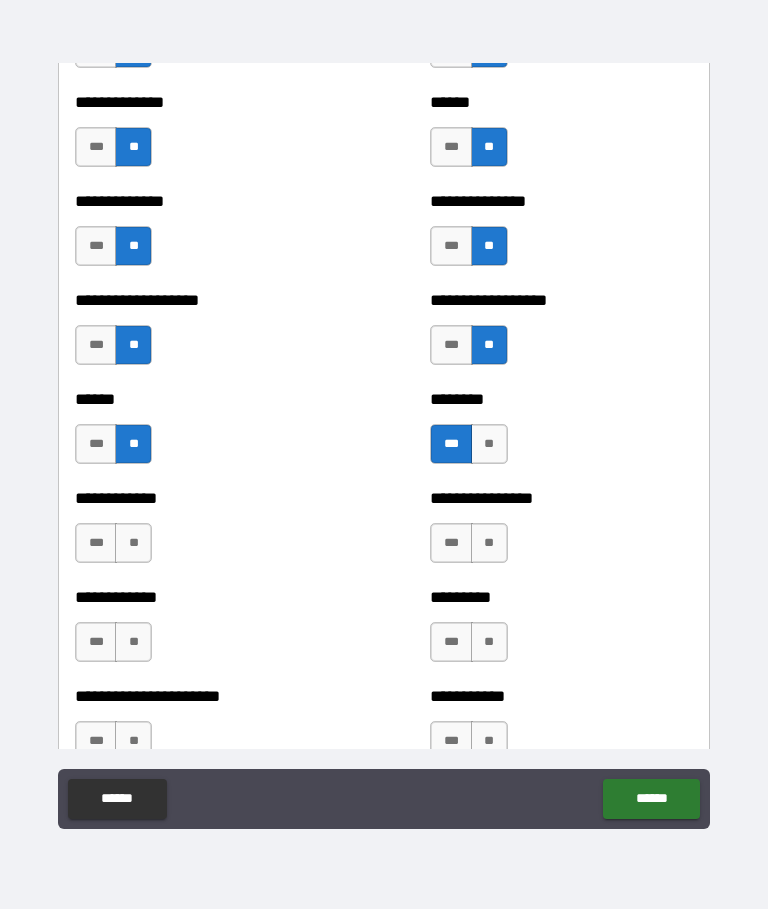 click on "**" at bounding box center (133, 544) 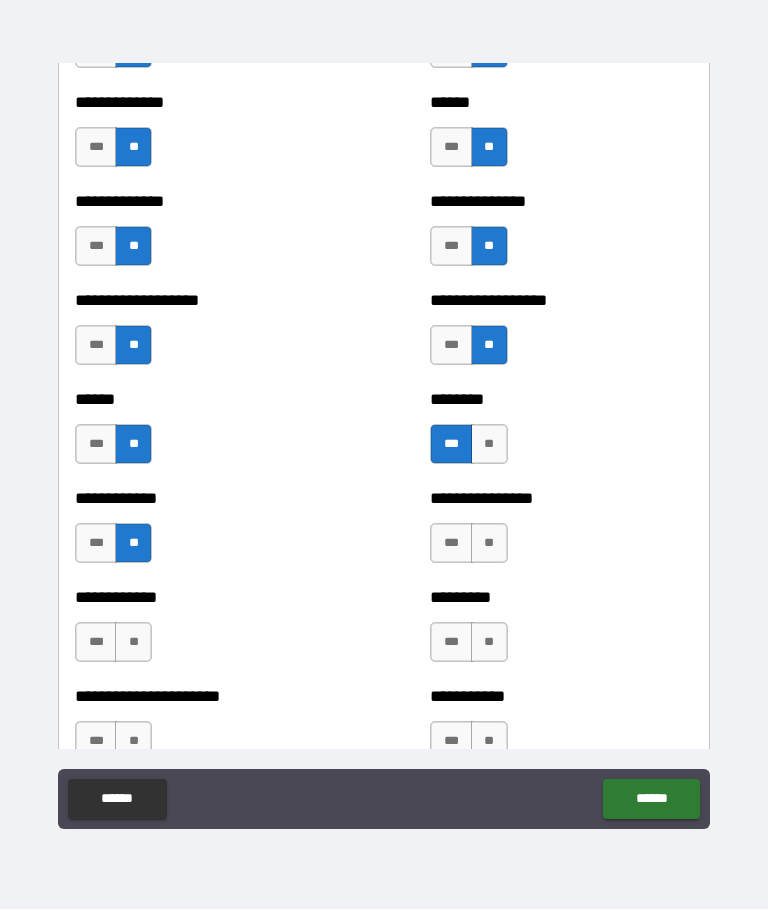click on "**" at bounding box center (133, 643) 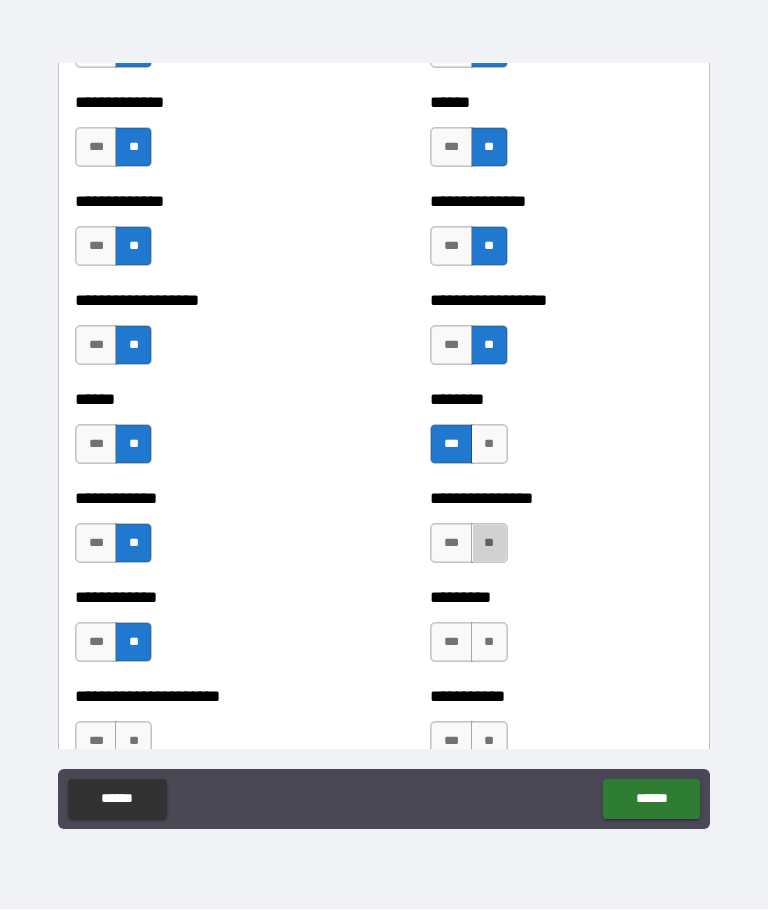 click on "**" at bounding box center (489, 544) 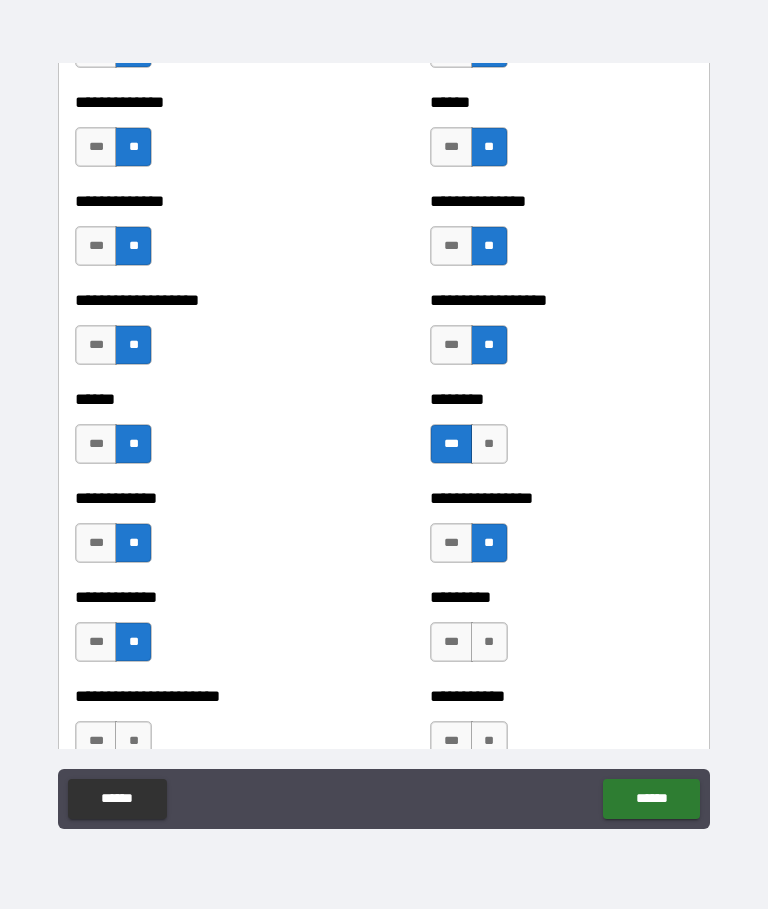 click on "**" at bounding box center (489, 643) 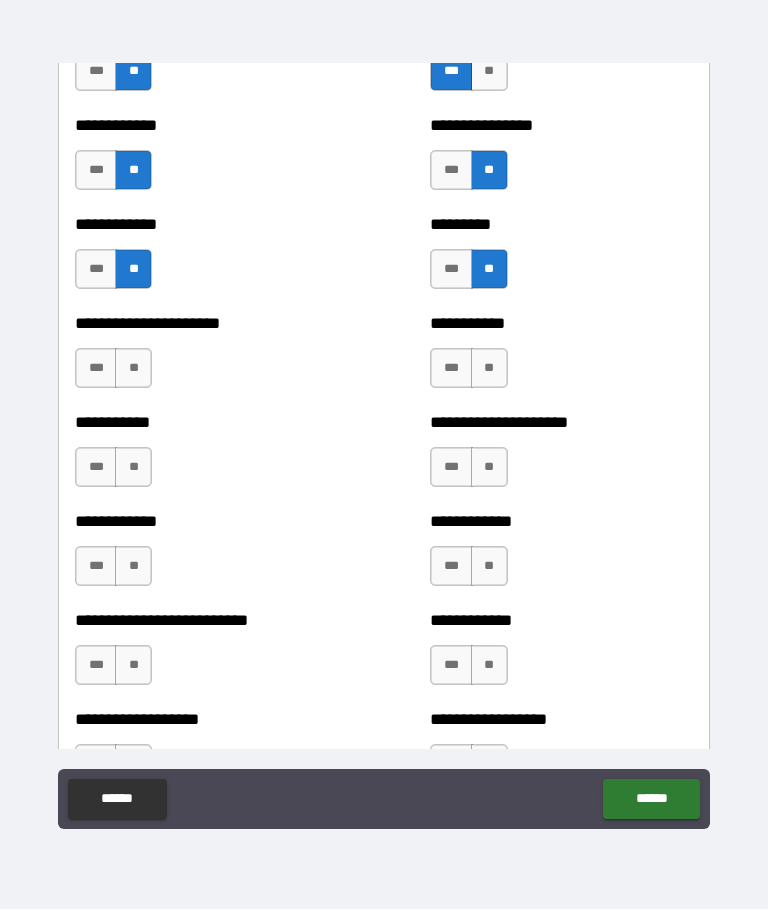 scroll, scrollTop: 5179, scrollLeft: 0, axis: vertical 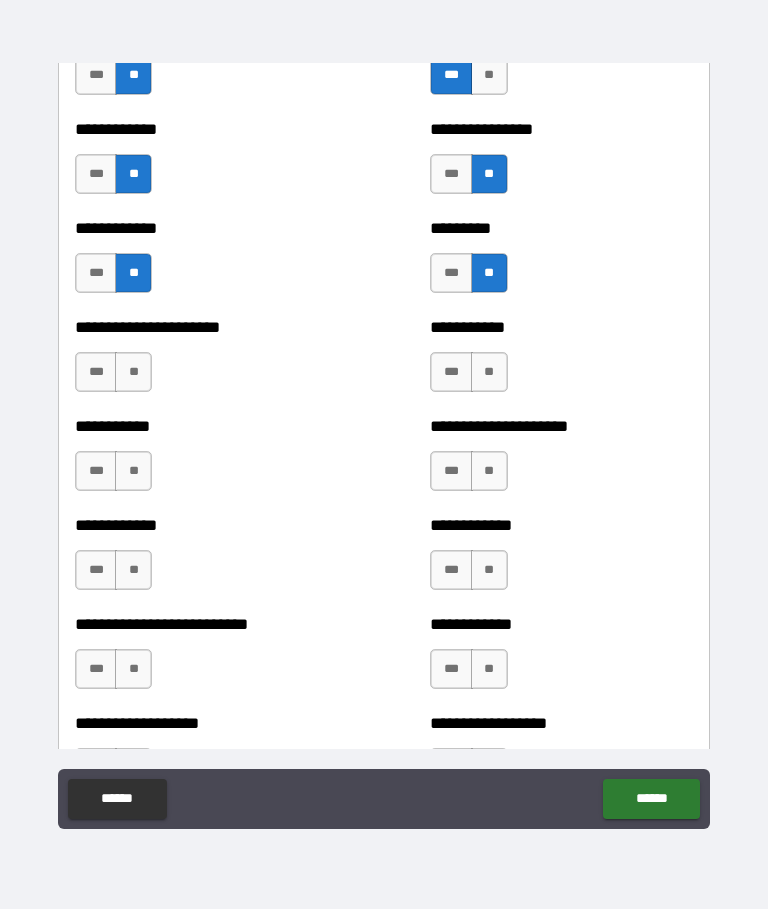 click on "**" at bounding box center (133, 373) 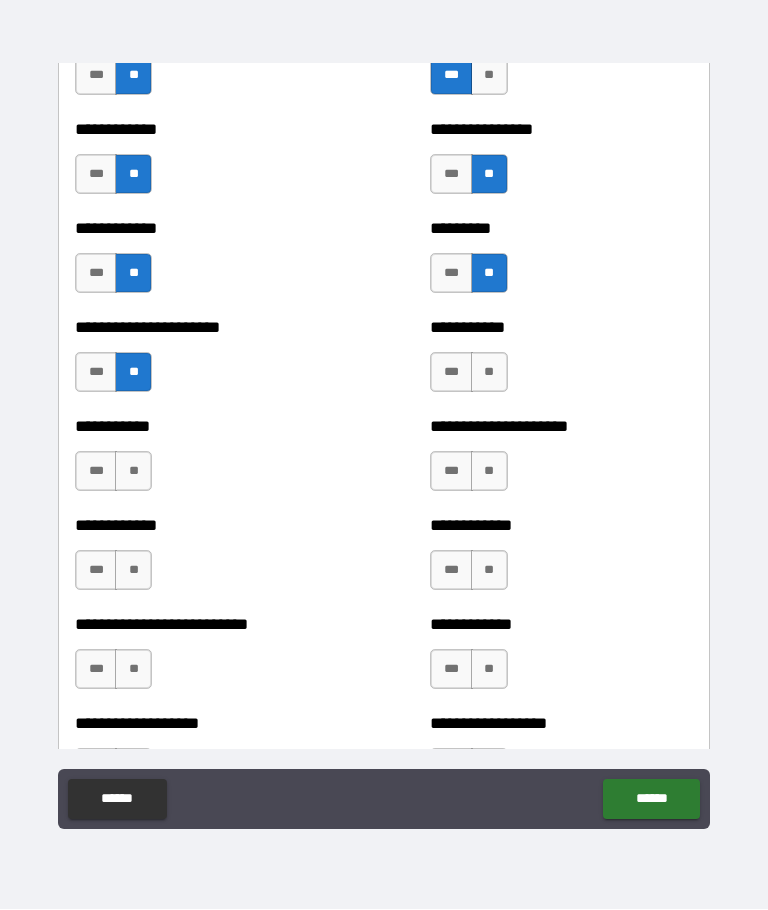 click on "**" at bounding box center (133, 472) 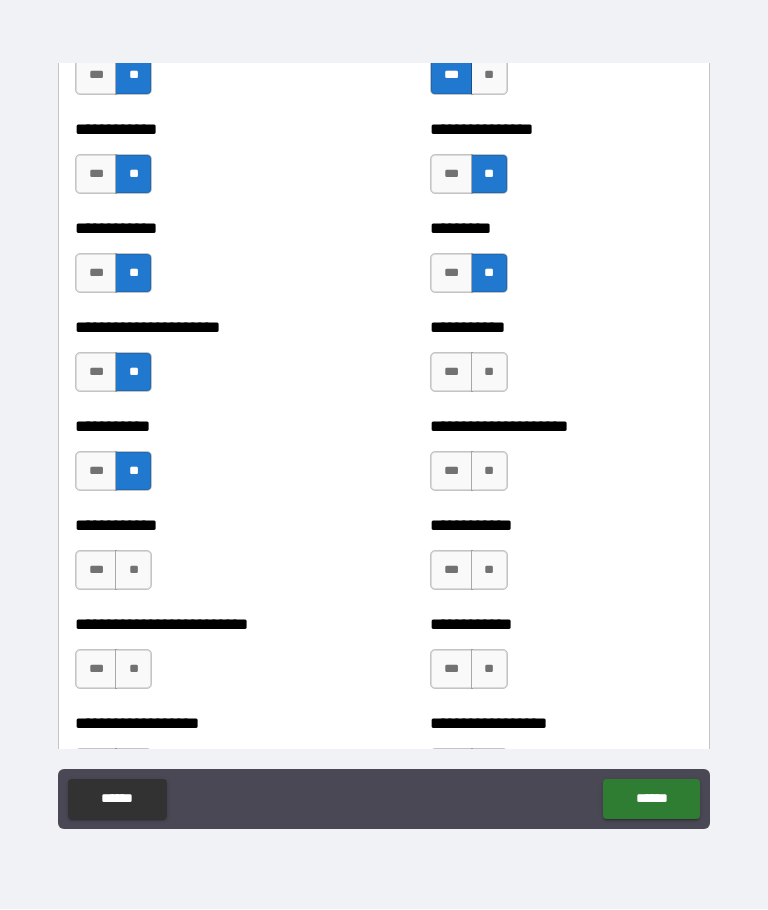 click on "**" at bounding box center [489, 373] 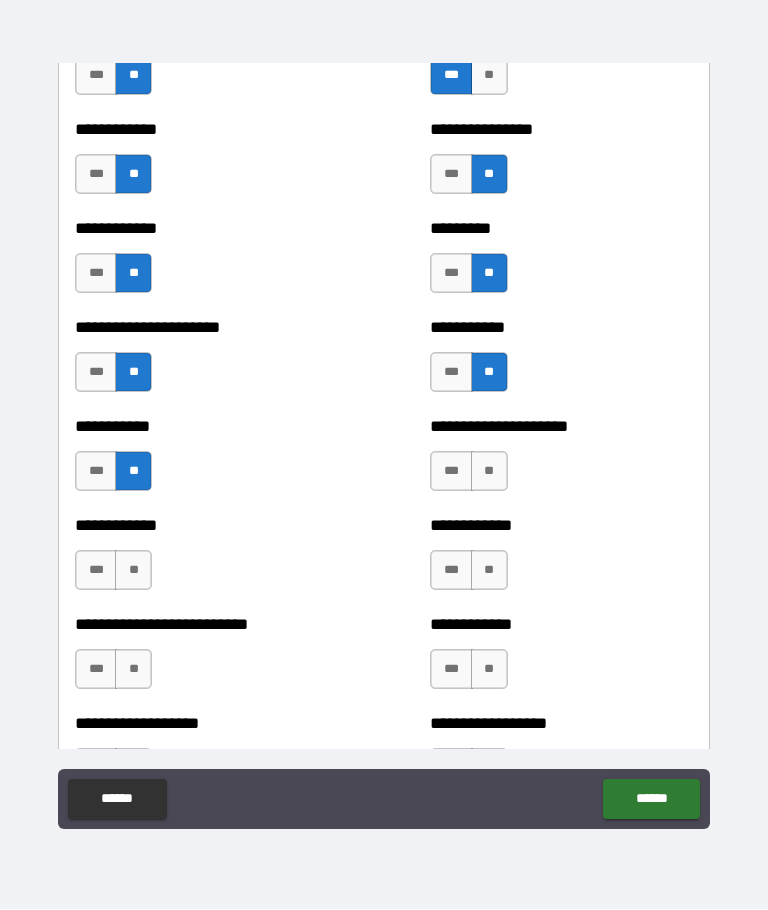 click on "**" at bounding box center (489, 472) 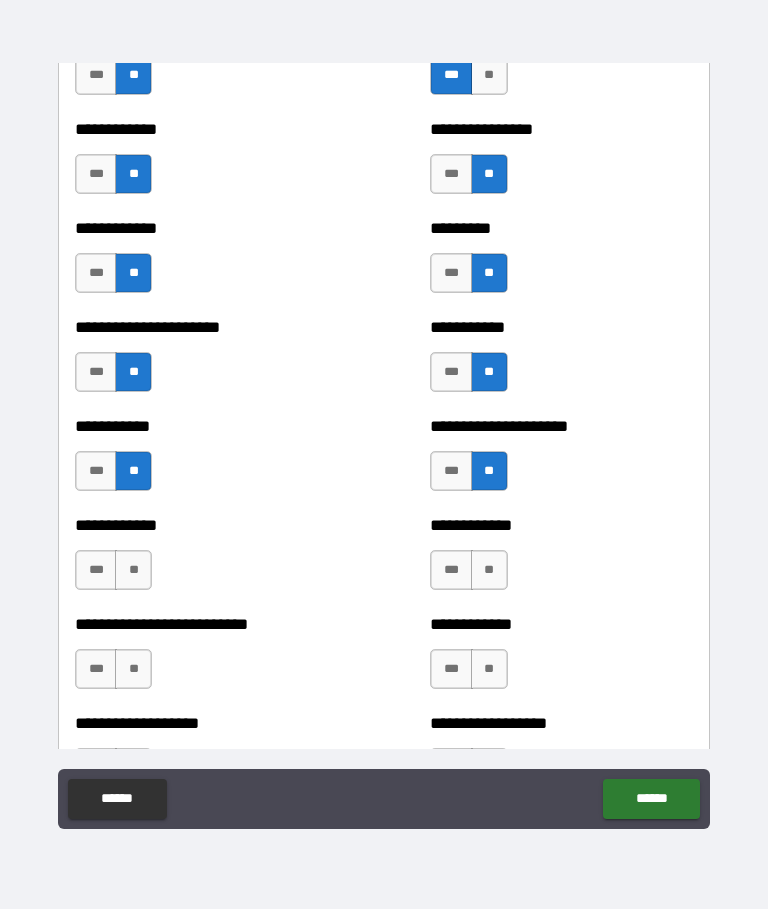 click on "**" at bounding box center [133, 571] 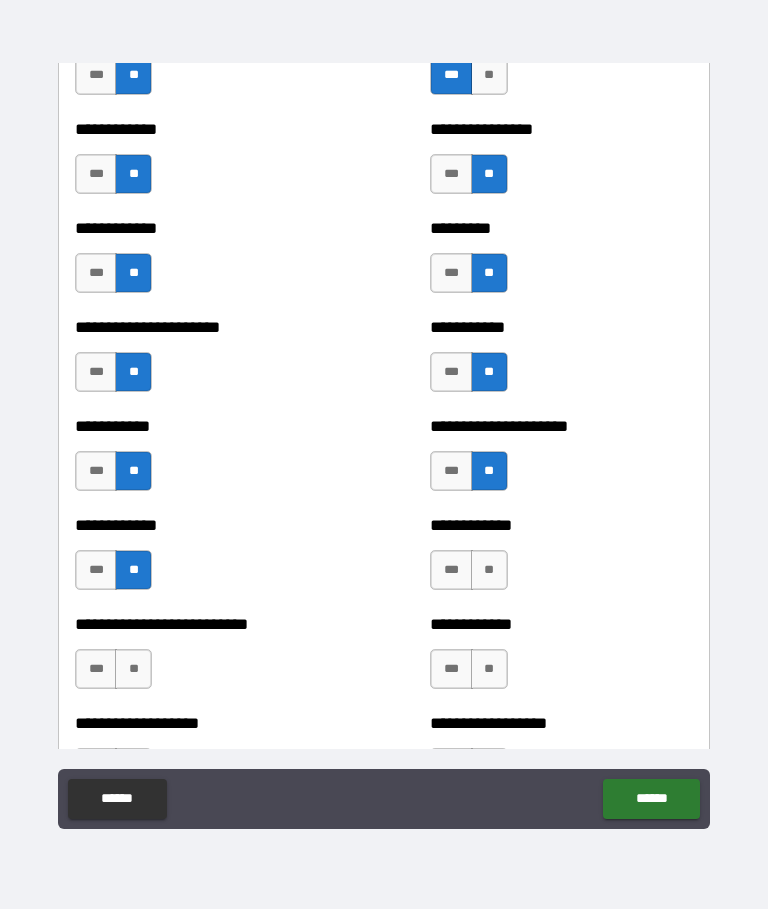 click on "**" at bounding box center (489, 571) 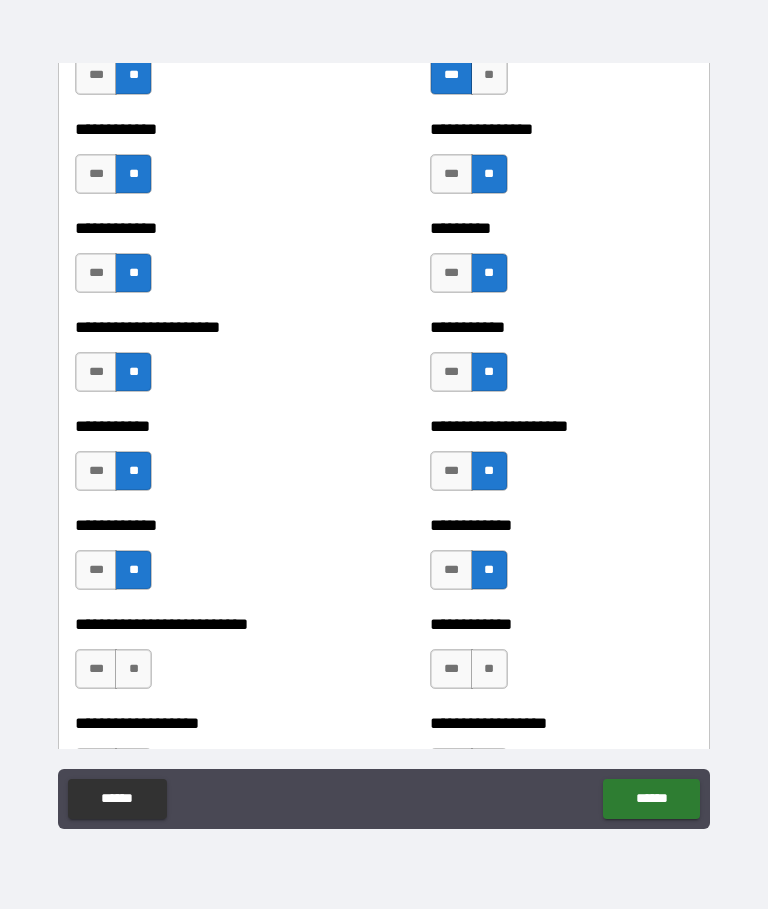 click on "**" at bounding box center [133, 670] 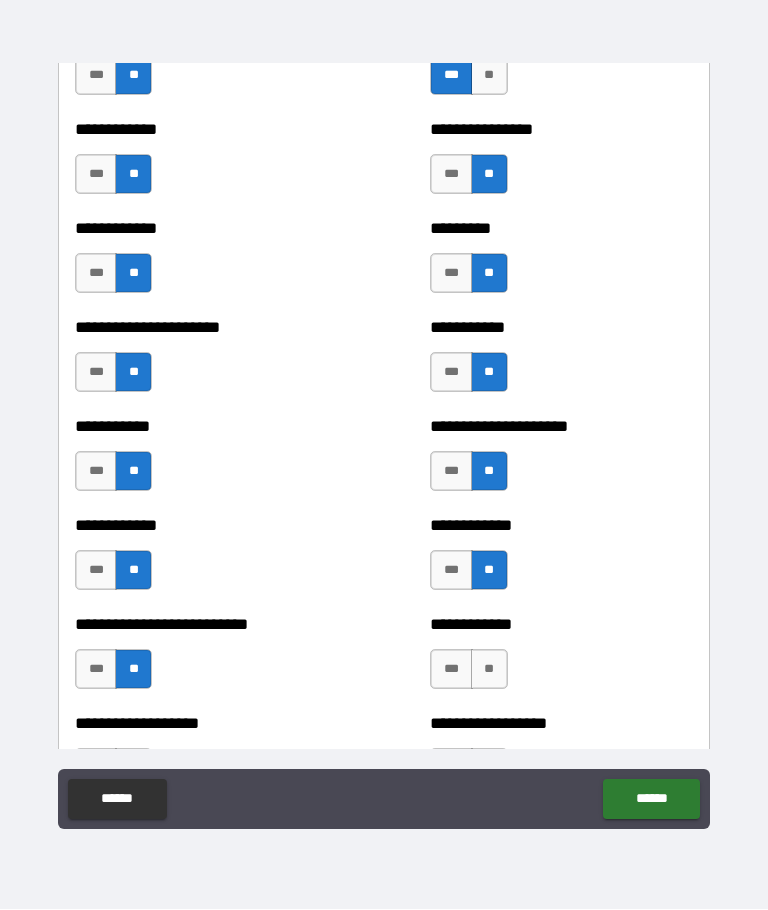 click on "**" at bounding box center (489, 670) 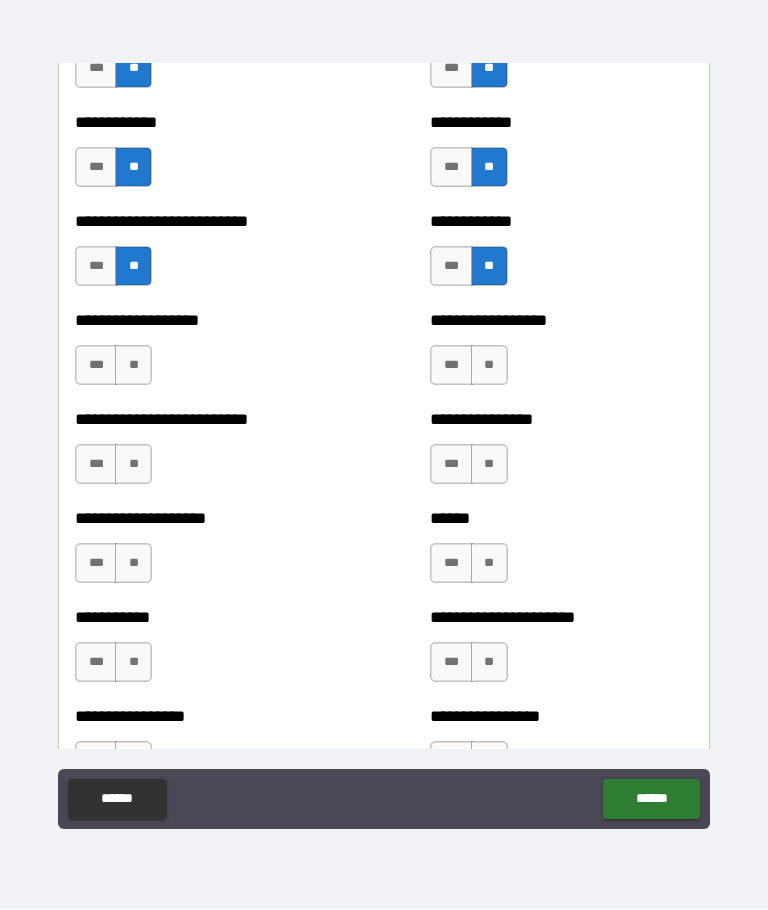 scroll, scrollTop: 5603, scrollLeft: 0, axis: vertical 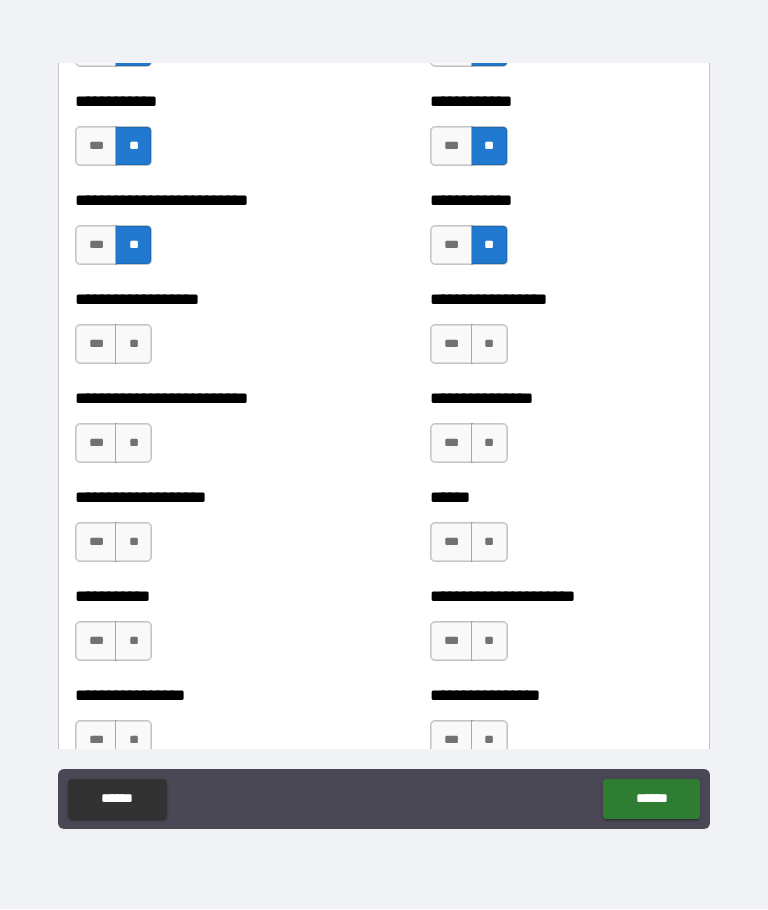 click on "**" at bounding box center [133, 345] 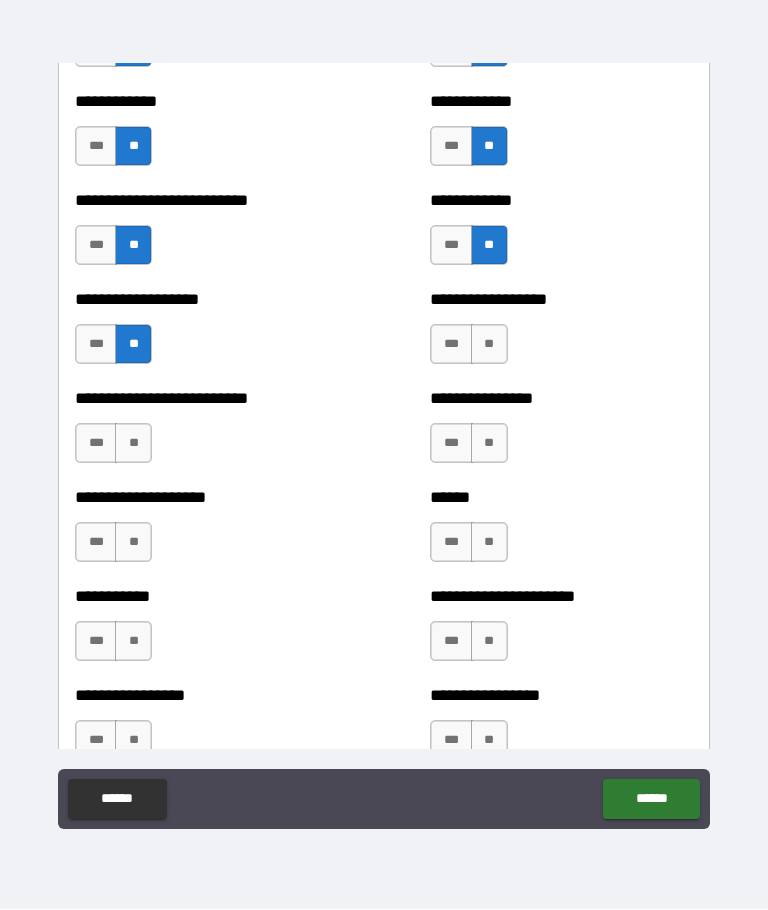 click on "**" at bounding box center (489, 345) 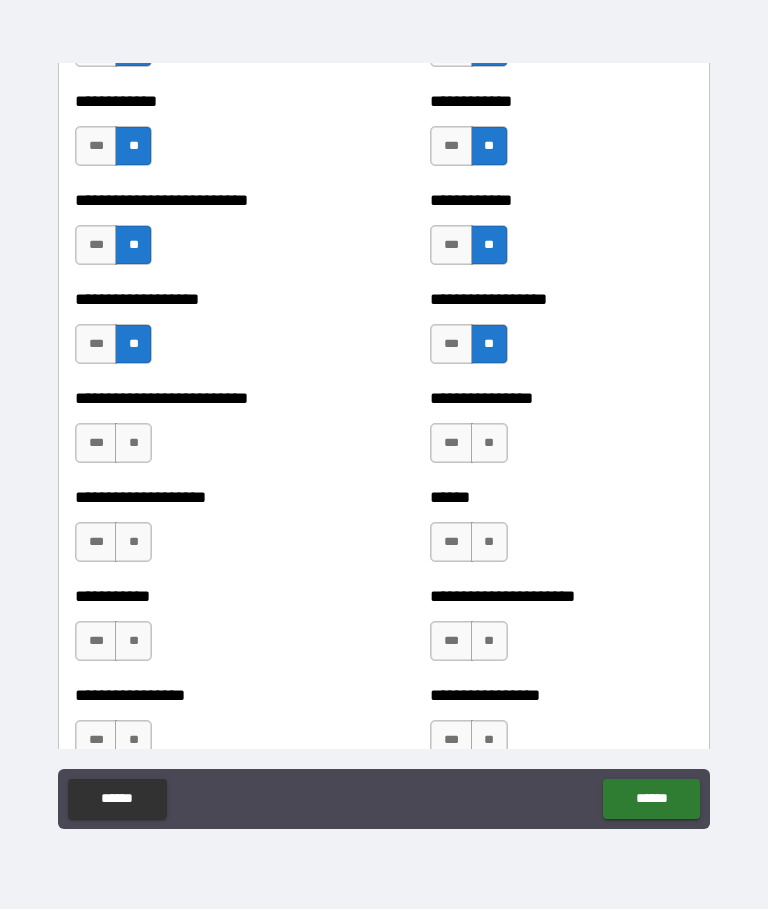 click on "**" at bounding box center [489, 444] 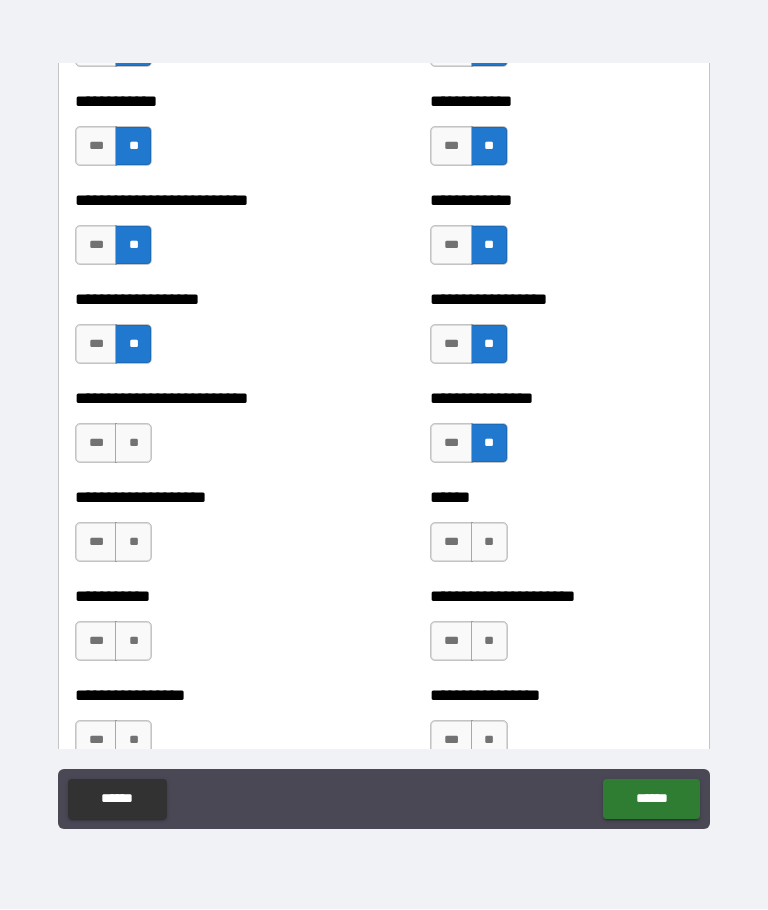 click on "**" at bounding box center [133, 444] 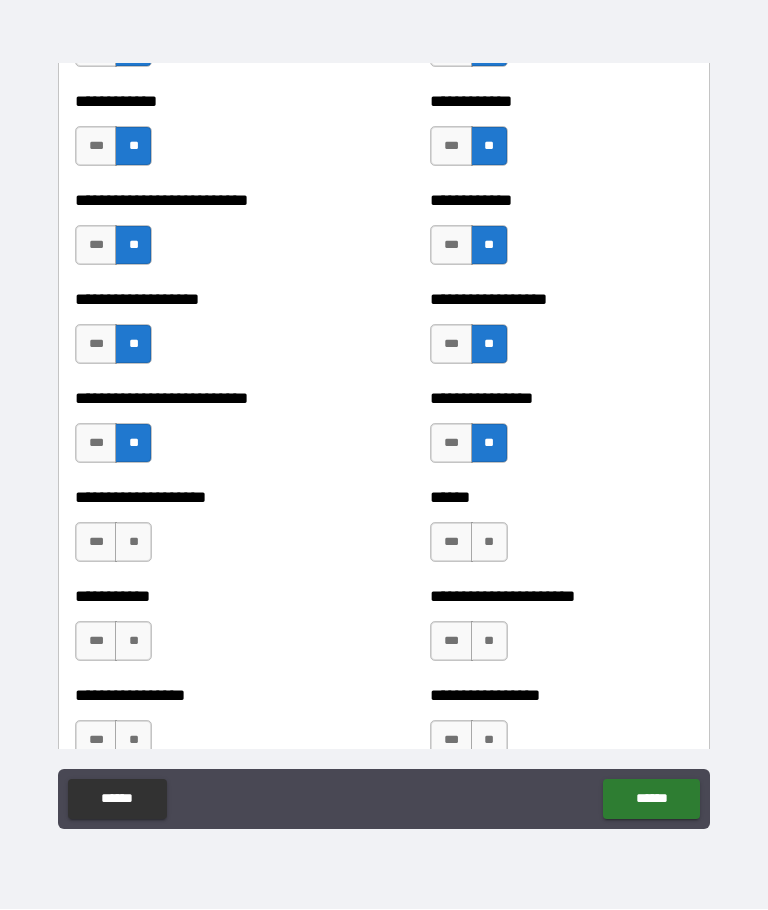 click on "**" at bounding box center (133, 543) 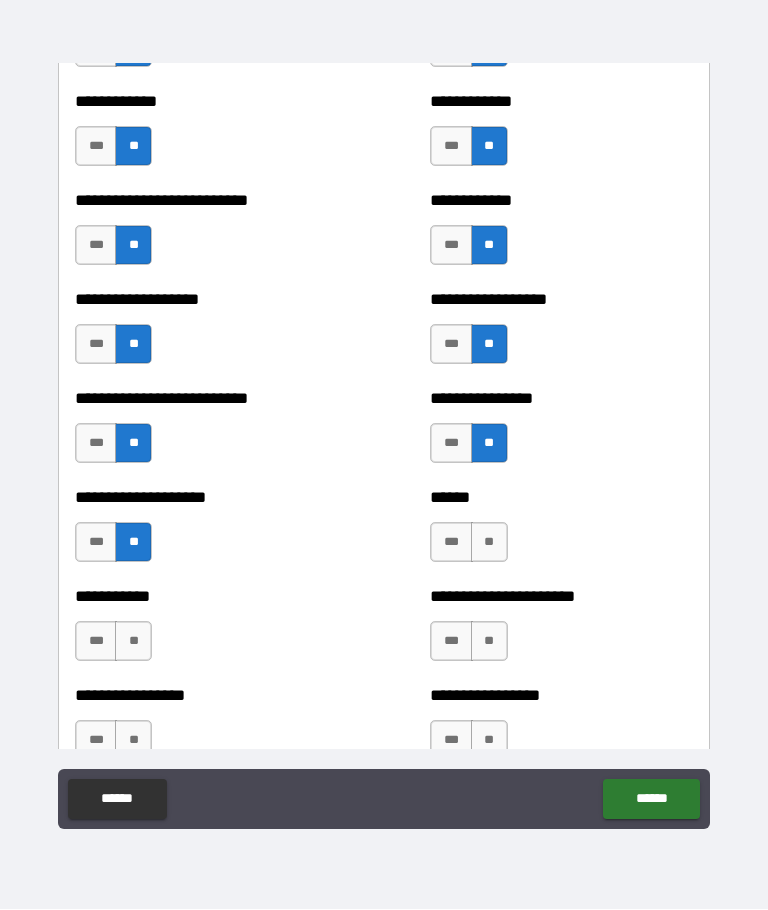 click on "**" at bounding box center [489, 543] 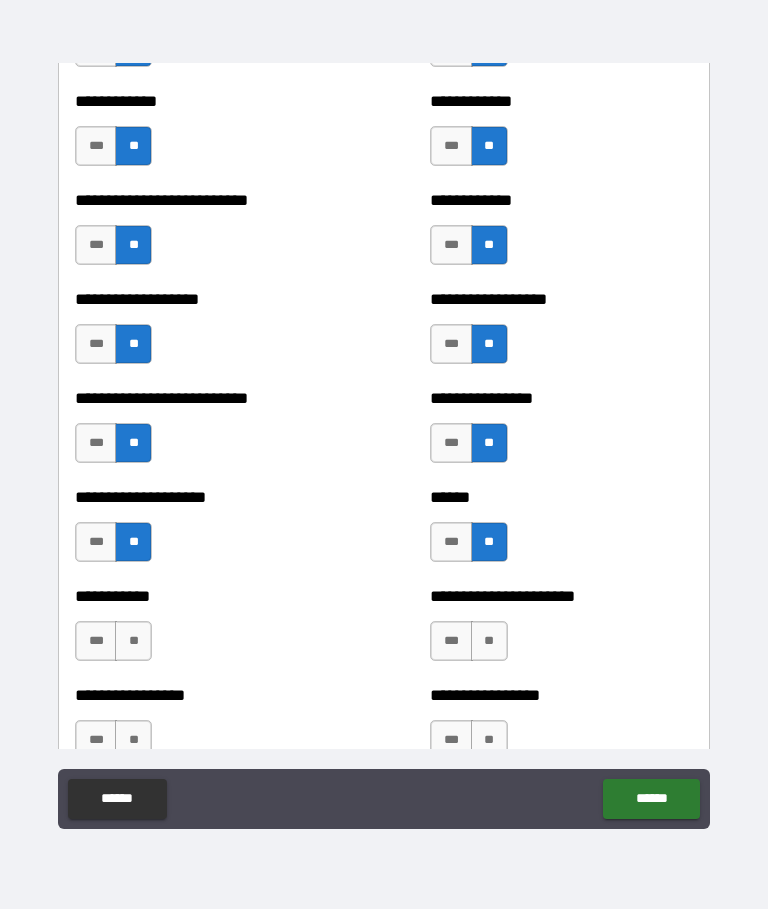 click on "**" at bounding box center [133, 642] 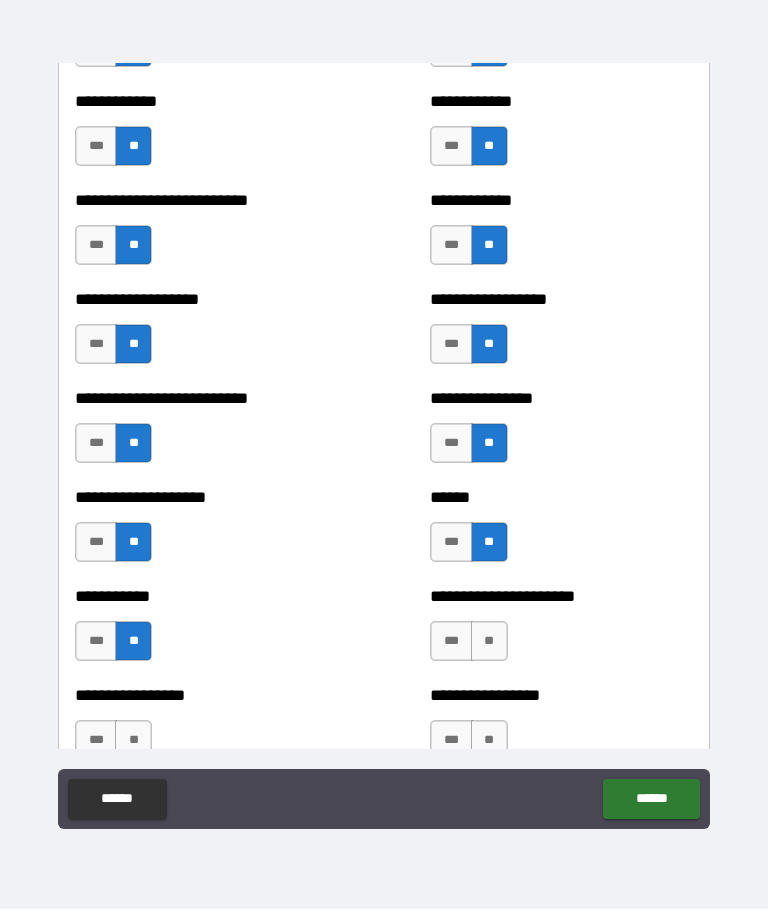 click on "**" at bounding box center (489, 642) 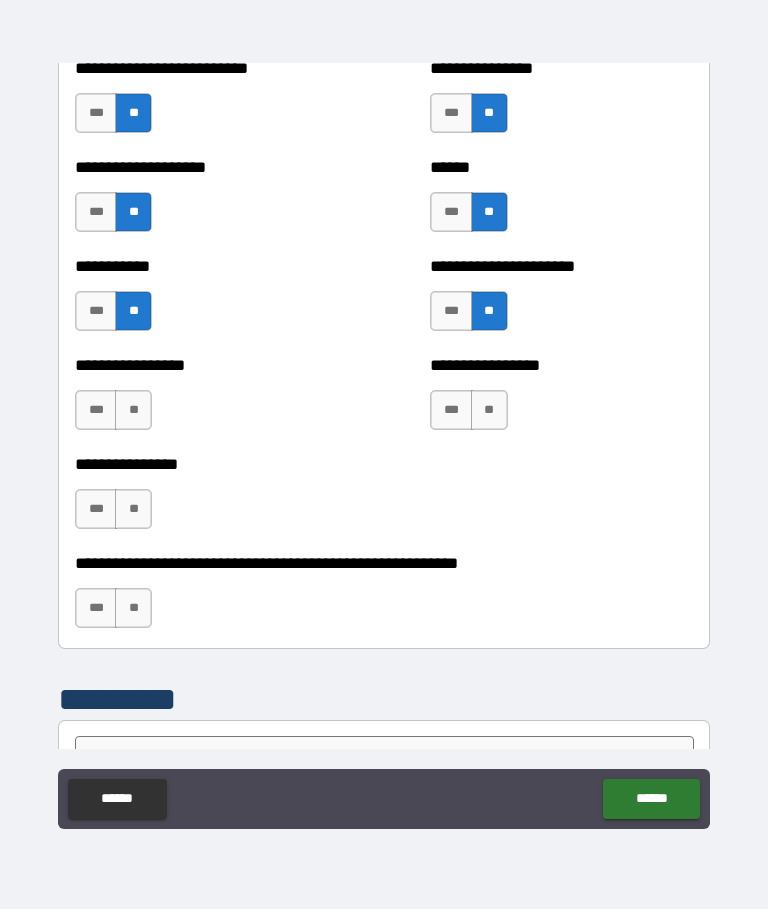 scroll, scrollTop: 5931, scrollLeft: 0, axis: vertical 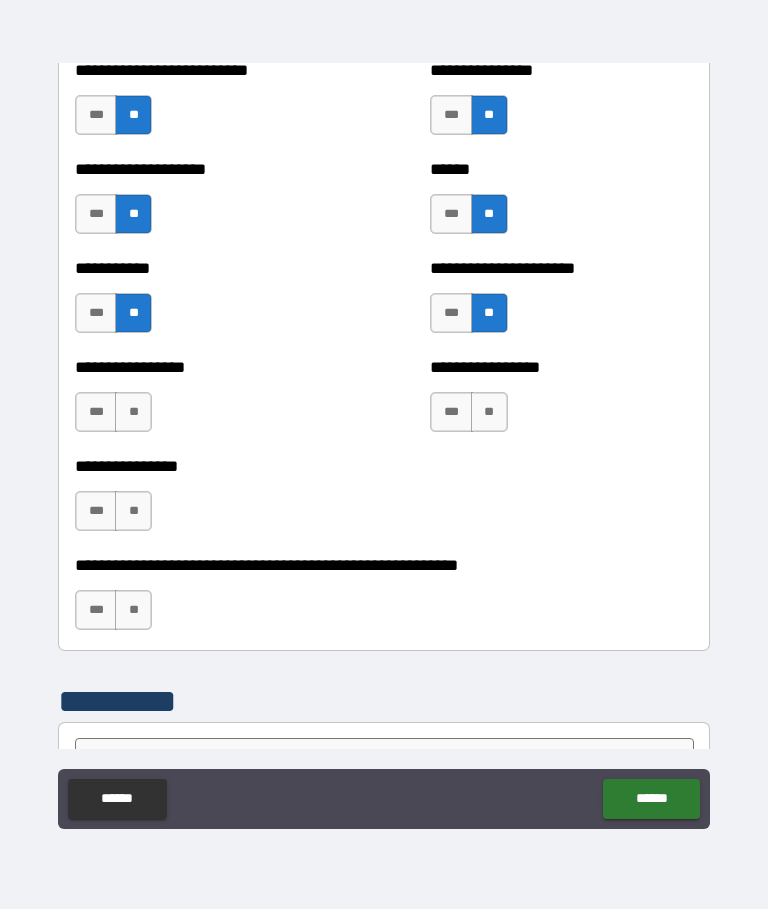 click on "**" at bounding box center [133, 413] 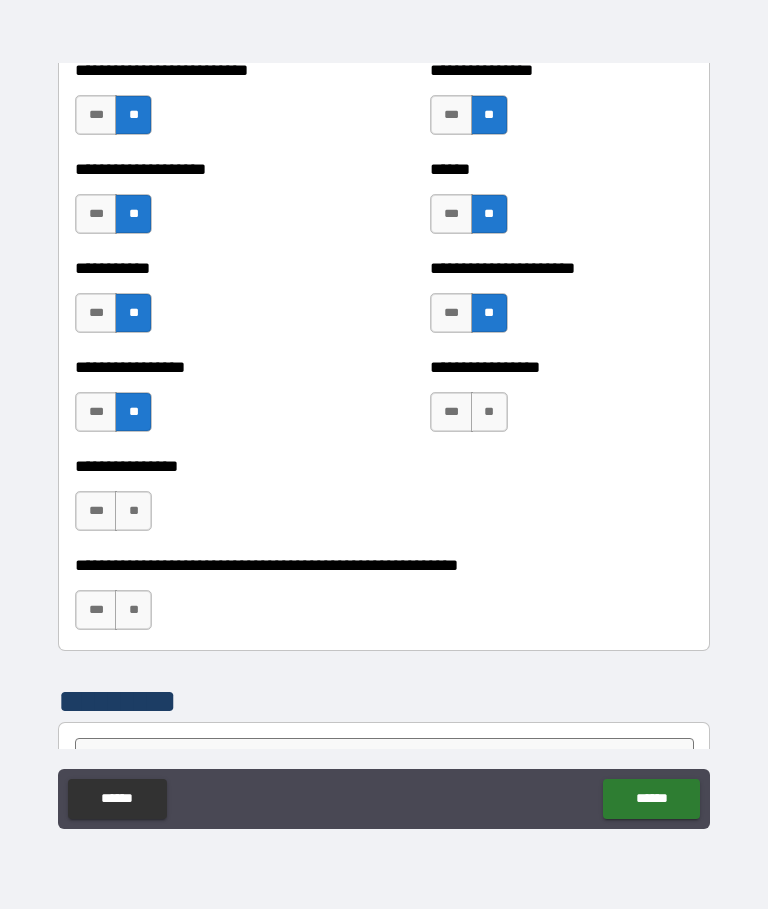 click on "**" at bounding box center (489, 413) 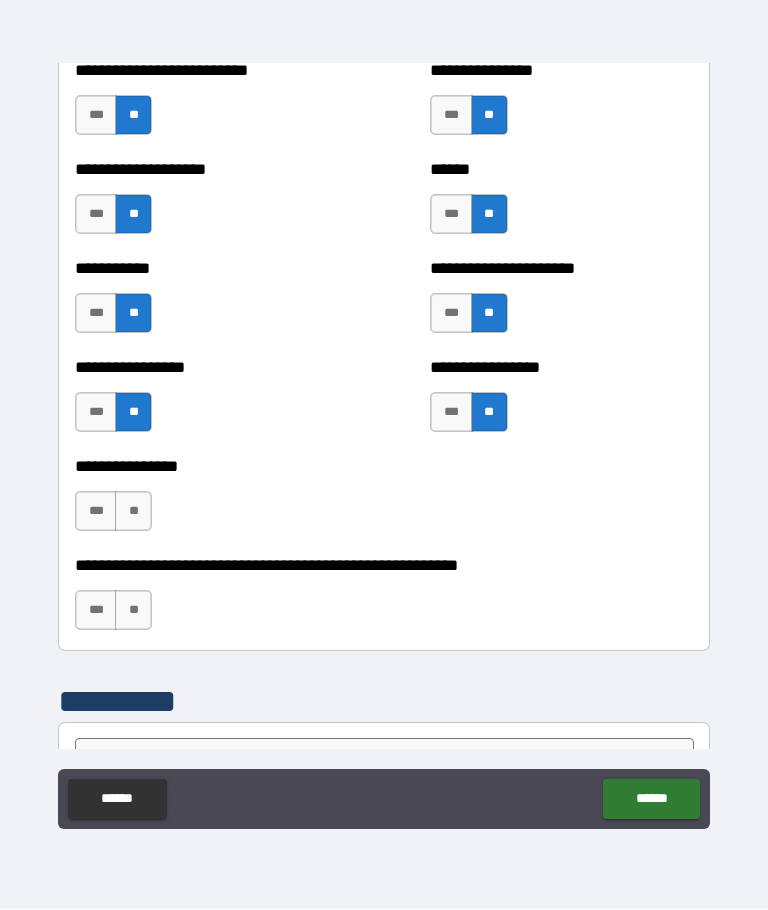 click on "**" at bounding box center (133, 512) 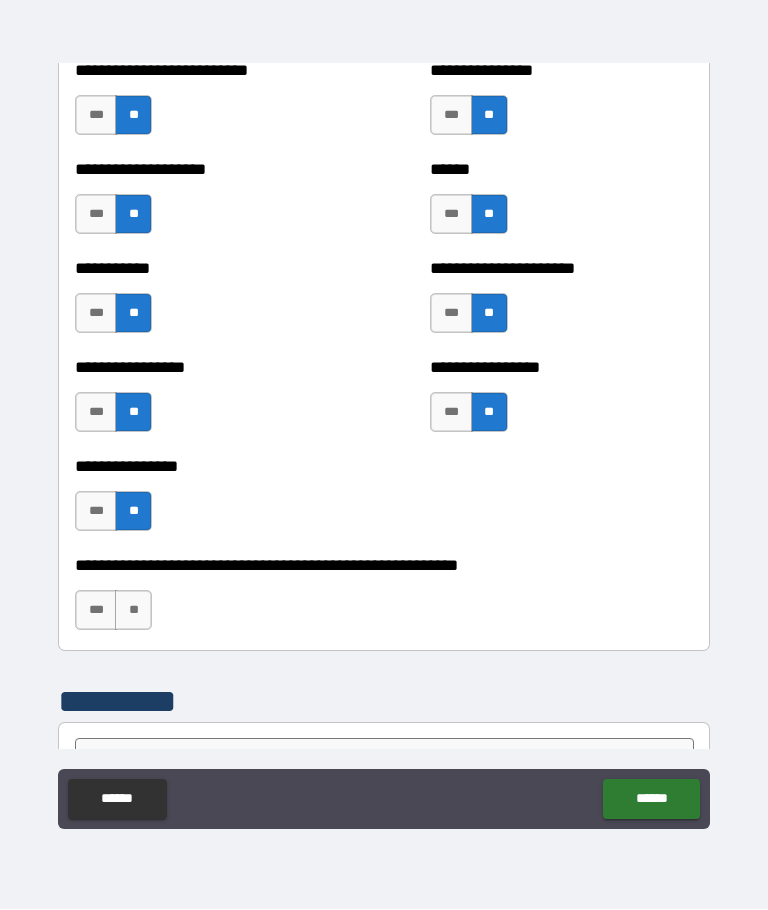 click on "**" at bounding box center (133, 611) 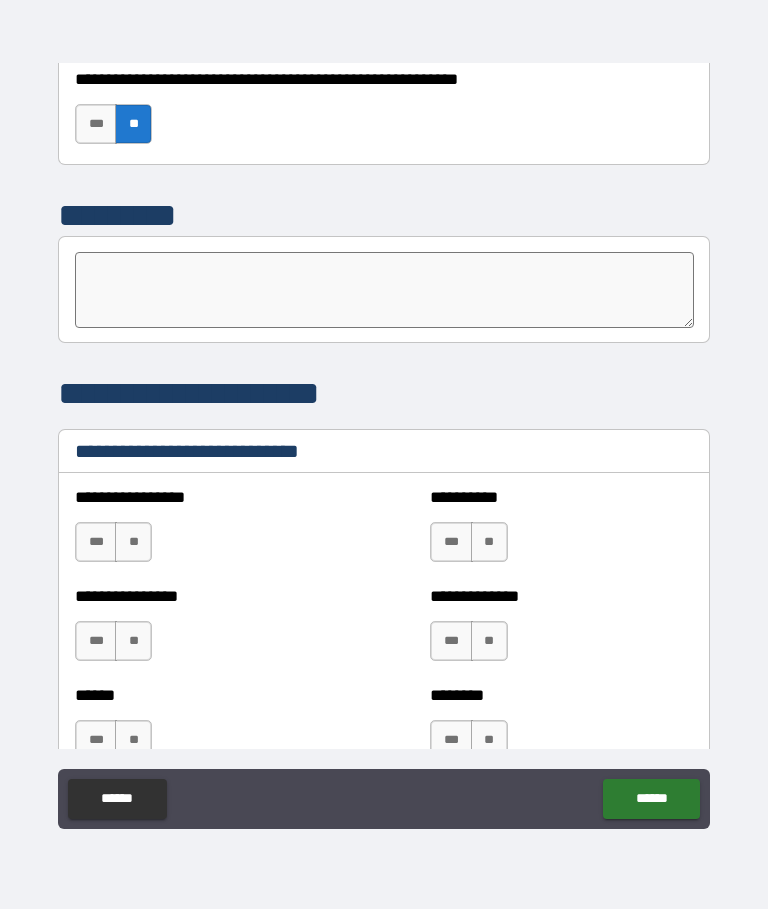 scroll, scrollTop: 6419, scrollLeft: 0, axis: vertical 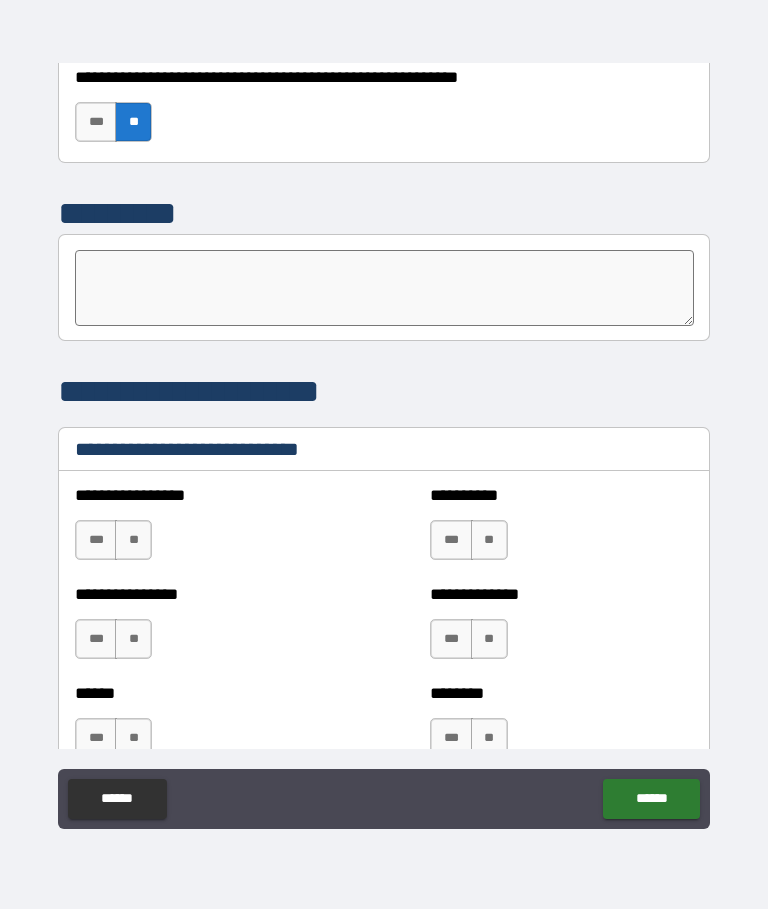 click on "***" at bounding box center (96, 541) 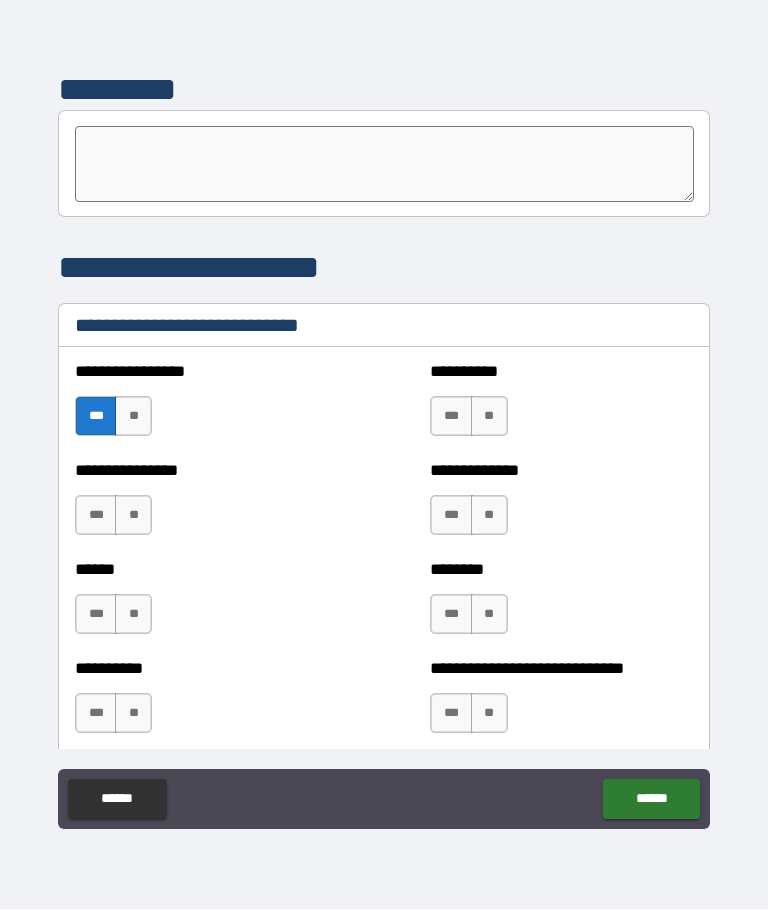 scroll, scrollTop: 6550, scrollLeft: 0, axis: vertical 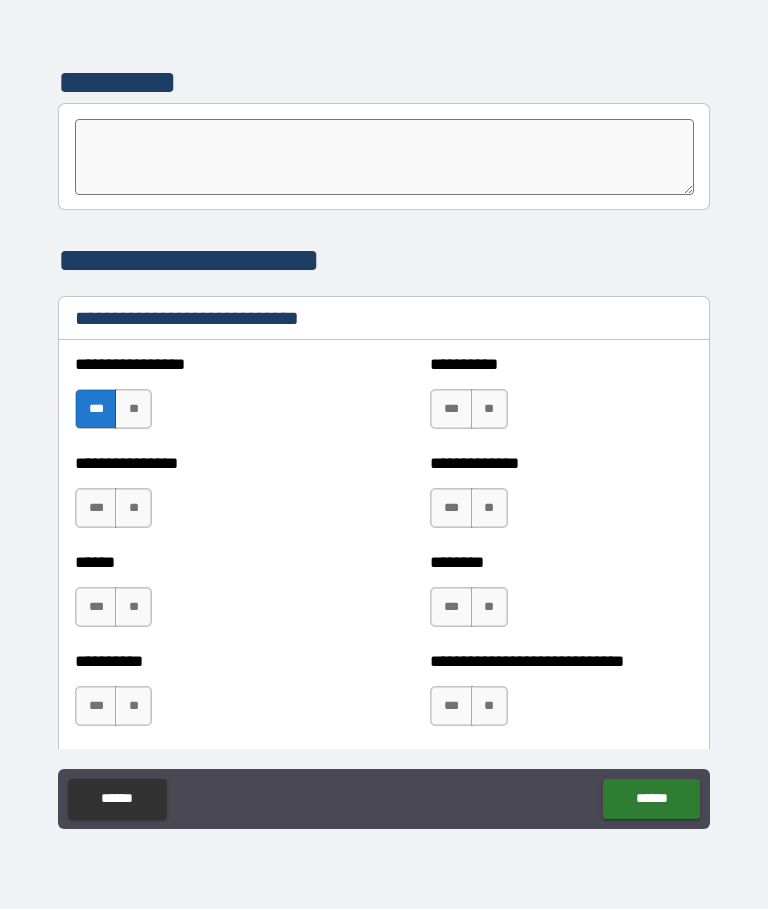 click on "**" at bounding box center (489, 410) 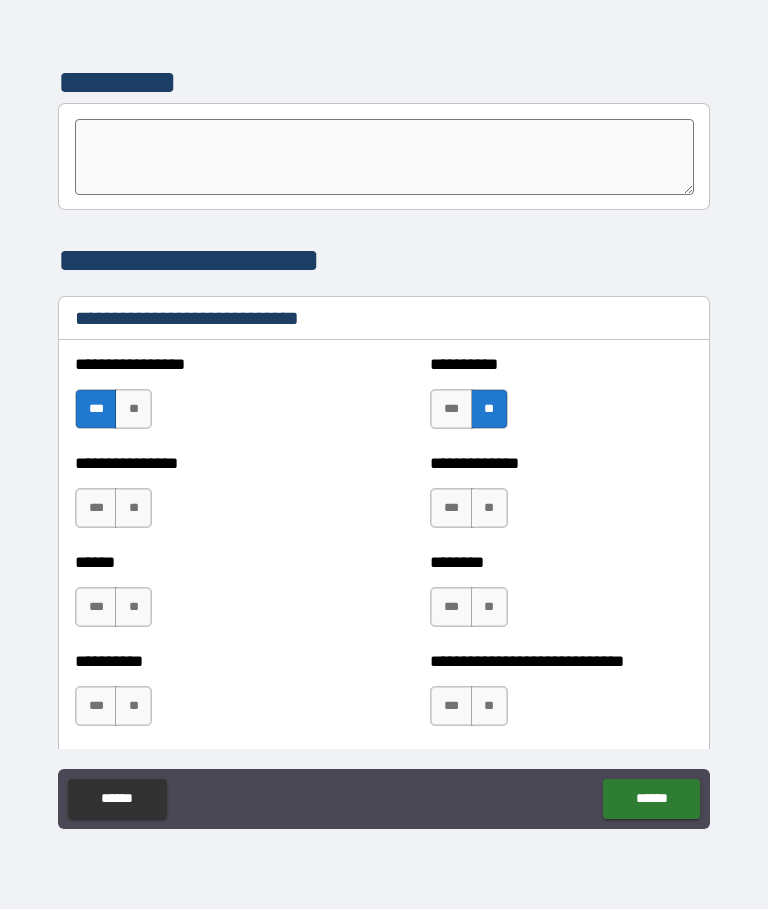 click on "***" at bounding box center (451, 509) 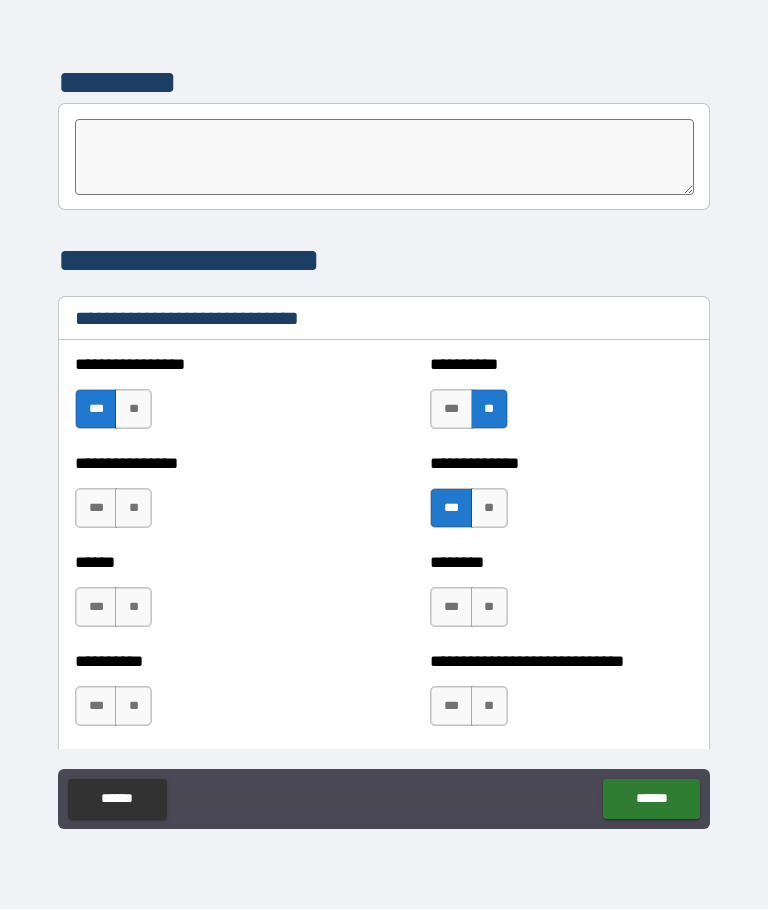 click on "**" at bounding box center (133, 509) 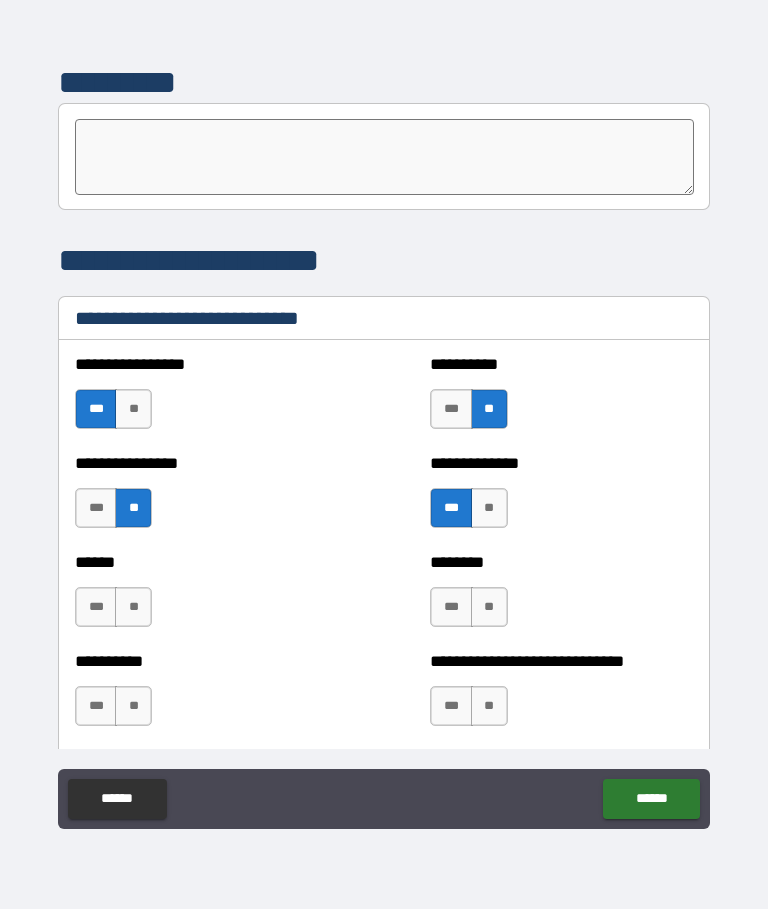 click on "**" at bounding box center (133, 608) 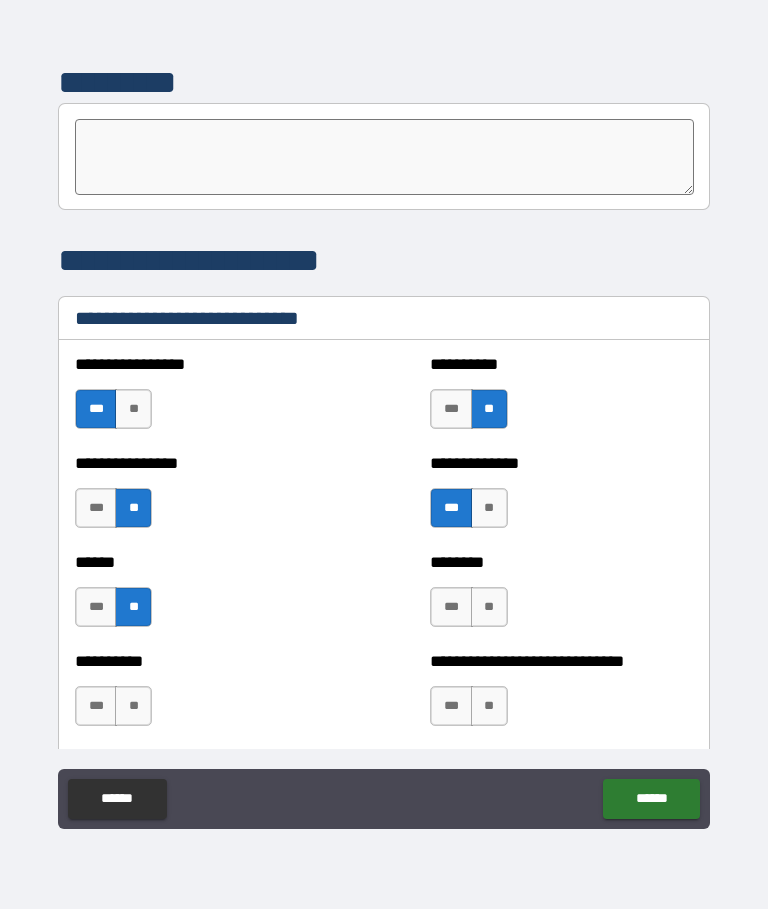 click on "**" at bounding box center (489, 608) 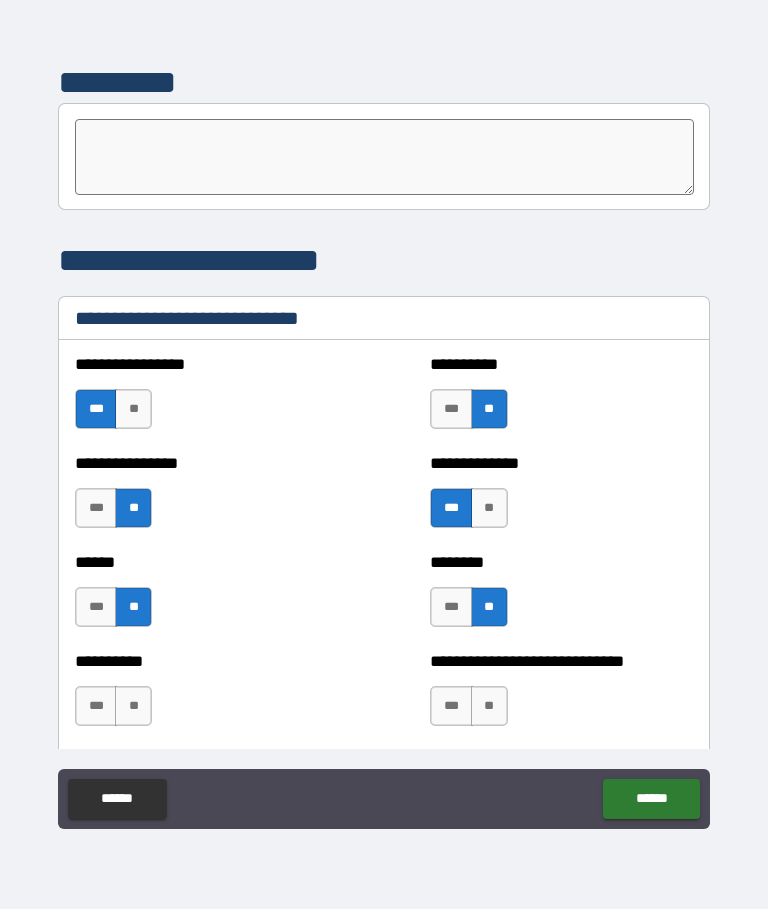 click on "**" at bounding box center [133, 707] 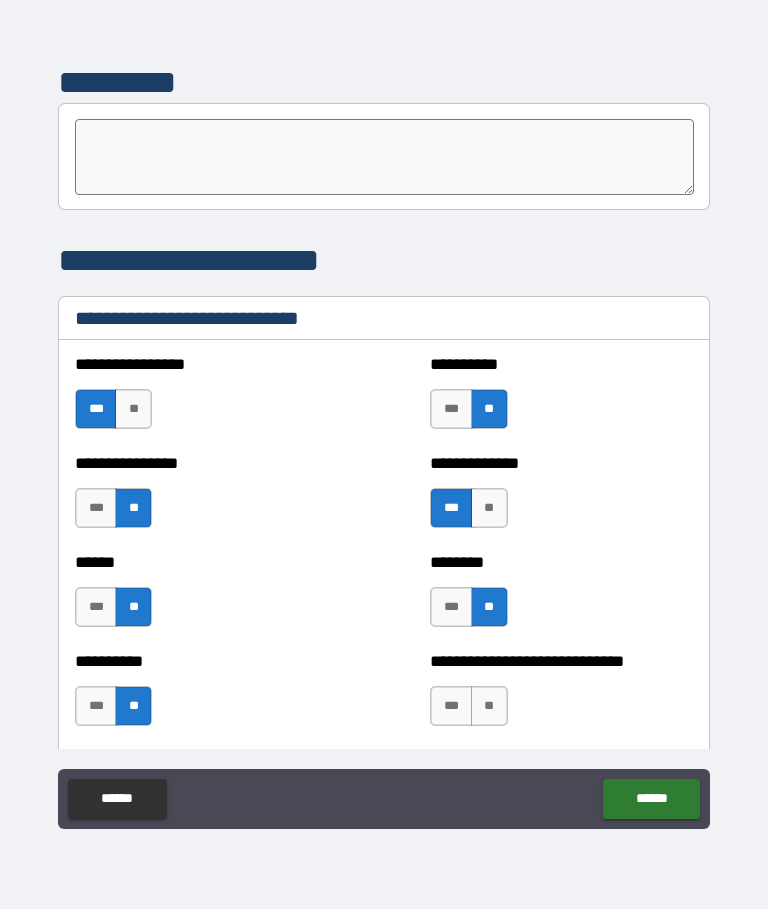 click on "***" at bounding box center [451, 707] 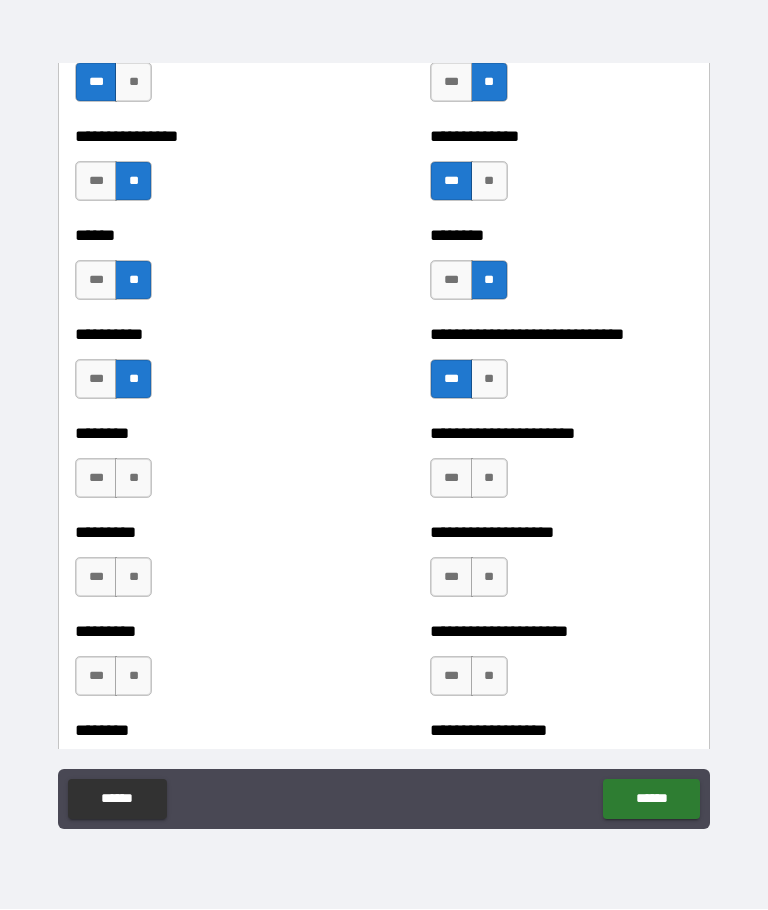 scroll, scrollTop: 6878, scrollLeft: 0, axis: vertical 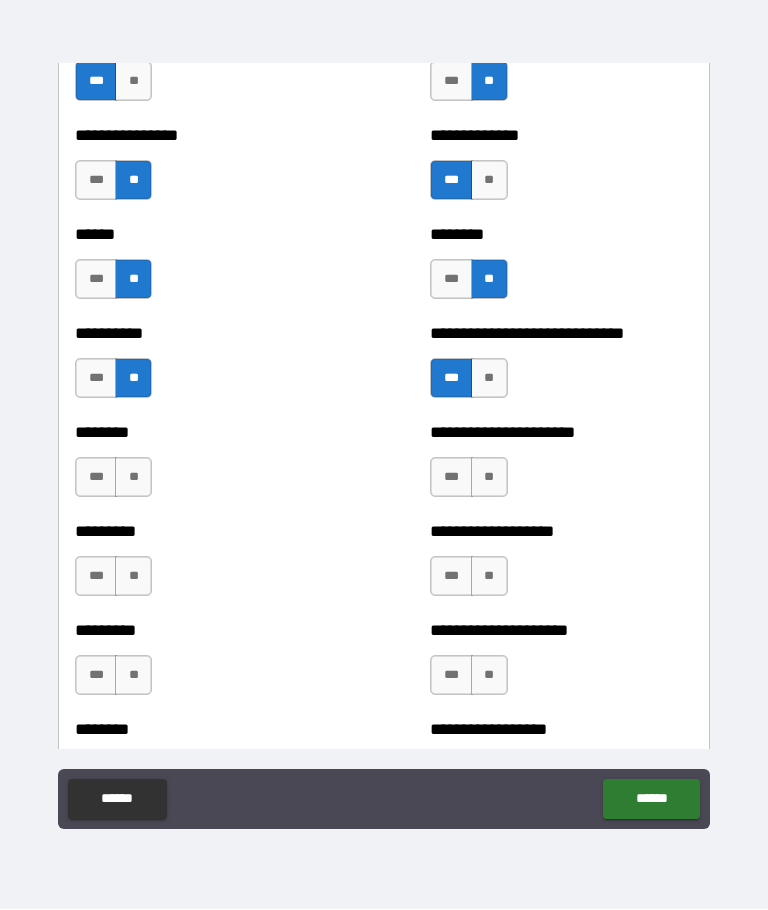 click on "**" at bounding box center [489, 577] 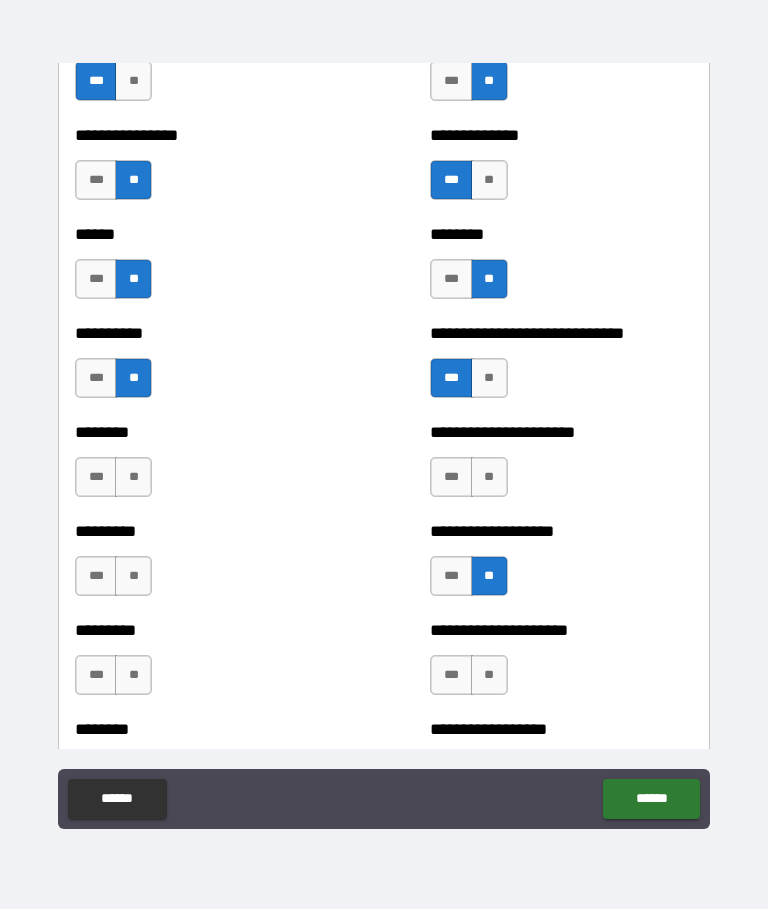 click on "**" at bounding box center [133, 577] 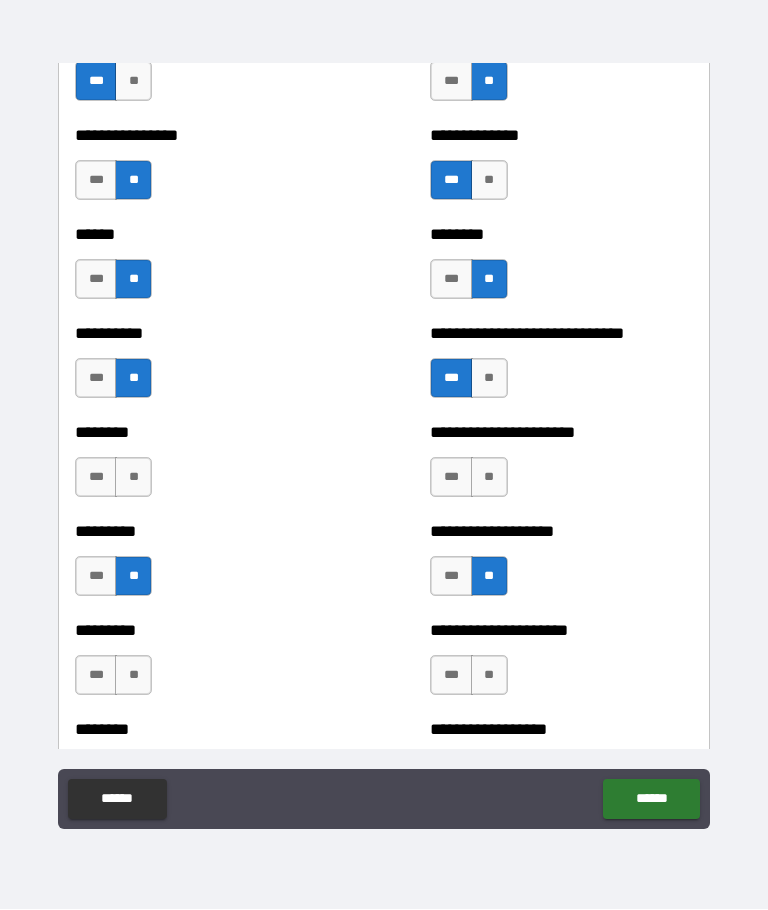 click on "**" at bounding box center [133, 478] 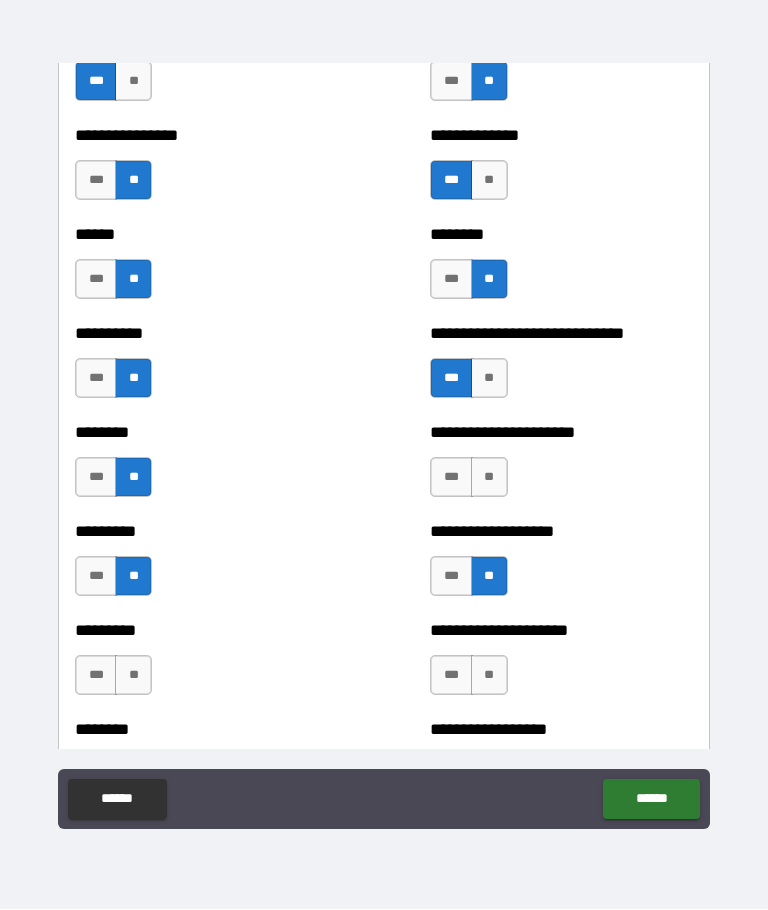 click on "**" at bounding box center [133, 676] 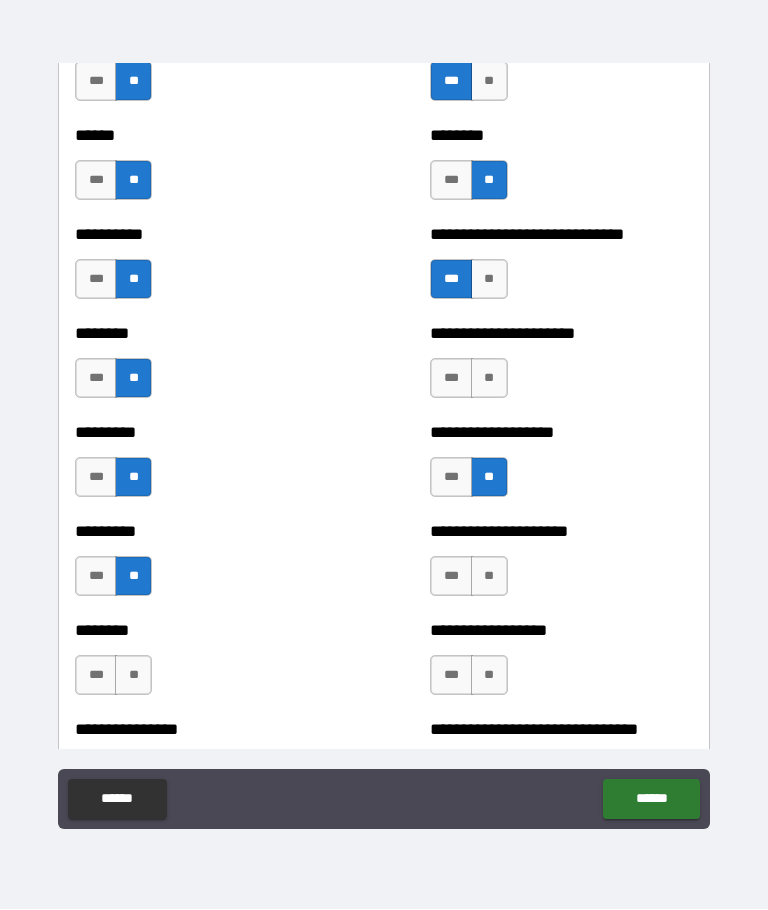 scroll, scrollTop: 6979, scrollLeft: 0, axis: vertical 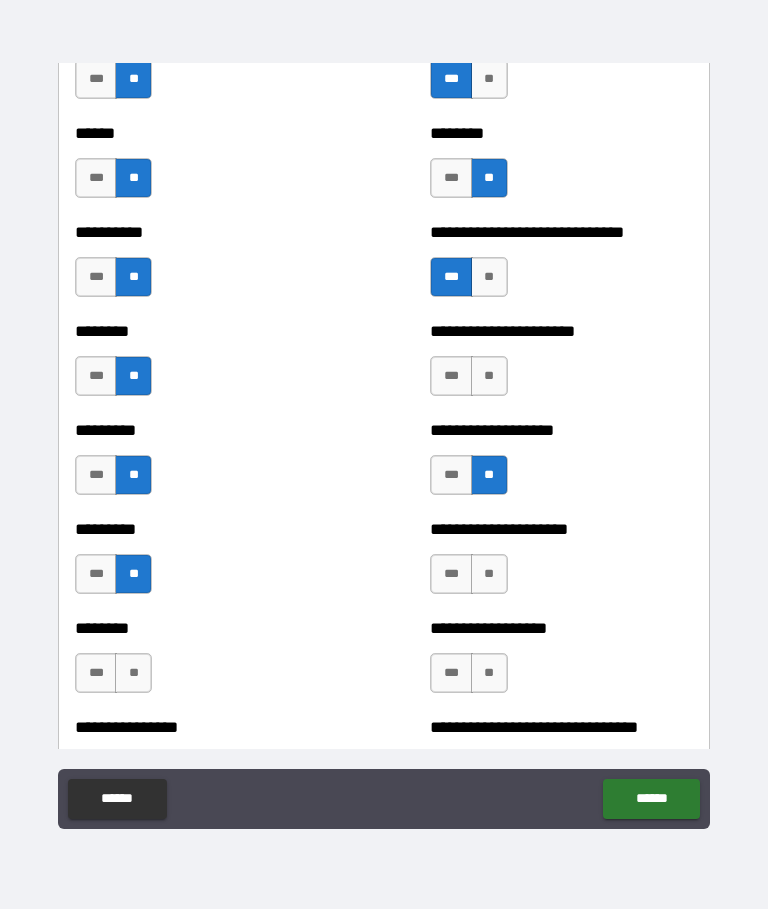 click on "**" at bounding box center [489, 575] 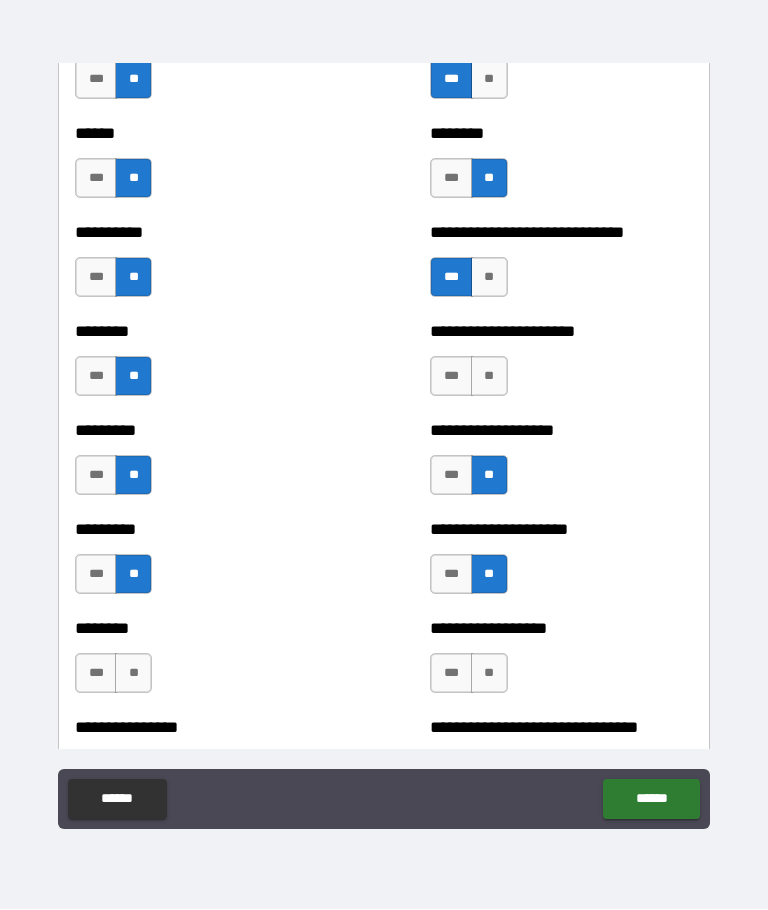 click on "**" at bounding box center (133, 674) 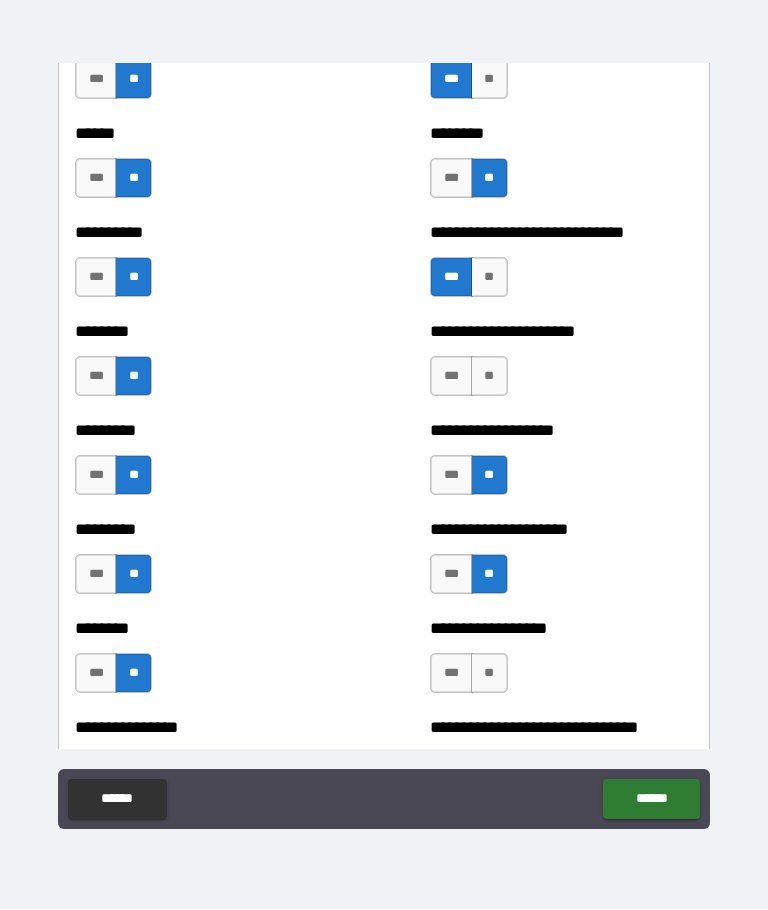 click on "**" at bounding box center (489, 674) 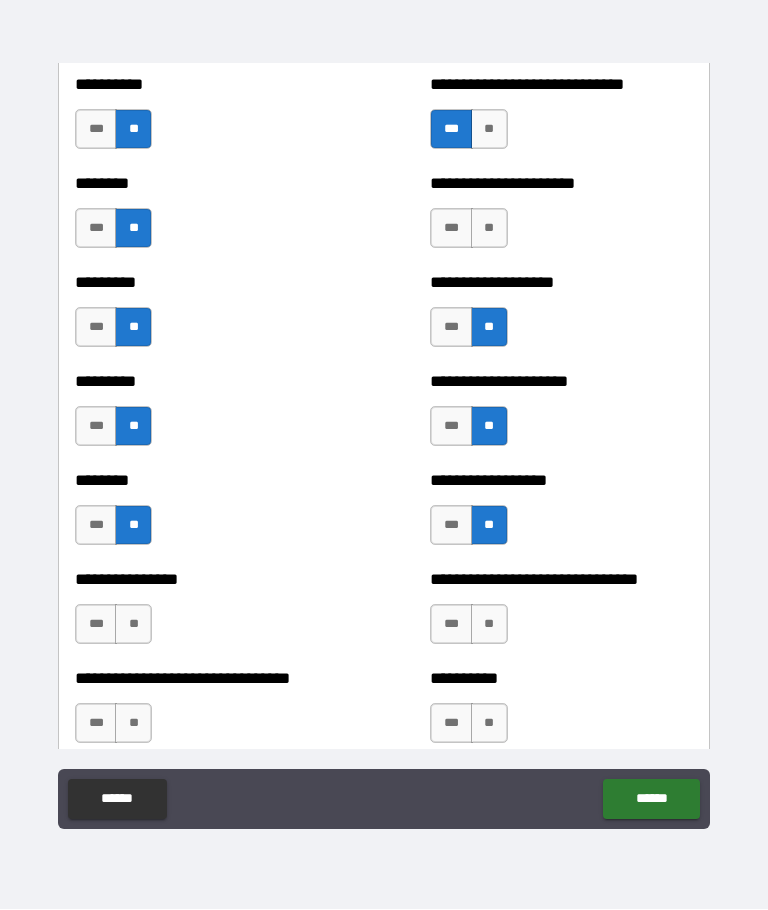 scroll, scrollTop: 7126, scrollLeft: 0, axis: vertical 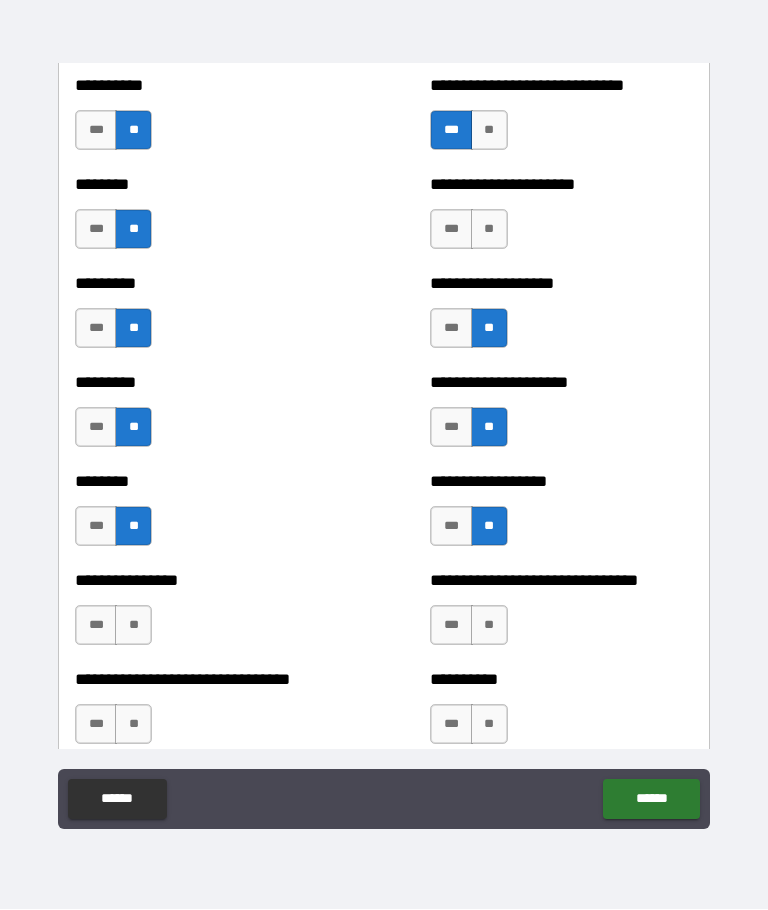 click on "***" at bounding box center [451, 230] 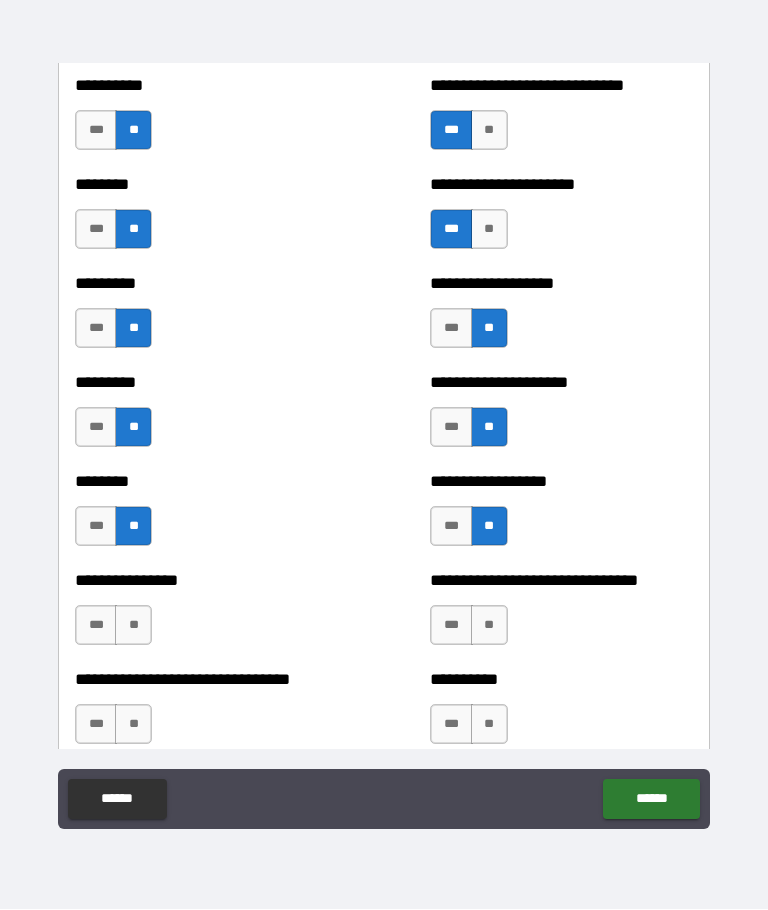 click on "***" at bounding box center (96, 626) 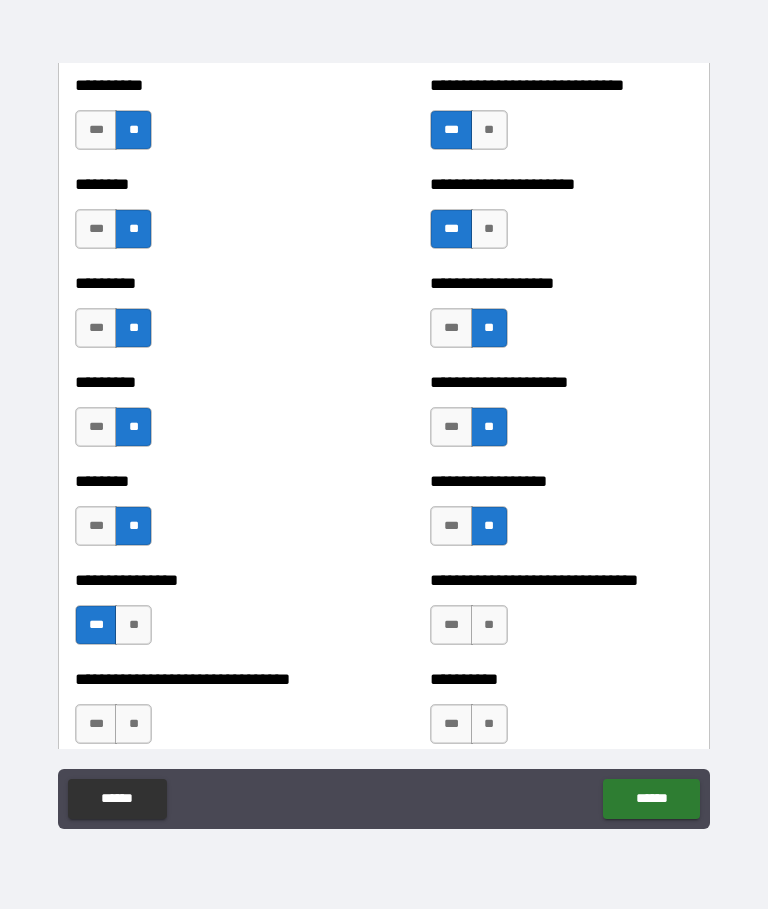 click on "**" at bounding box center (489, 626) 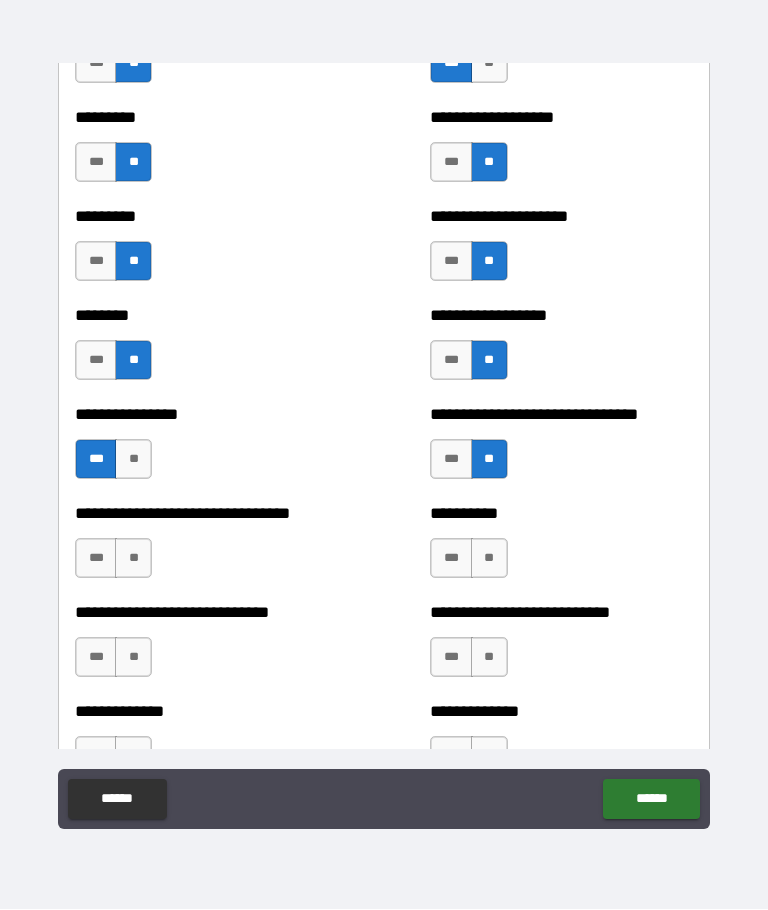 scroll, scrollTop: 7306, scrollLeft: 0, axis: vertical 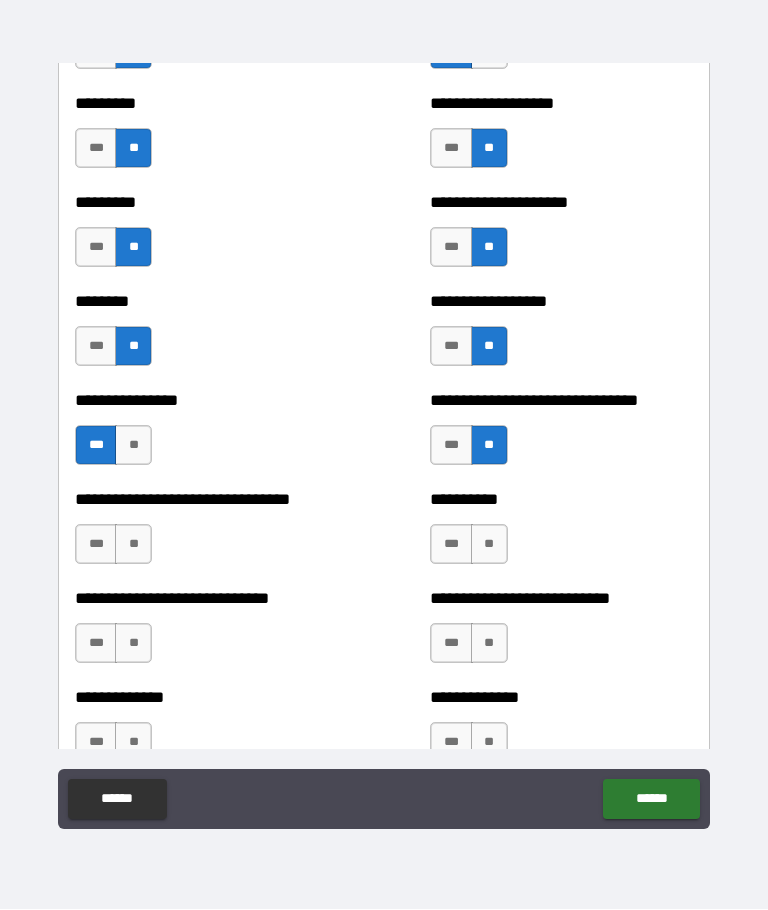 click on "**" at bounding box center (133, 545) 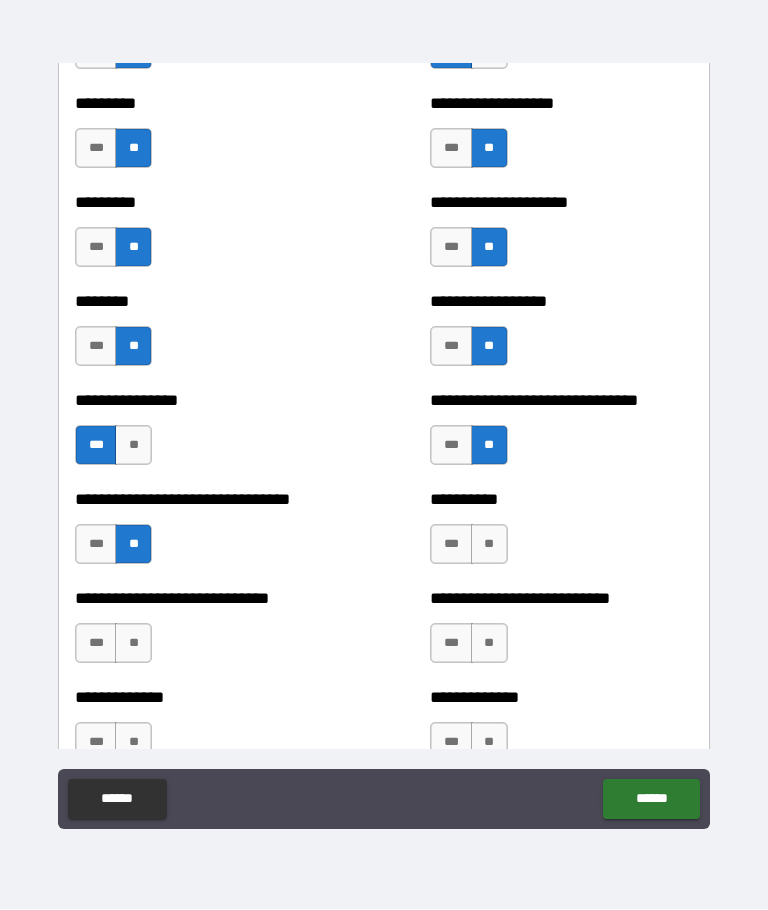 click on "***" at bounding box center (451, 545) 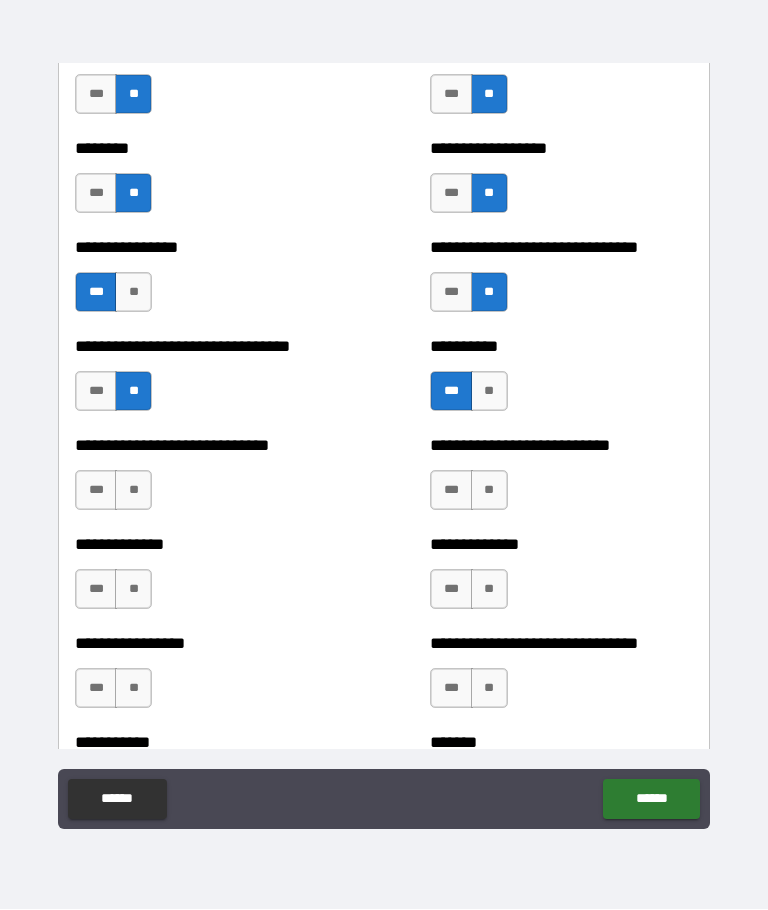 scroll, scrollTop: 7482, scrollLeft: 0, axis: vertical 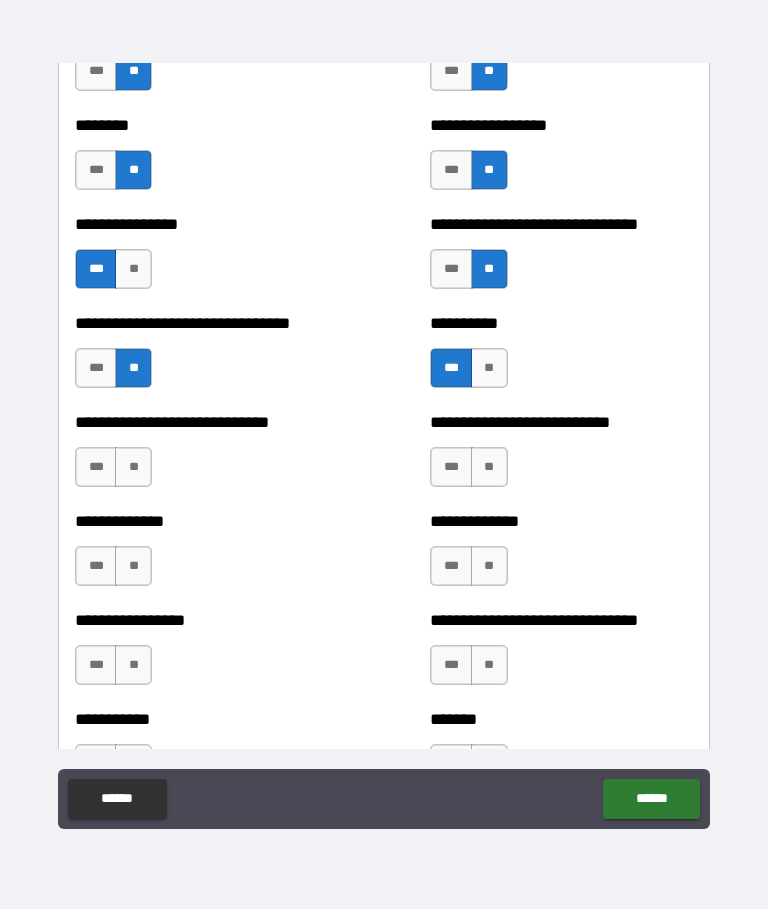 click on "**" at bounding box center [133, 468] 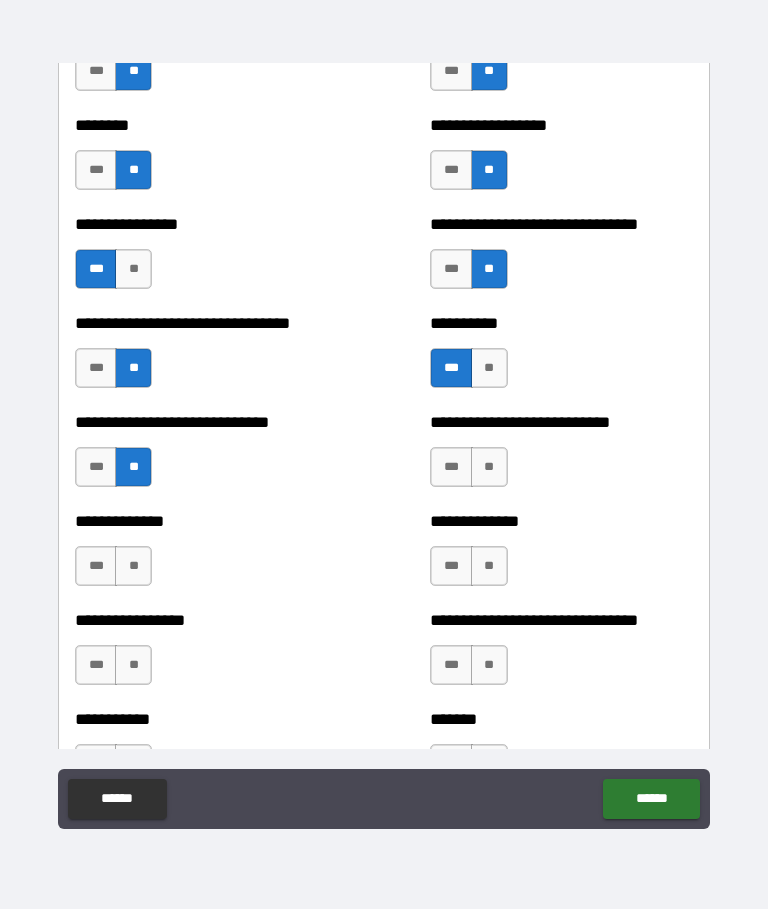 click on "**" at bounding box center (489, 468) 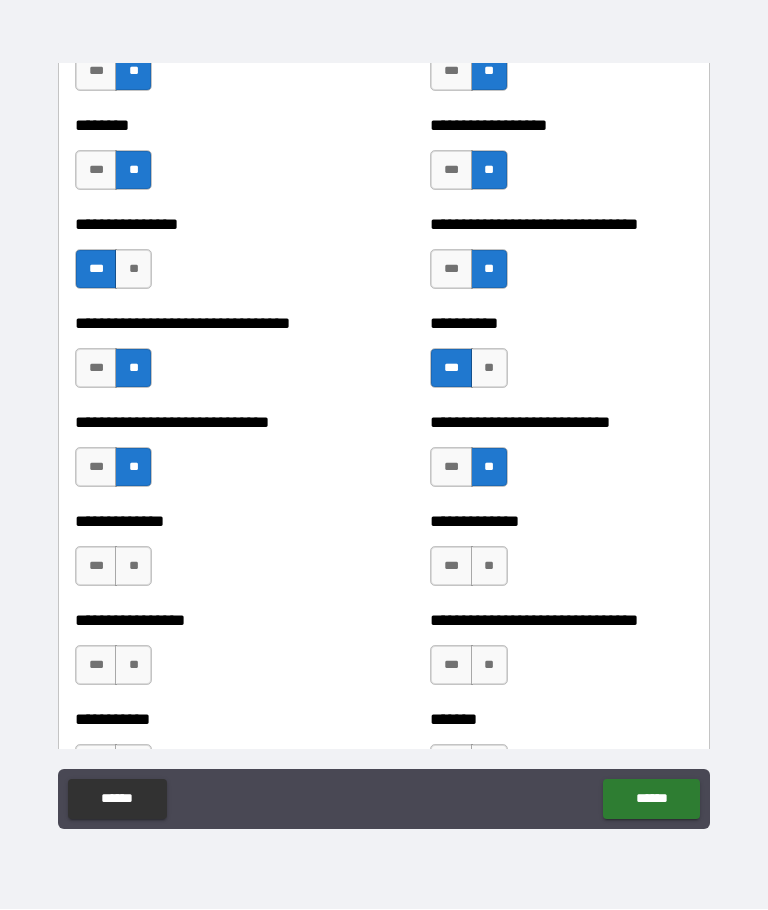 click on "**" at bounding box center (133, 567) 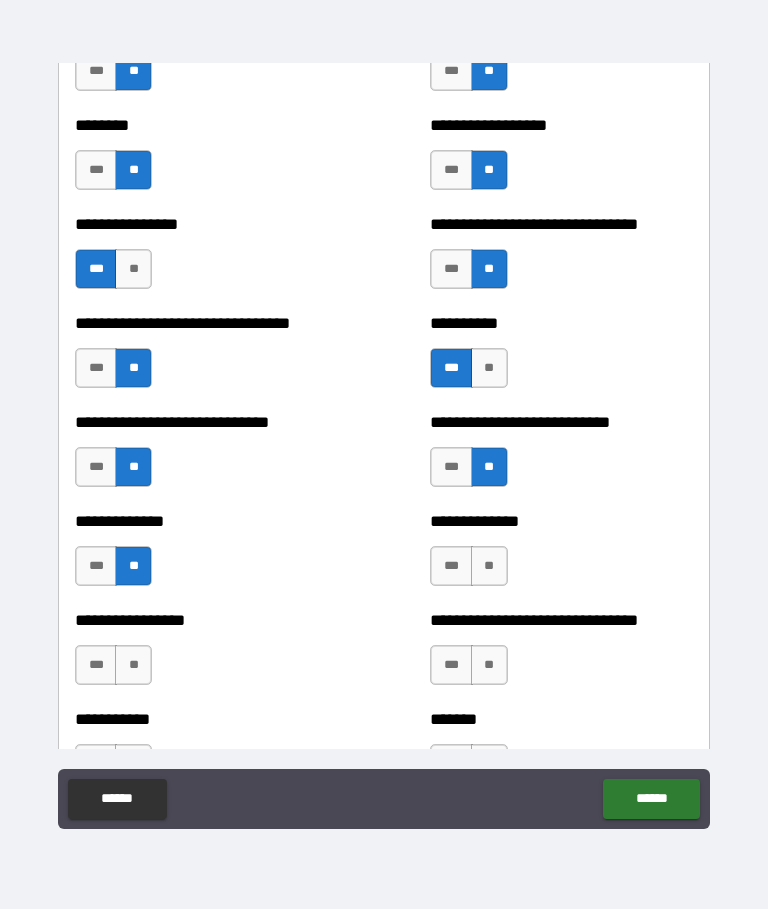 click on "**" at bounding box center (489, 567) 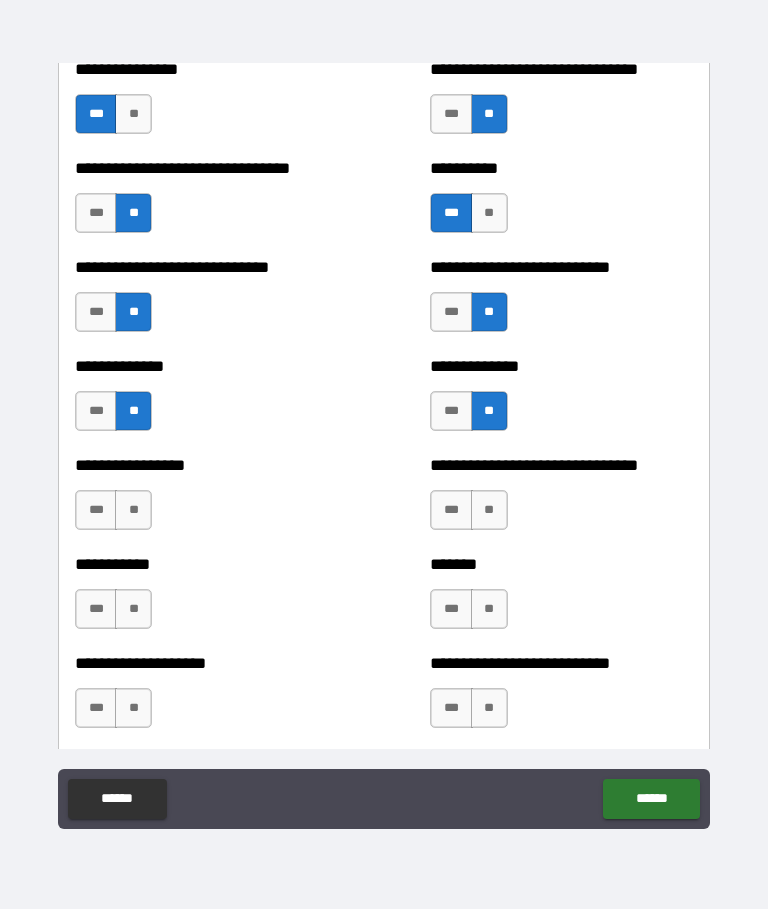scroll, scrollTop: 7637, scrollLeft: 0, axis: vertical 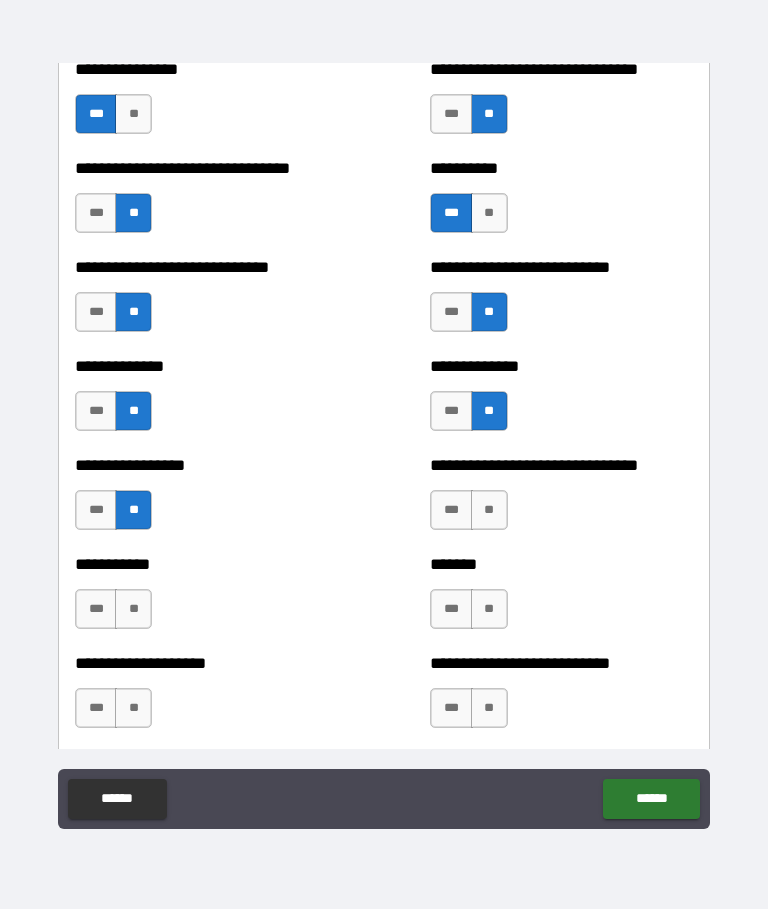 click on "**" at bounding box center [489, 511] 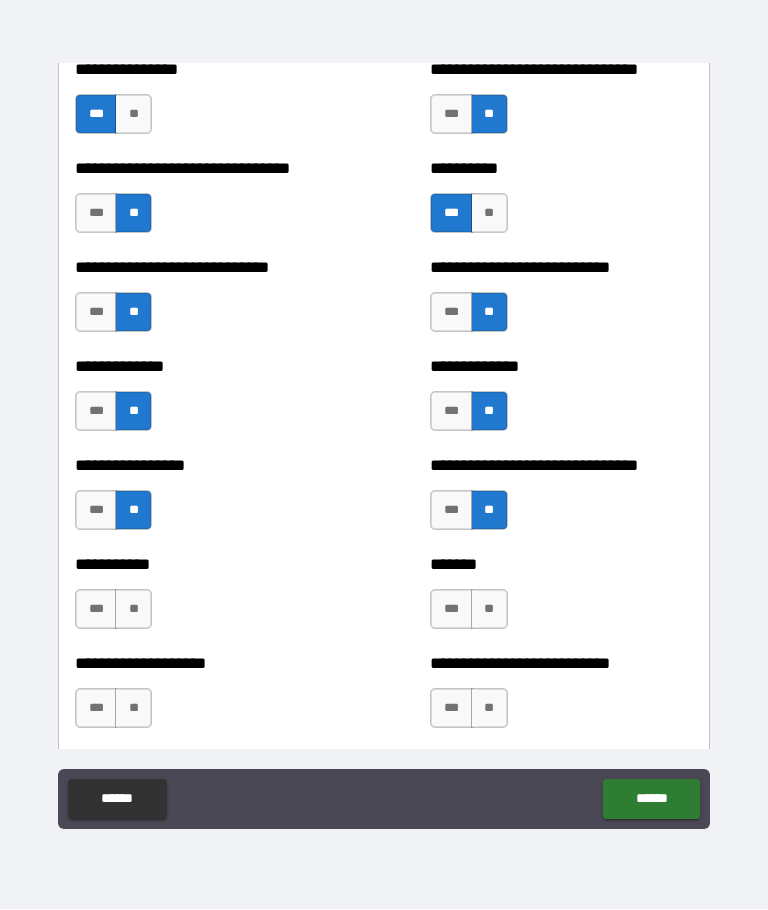 click on "**" at bounding box center (133, 610) 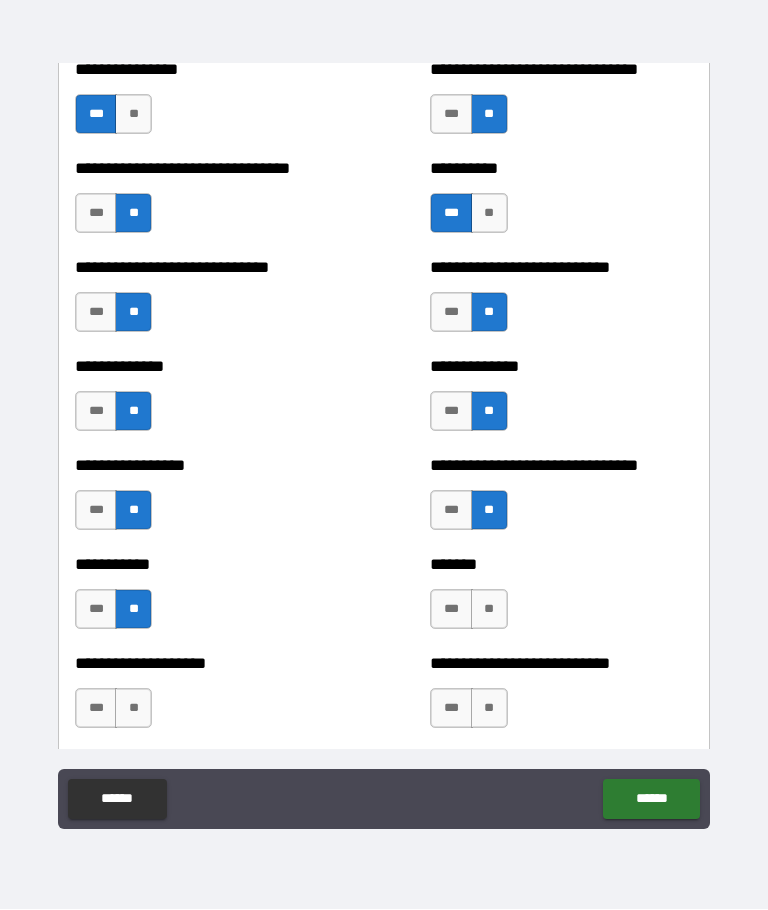 click on "***" at bounding box center [451, 610] 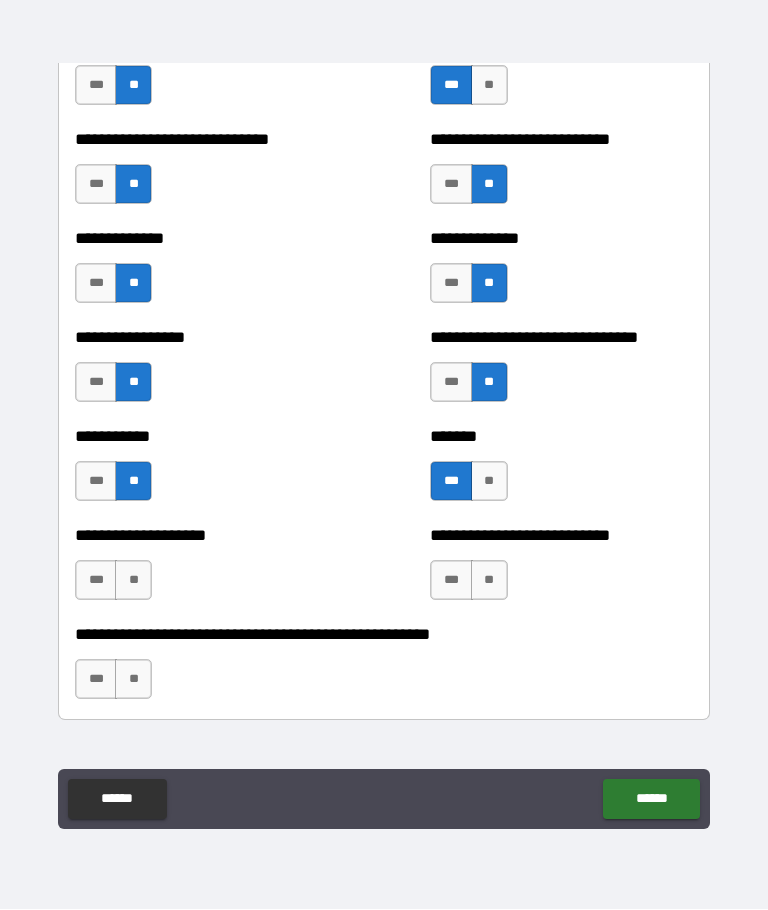 scroll, scrollTop: 7840, scrollLeft: 0, axis: vertical 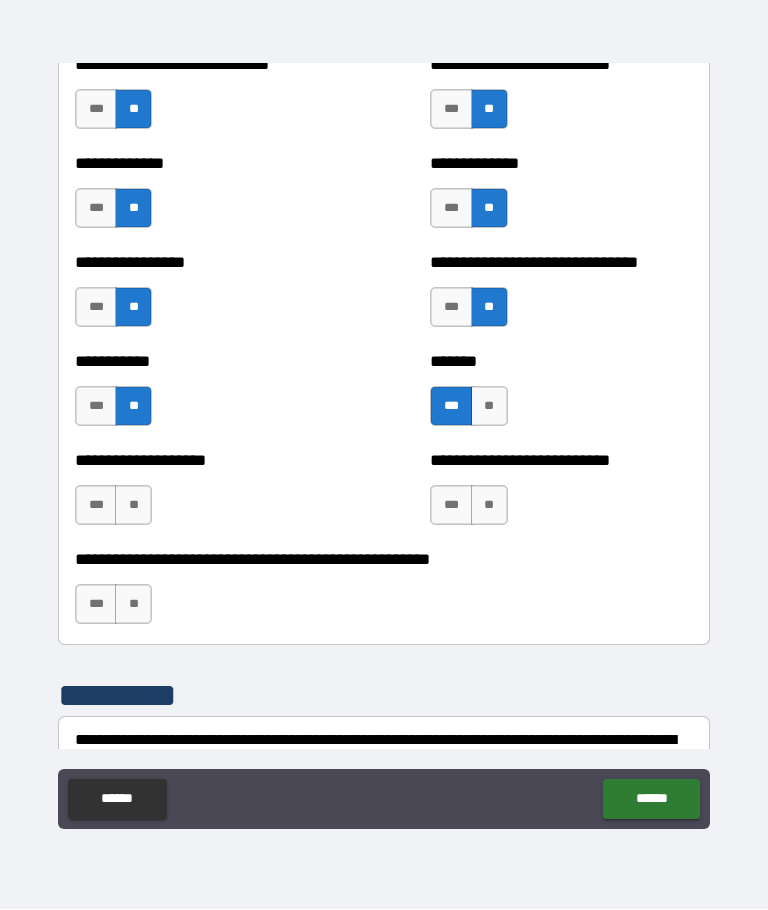 click on "**" at bounding box center [133, 506] 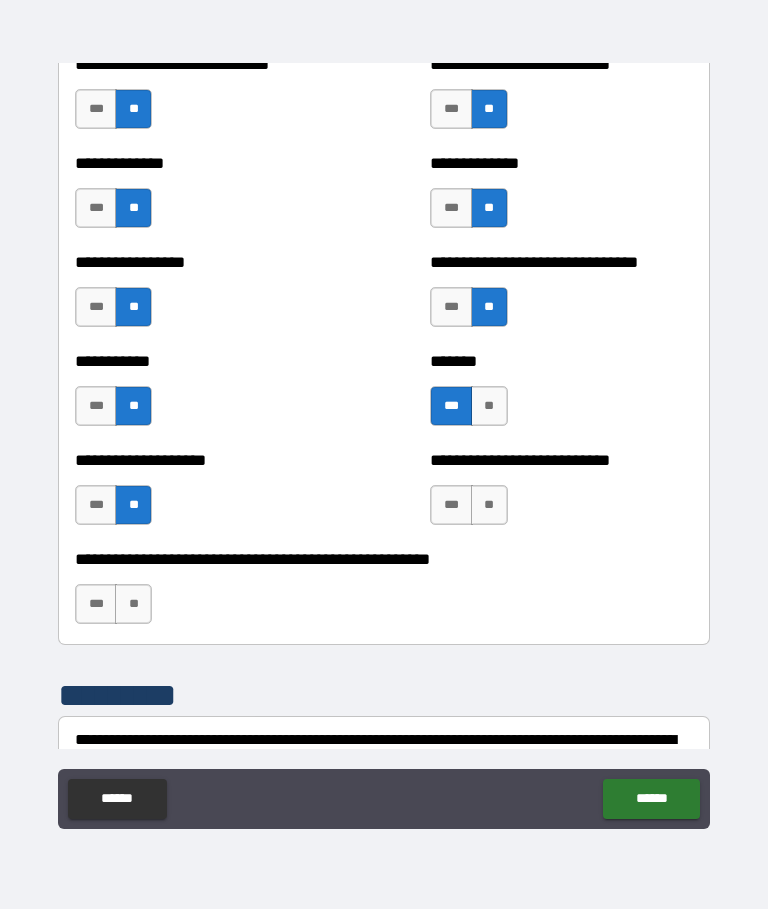 click on "**" at bounding box center (489, 506) 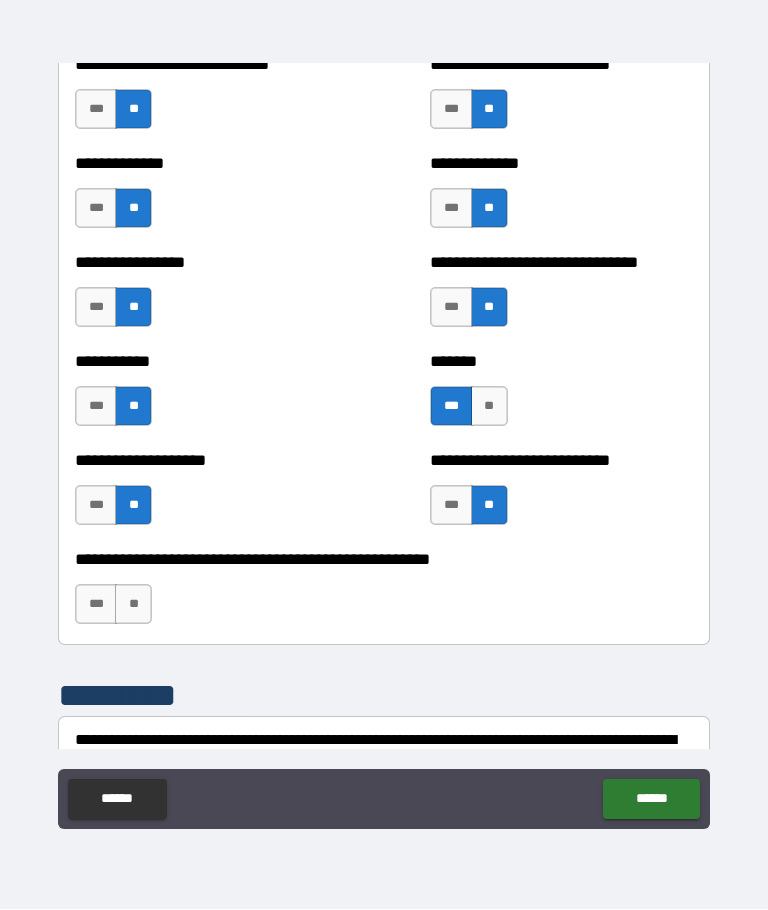 click on "**" at bounding box center (133, 605) 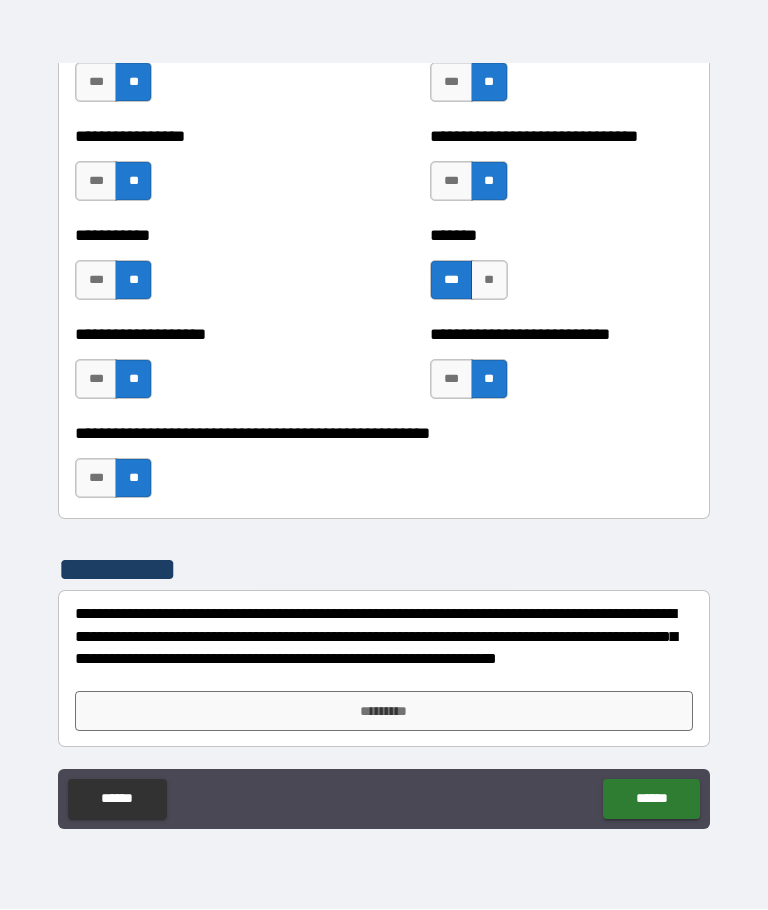 scroll, scrollTop: 7966, scrollLeft: 0, axis: vertical 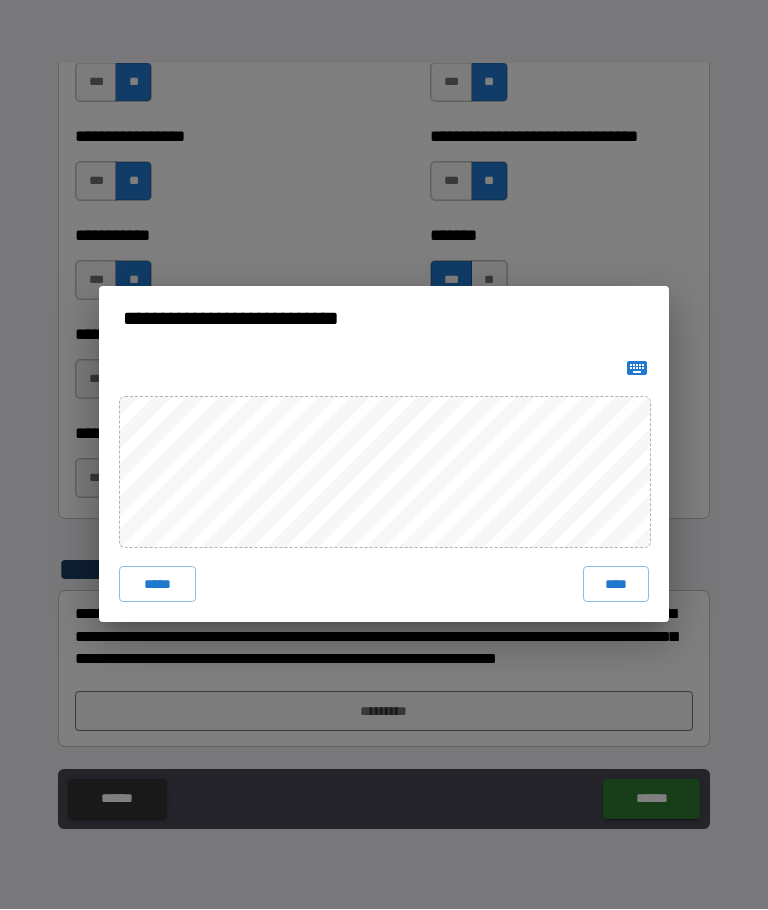 click on "****" at bounding box center [616, 585] 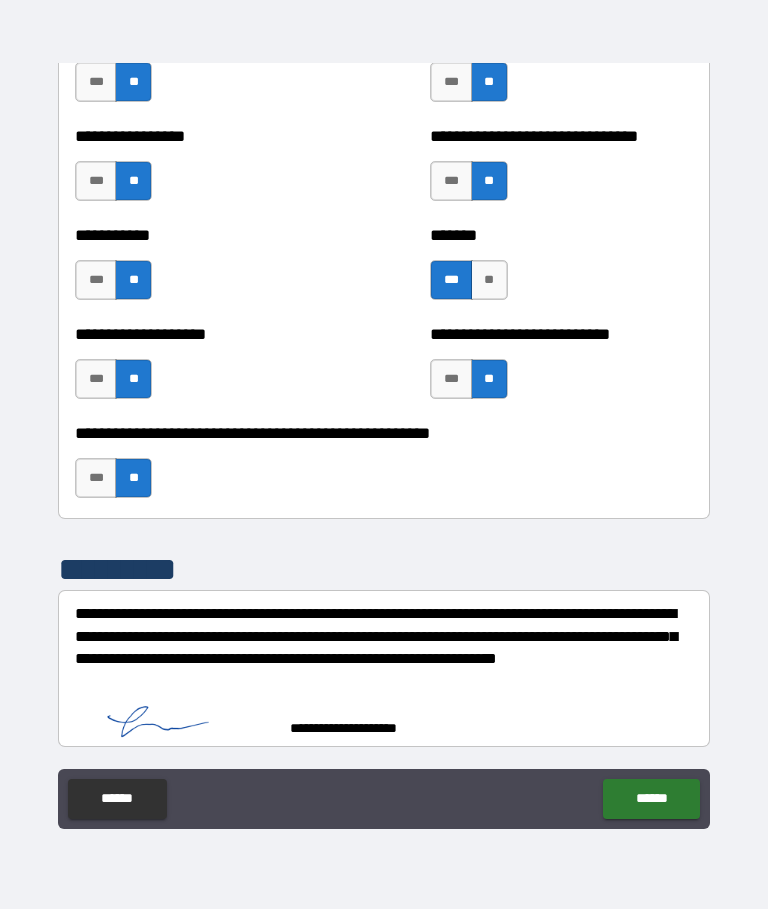 scroll, scrollTop: 7959, scrollLeft: 0, axis: vertical 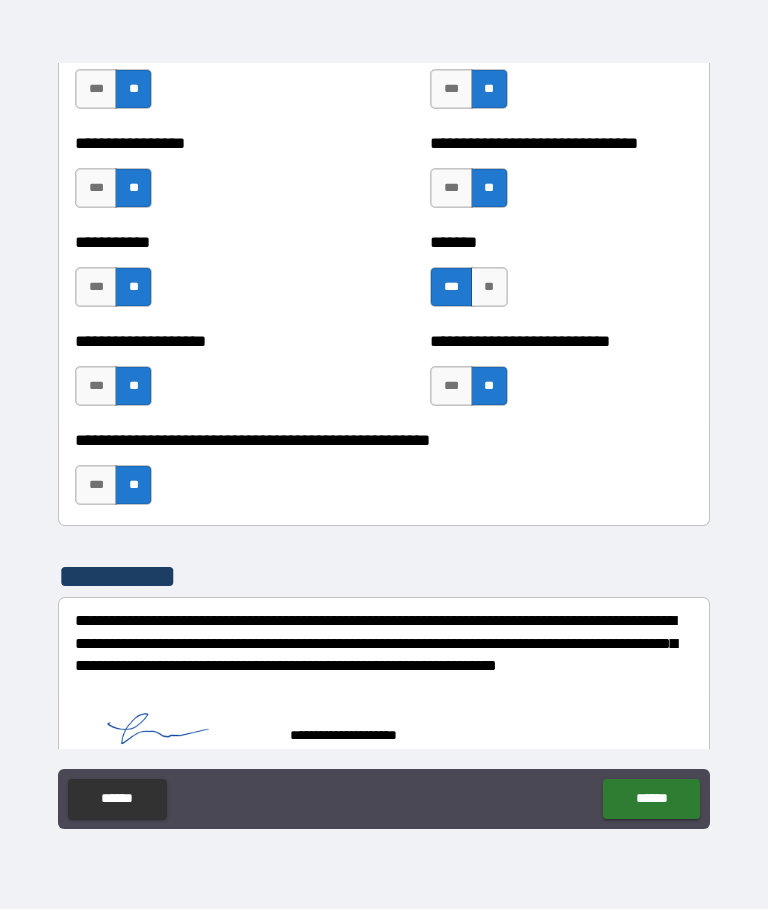 click on "******" at bounding box center (651, 800) 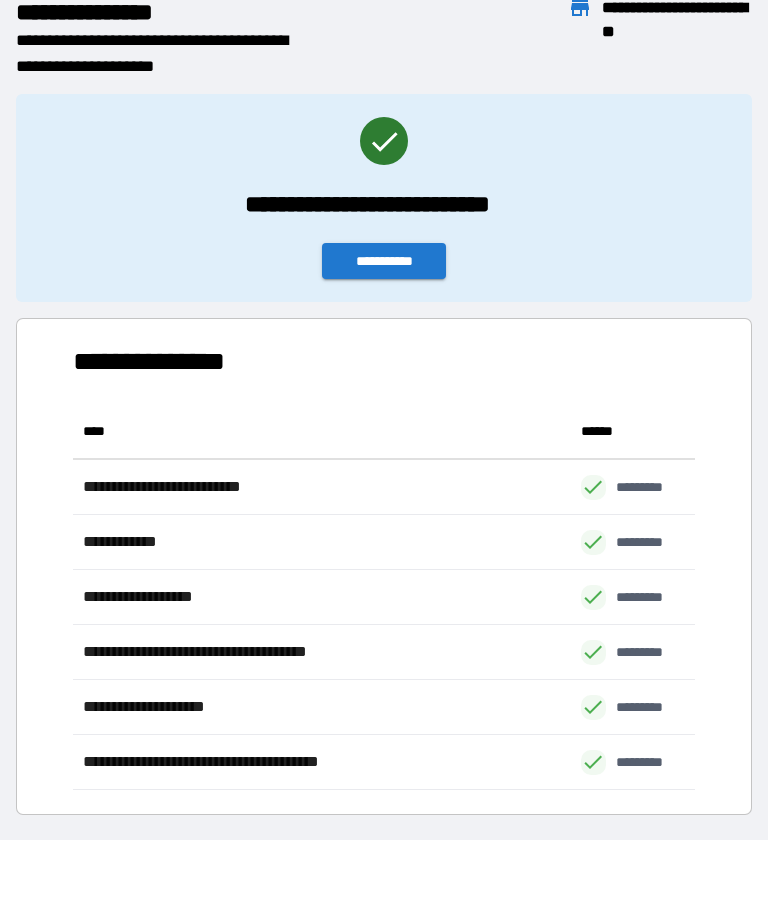 scroll, scrollTop: 386, scrollLeft: 622, axis: both 